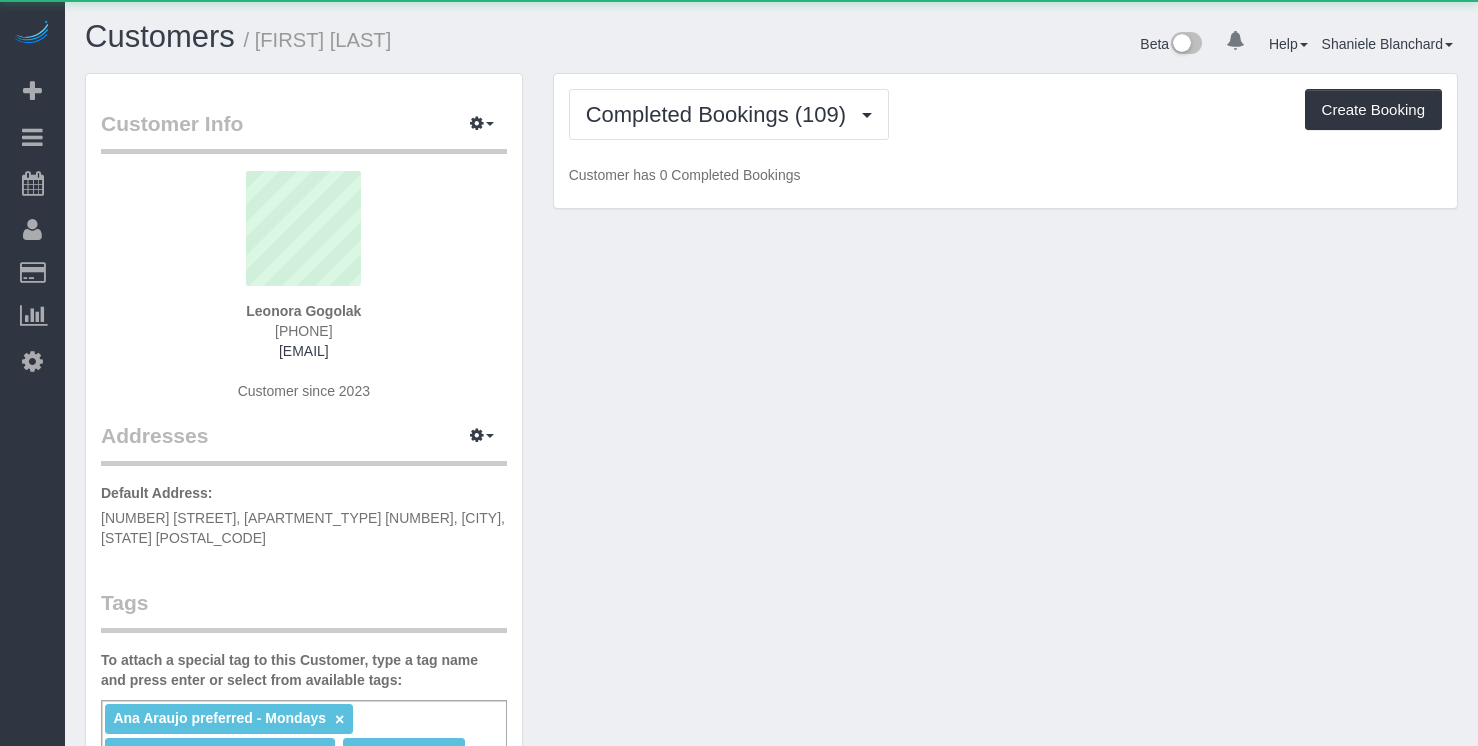 scroll, scrollTop: 0, scrollLeft: 0, axis: both 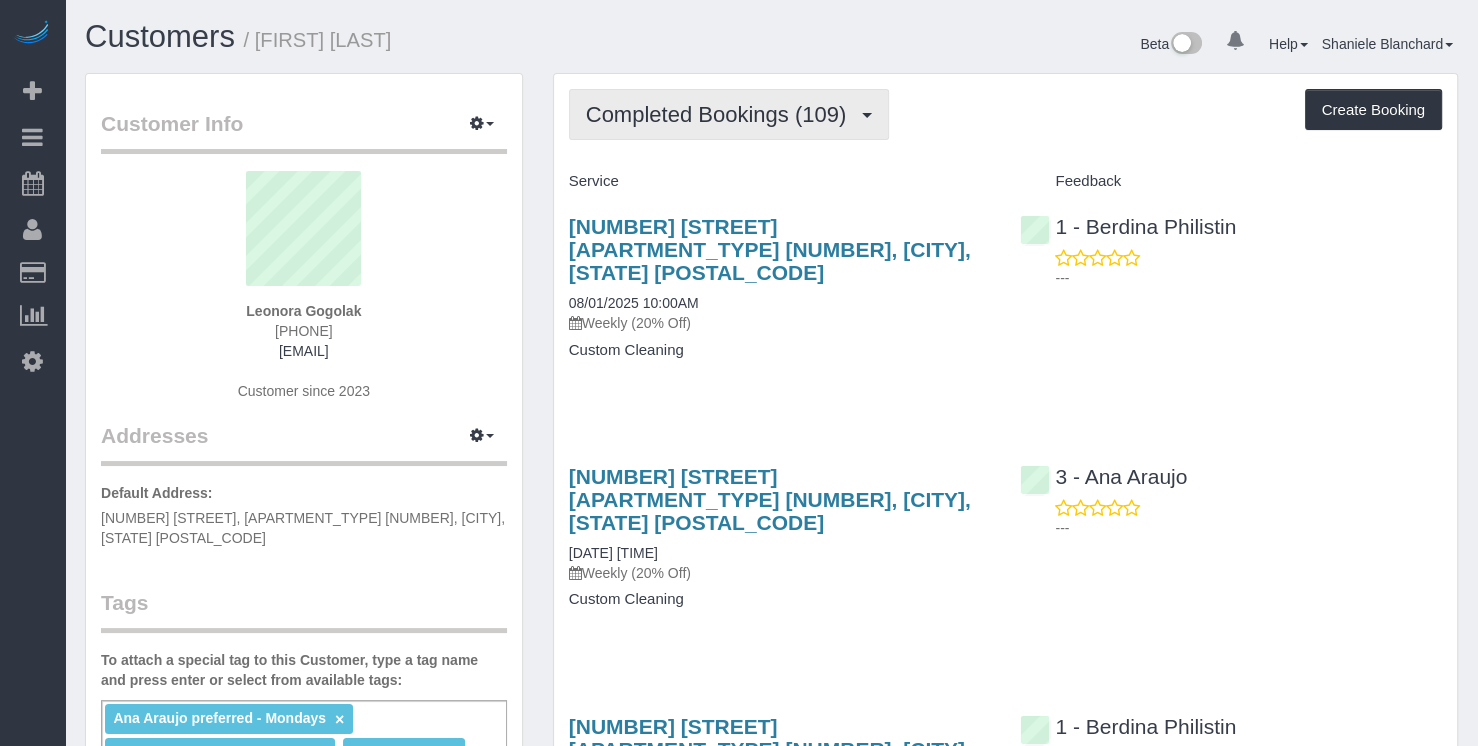 click on "Completed Bookings (109)" at bounding box center [721, 114] 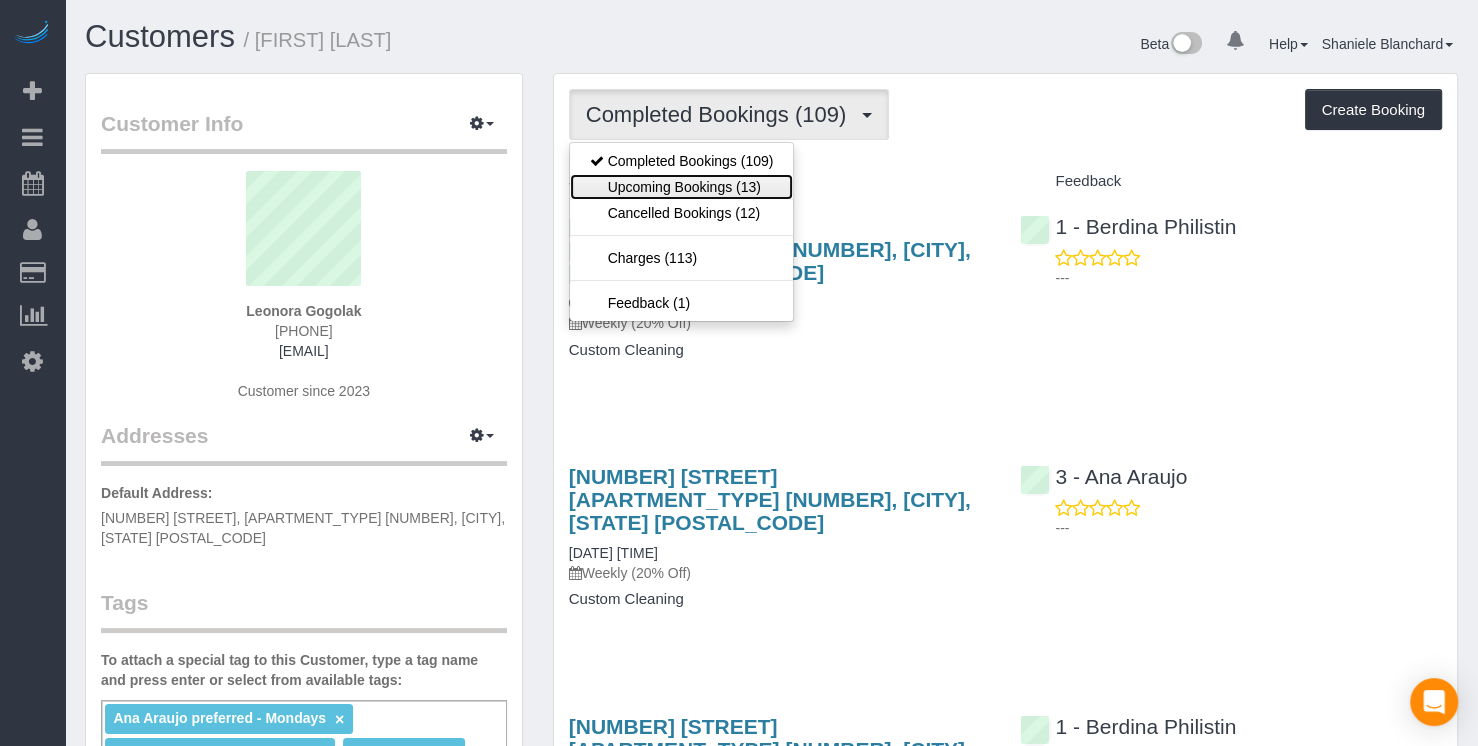 click on "Upcoming Bookings (13)" at bounding box center (682, 187) 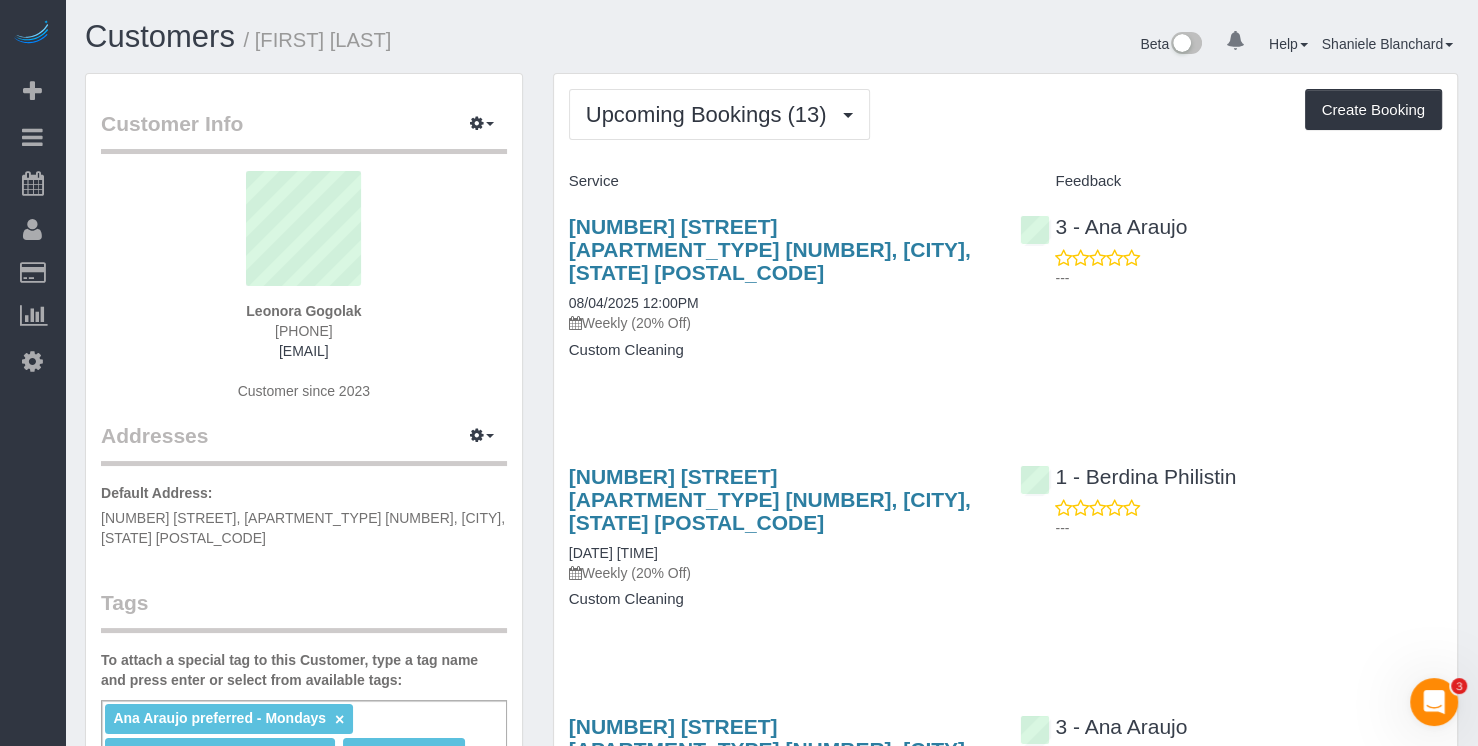 scroll, scrollTop: 0, scrollLeft: 0, axis: both 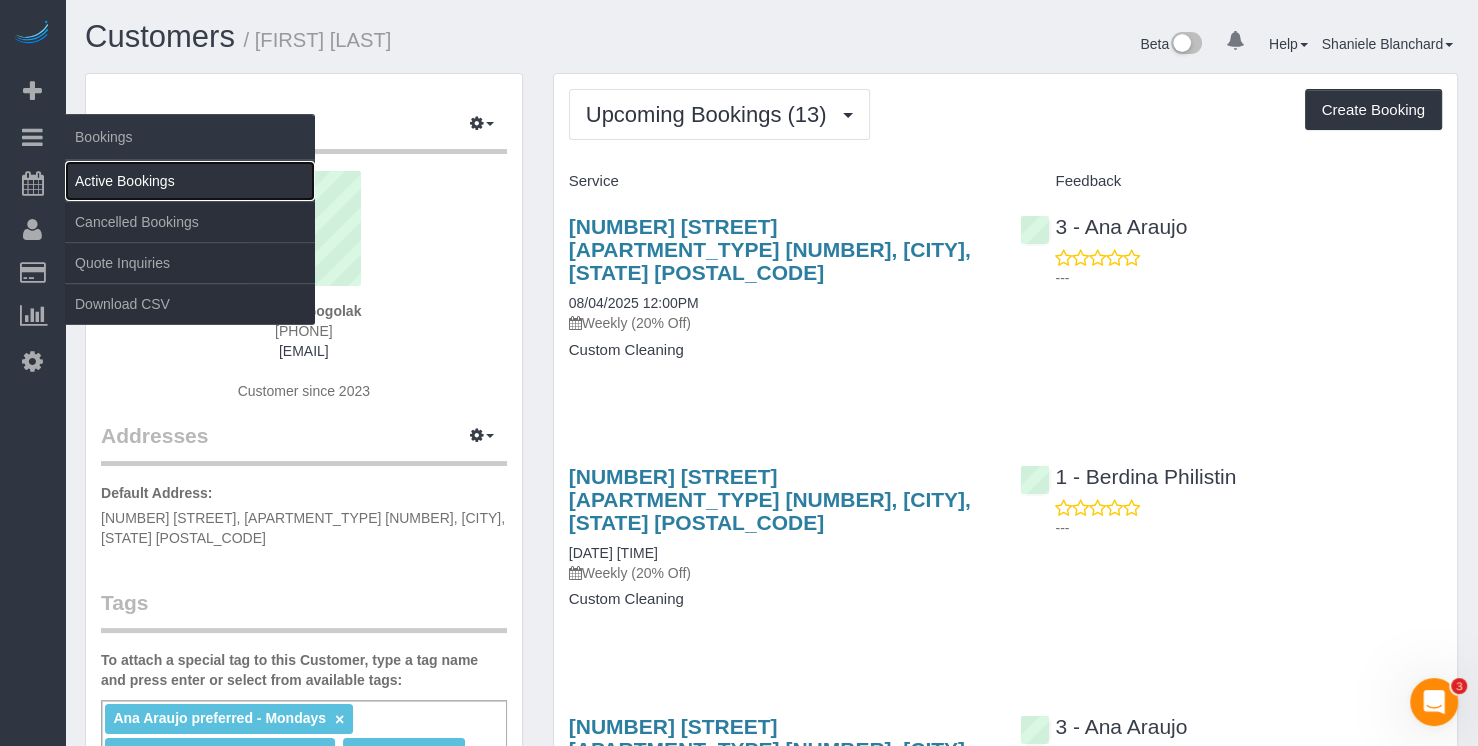click on "Active Bookings" at bounding box center [190, 181] 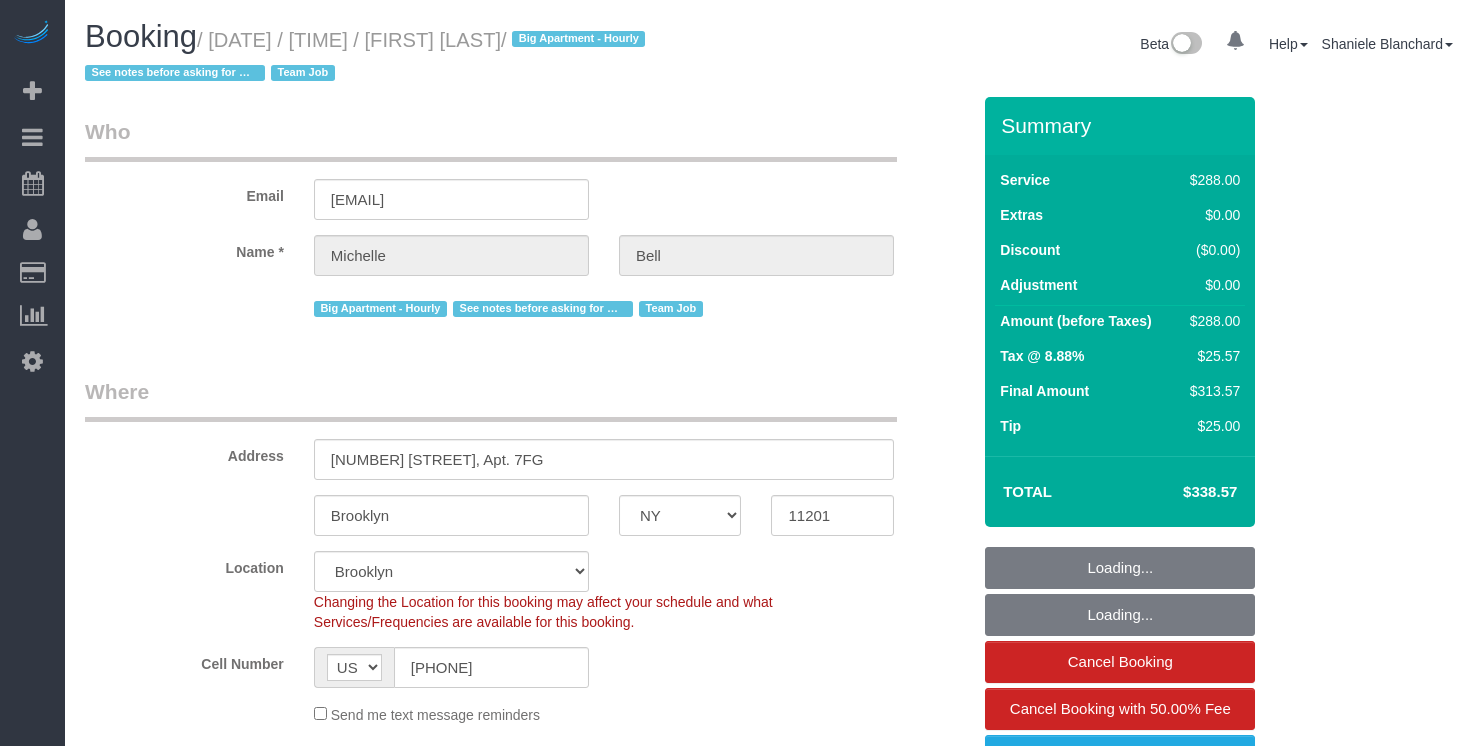 select on "NY" 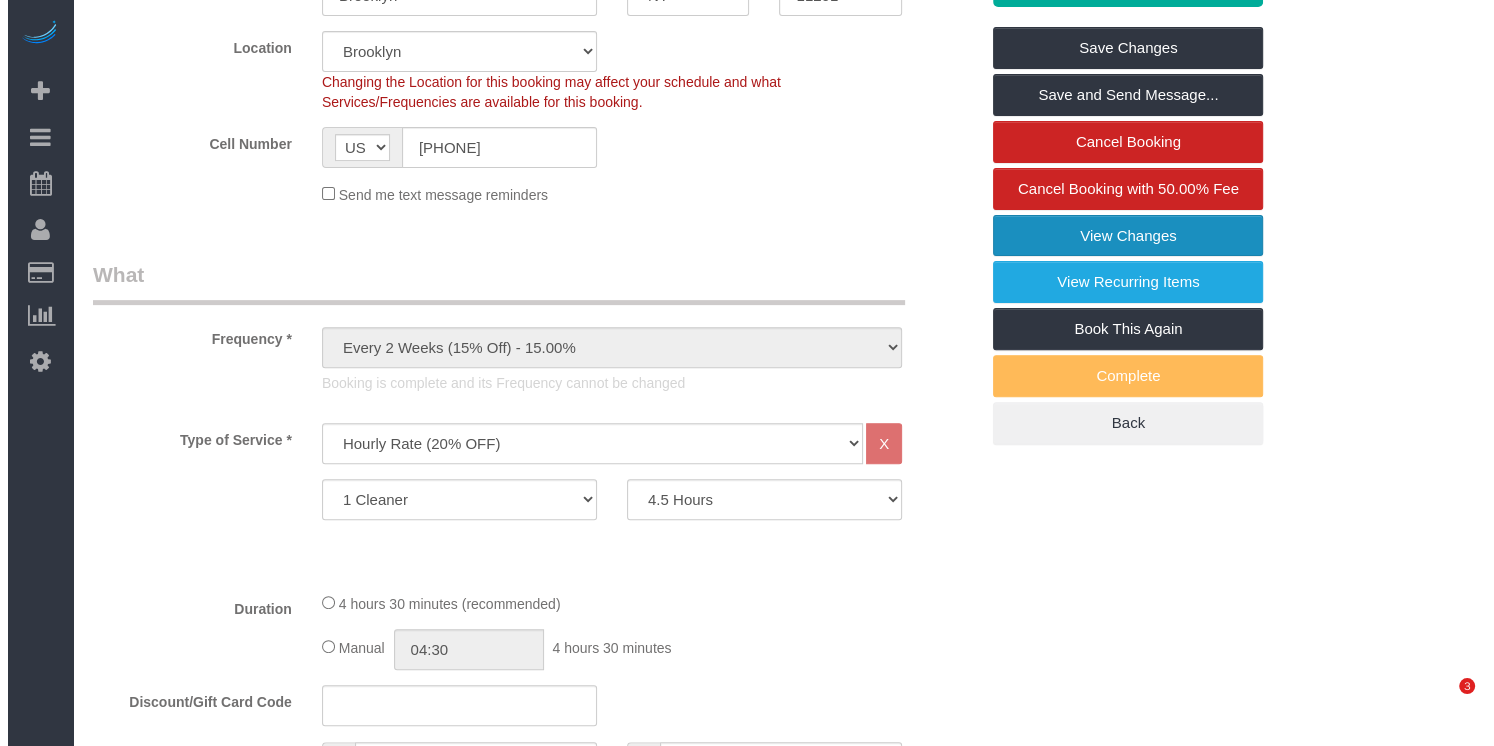 scroll, scrollTop: 443, scrollLeft: 0, axis: vertical 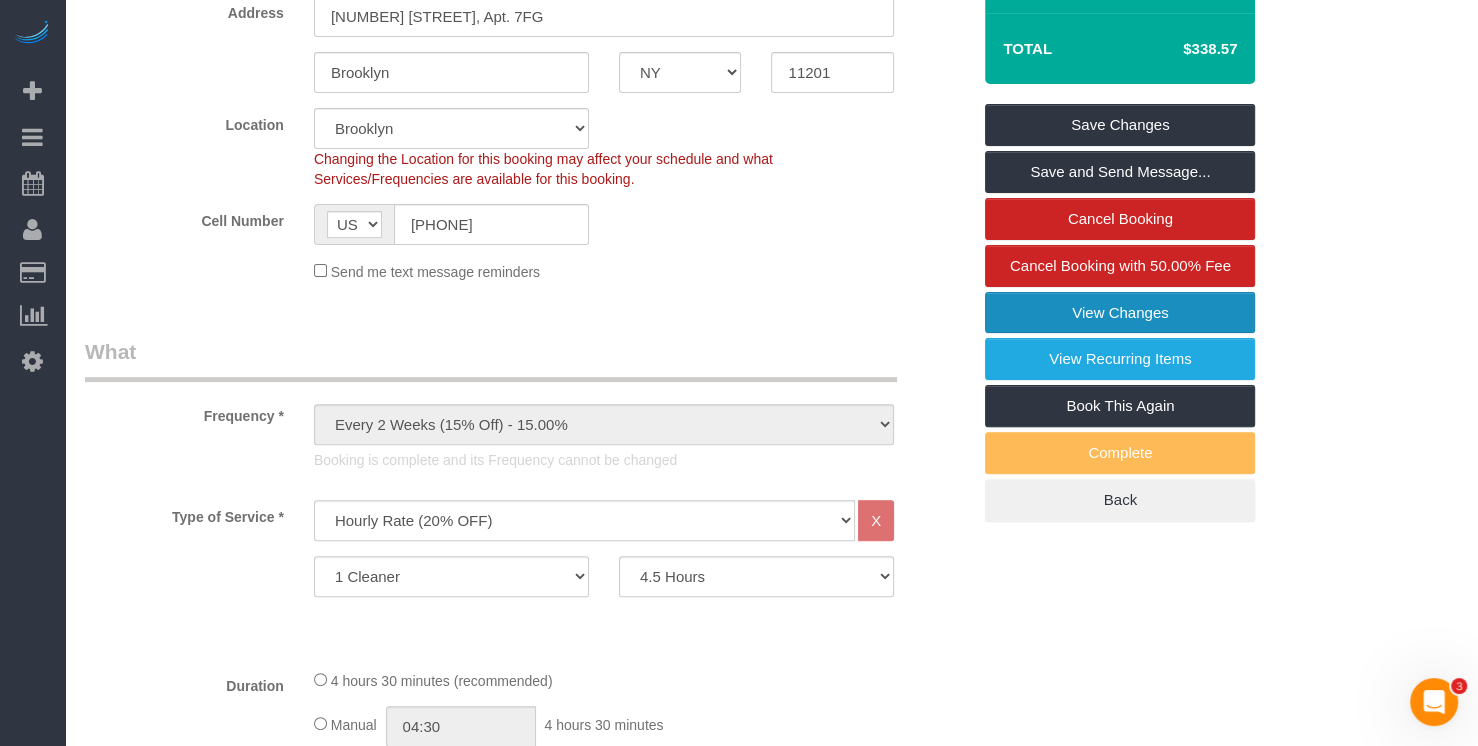 click on "View Changes" at bounding box center (1120, 313) 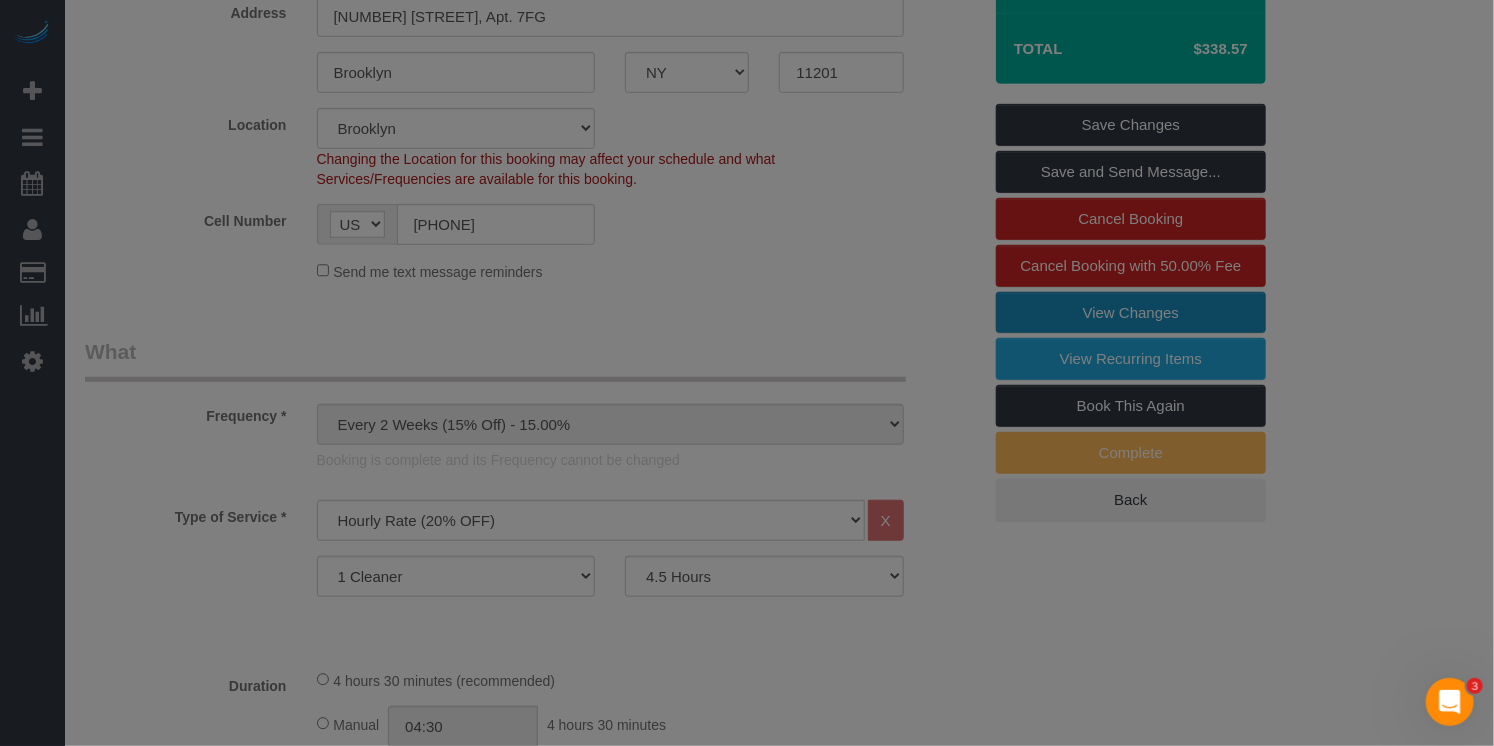 scroll, scrollTop: 0, scrollLeft: 0, axis: both 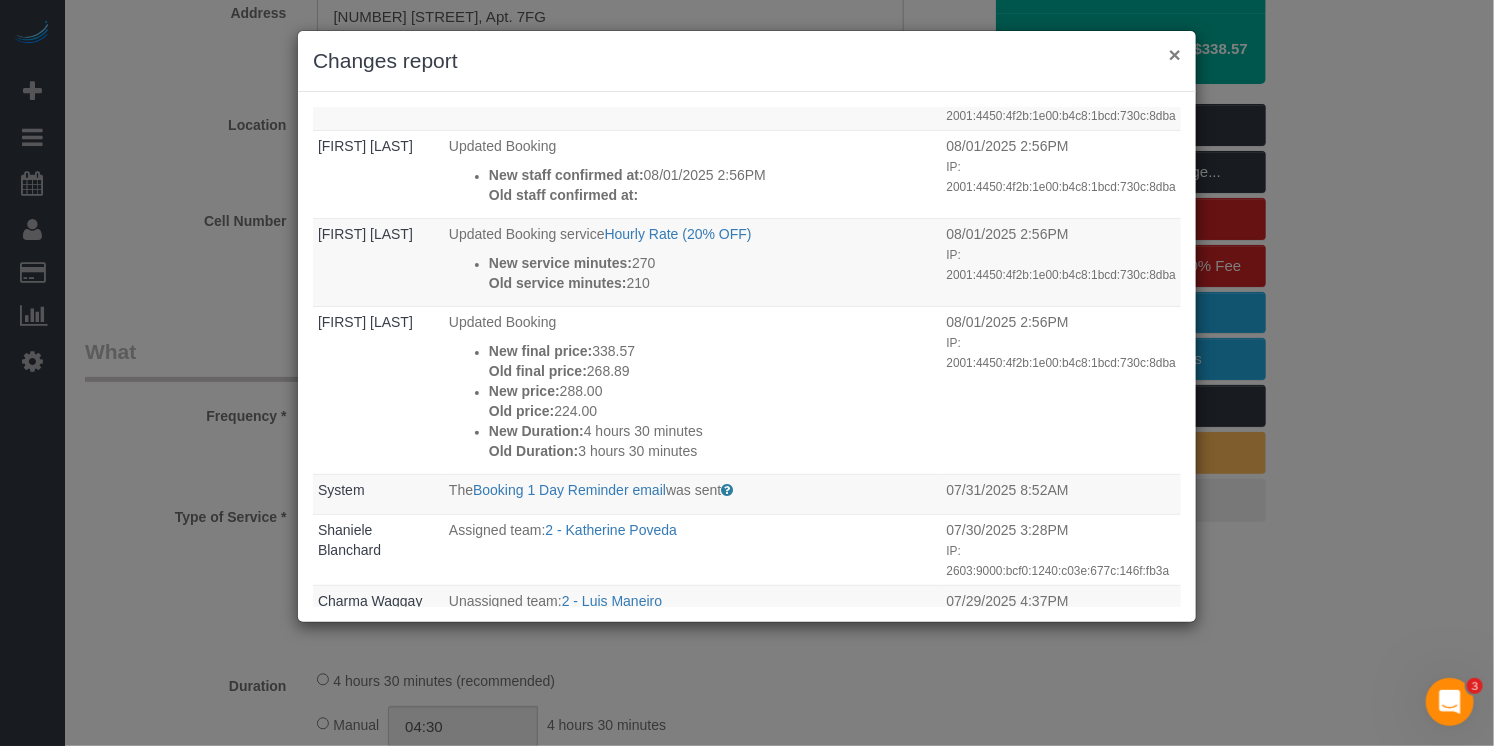 click on "×" at bounding box center (1175, 54) 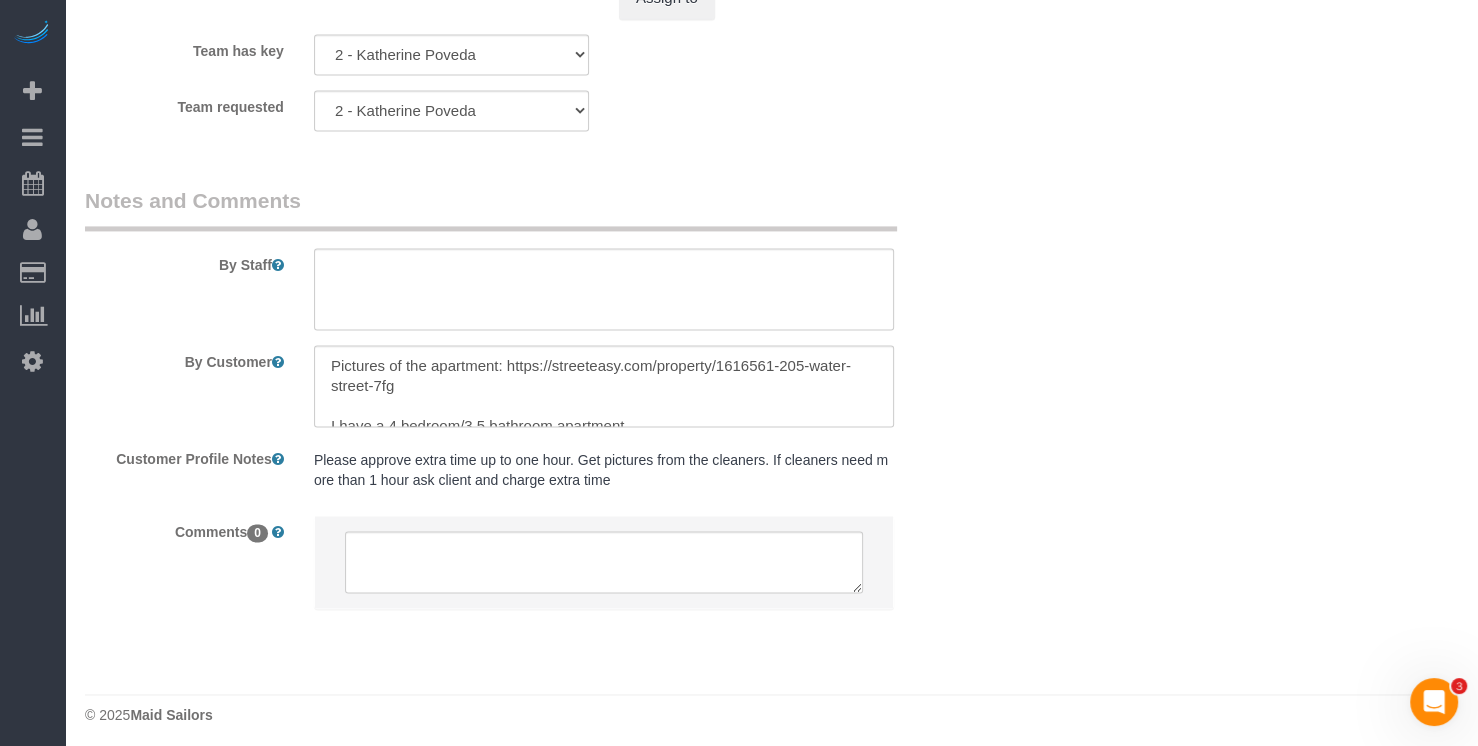 scroll, scrollTop: 2555, scrollLeft: 0, axis: vertical 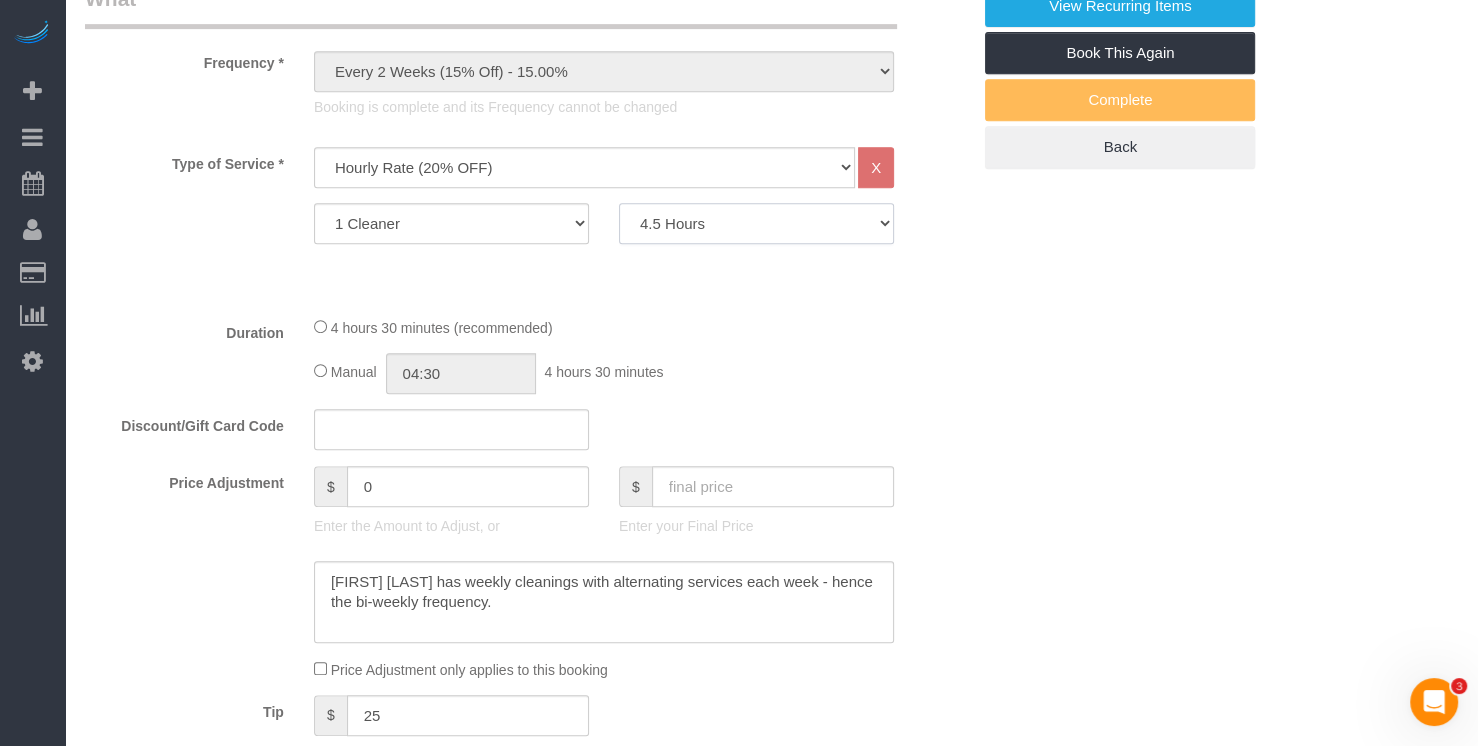 click on "1 Hour
1.5 Hour
2 Hours
2.5 Hours
3 Hours
3.5 Hours
4 Hours
4.5 Hours
5 Hours
5.5 Hours
6 Hours
6.5 Hours
7 Hours
7.5 Hours
8 Hours
8.5 Hours
9 Hours
9.5 Hours
10 Hours
10.5 Hours
11 Hours
11.5 Hours
12 Hours
12.5 Hours
13 Hours
13.5 Hours
14 Hours
14.5 Hours
15 Hours
15.5 Hours" 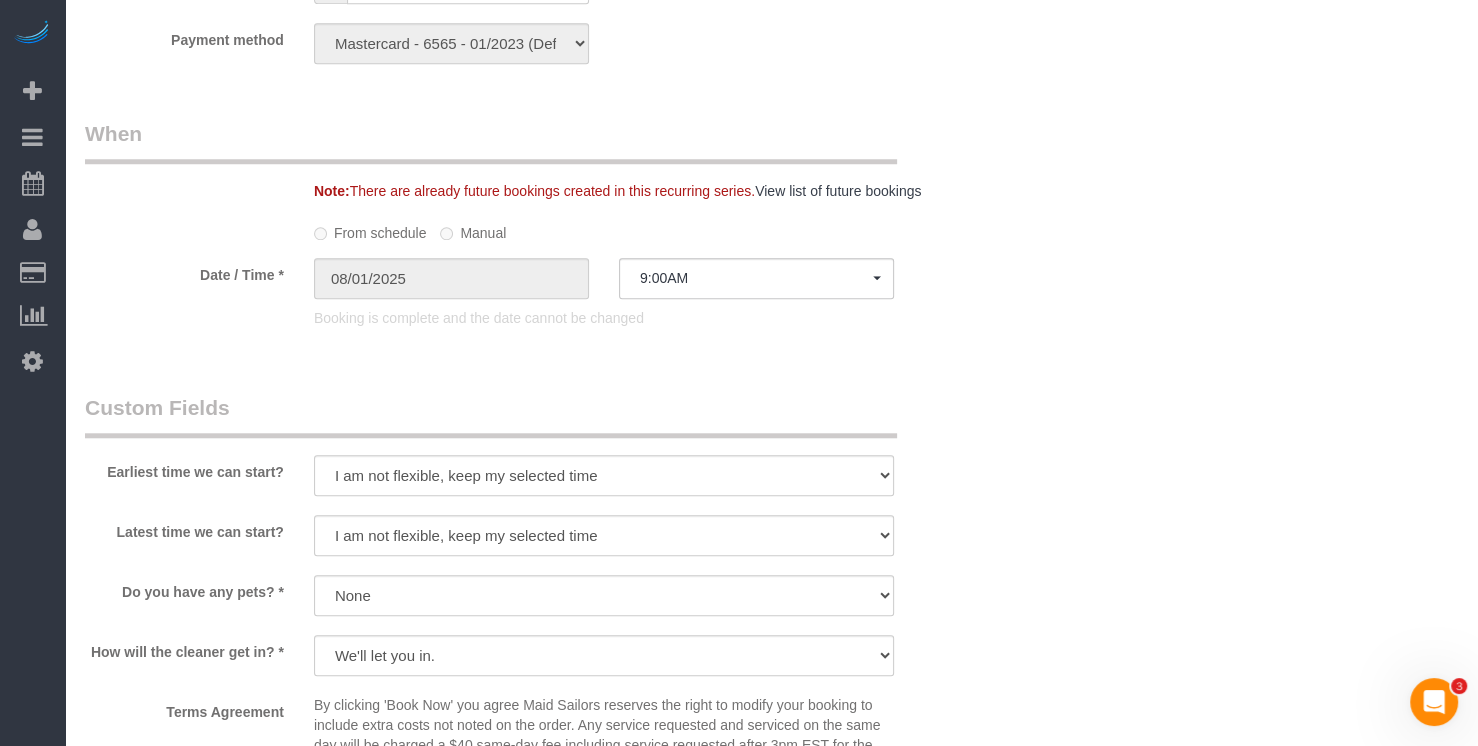 scroll, scrollTop: 2555, scrollLeft: 0, axis: vertical 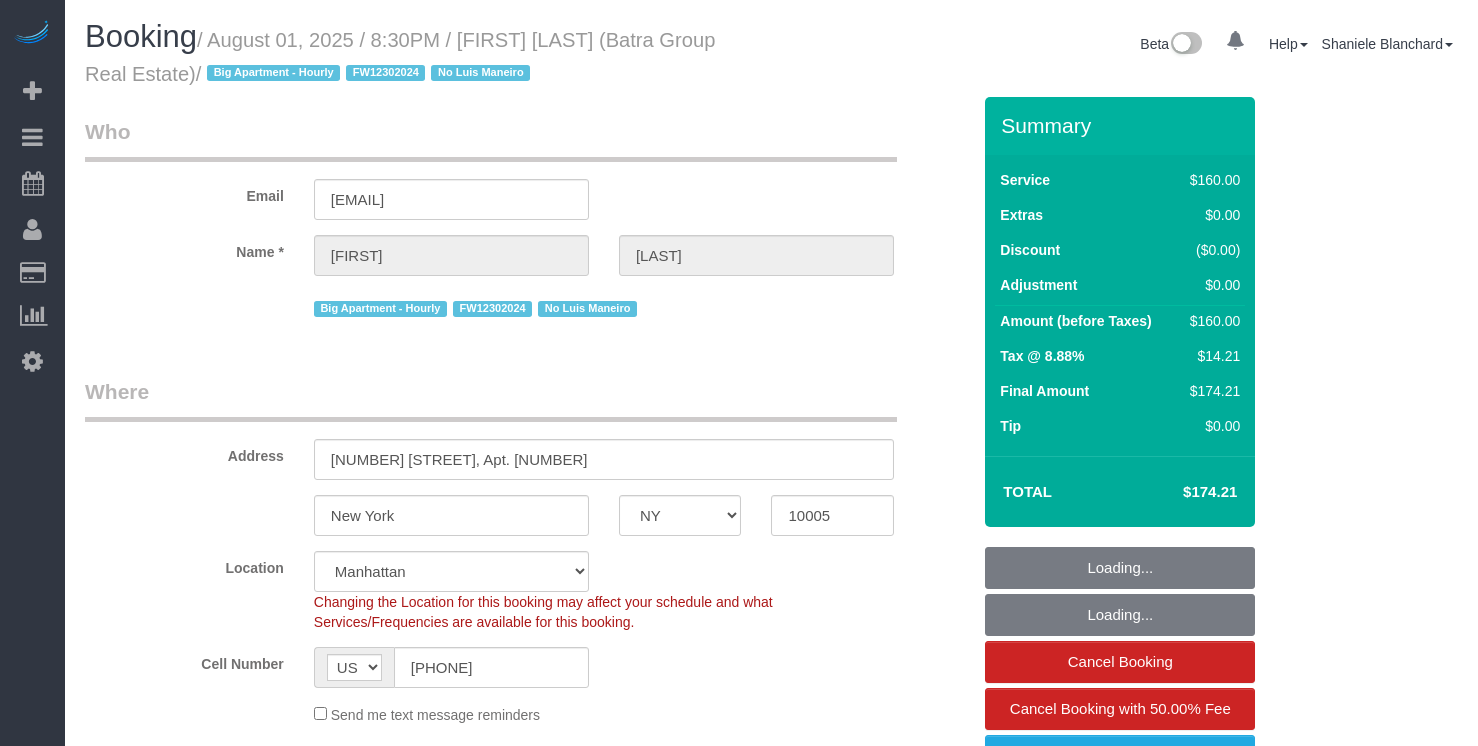 select on "NY" 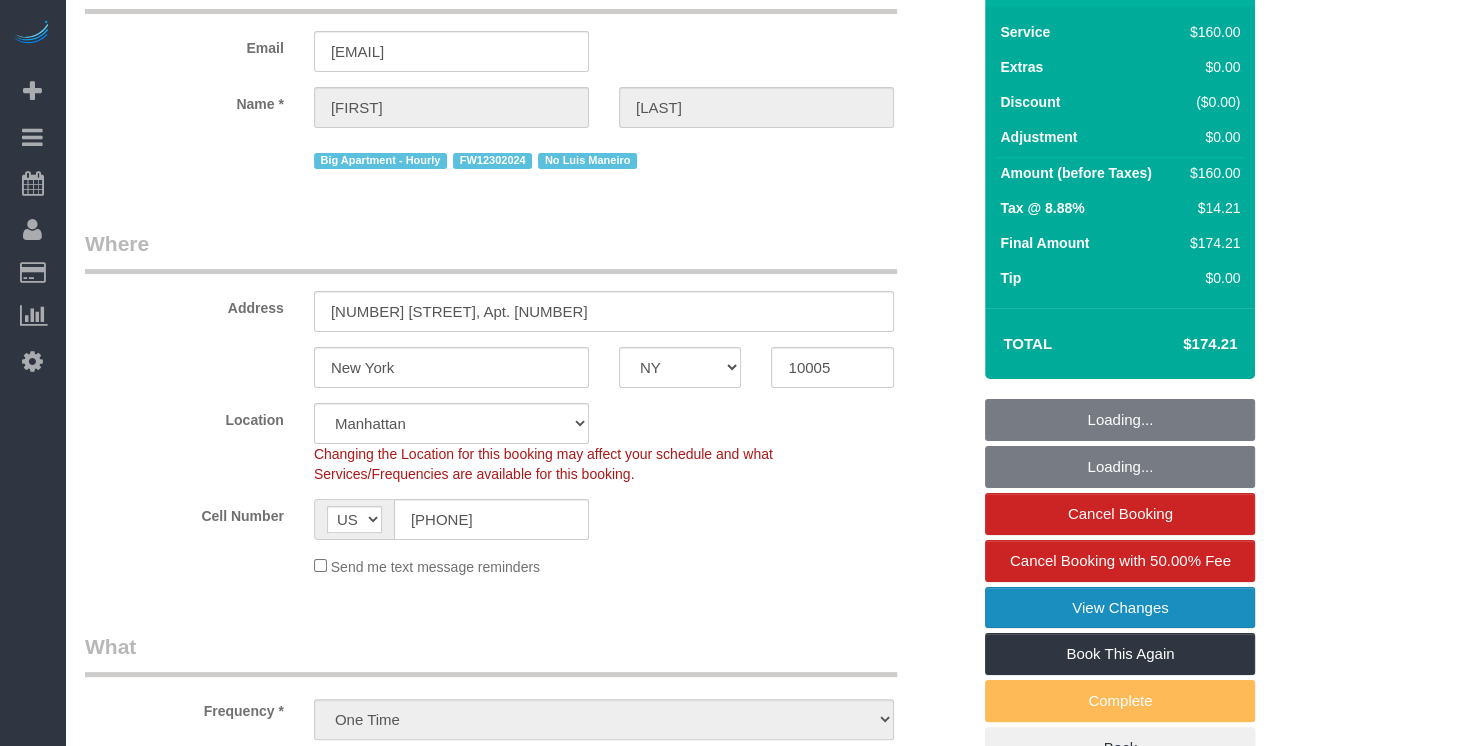 click on "View Changes" at bounding box center [1120, 608] 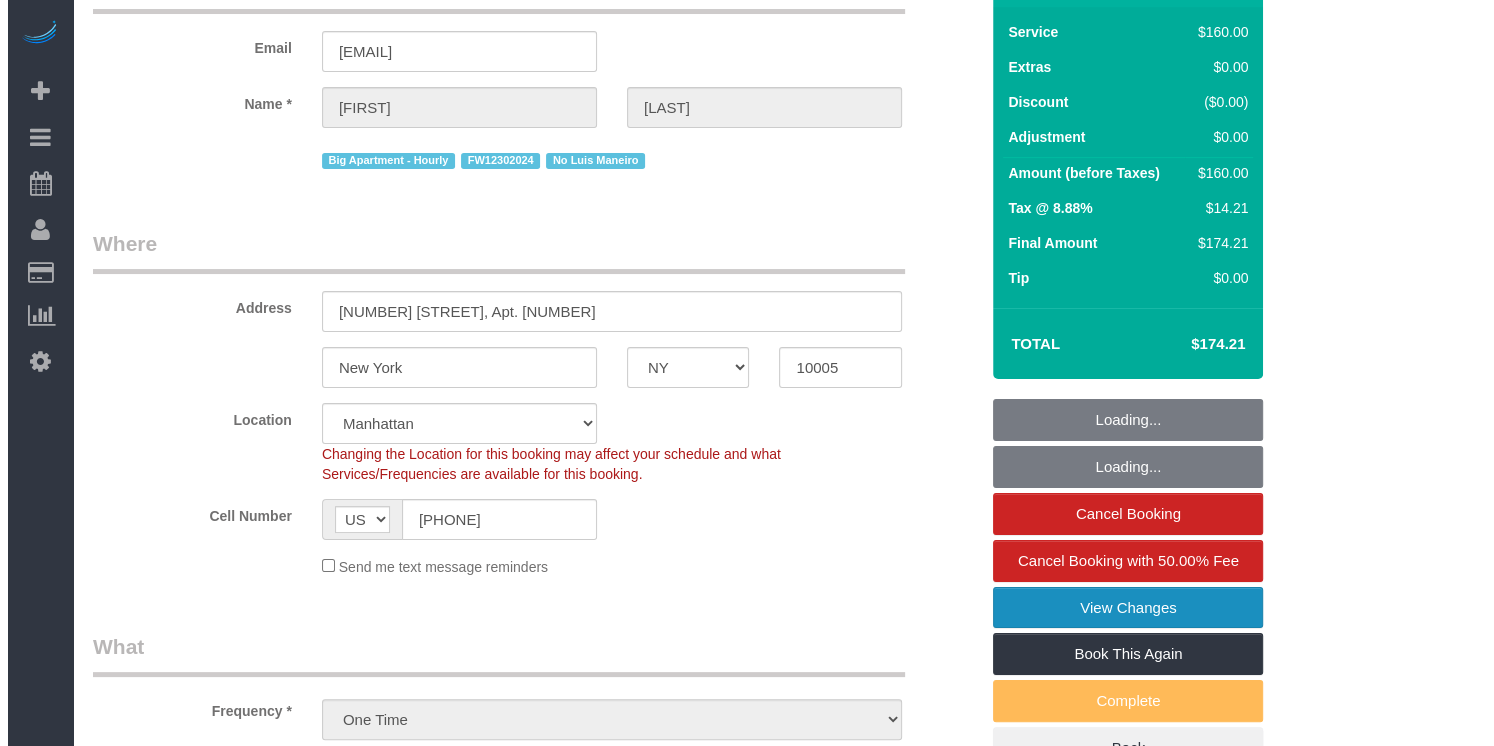 scroll, scrollTop: 148, scrollLeft: 0, axis: vertical 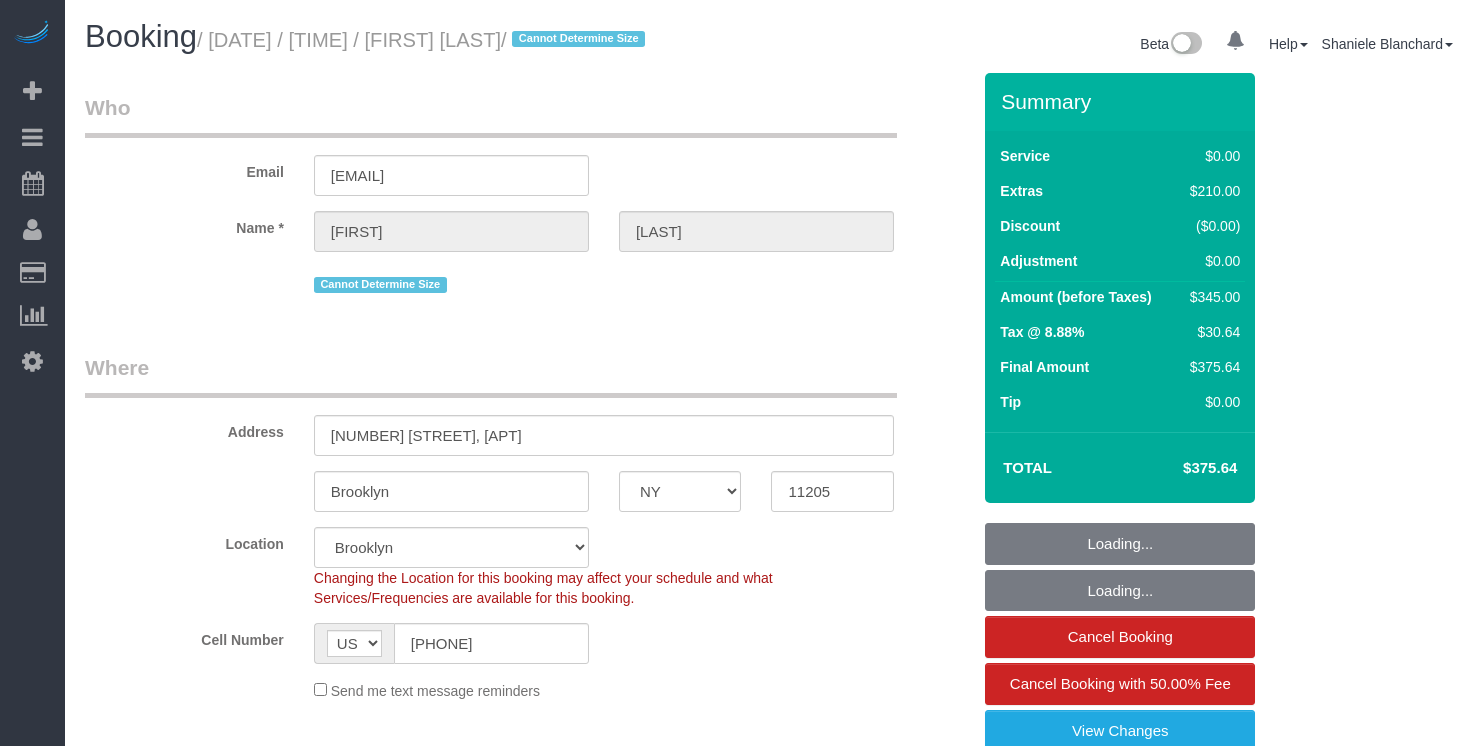 select on "NY" 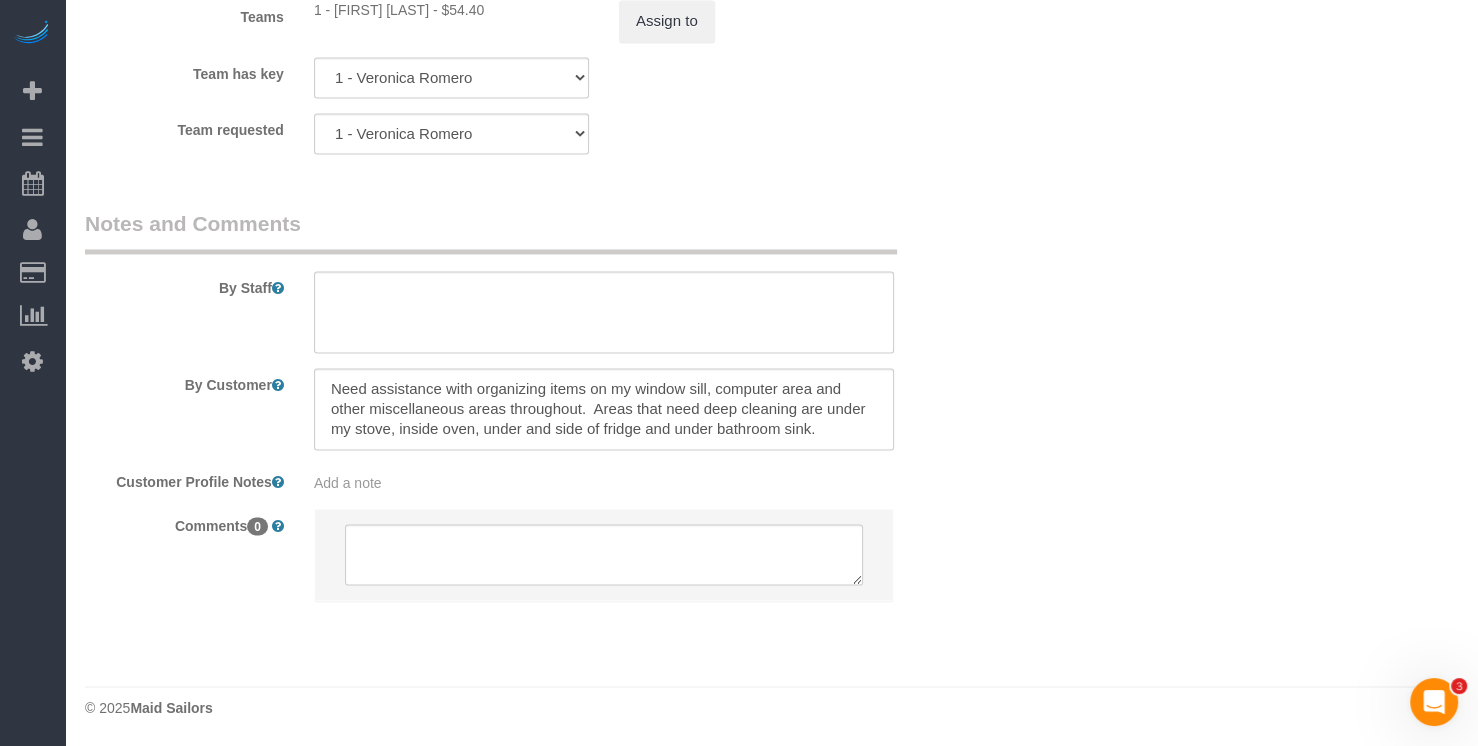 scroll, scrollTop: 0, scrollLeft: 0, axis: both 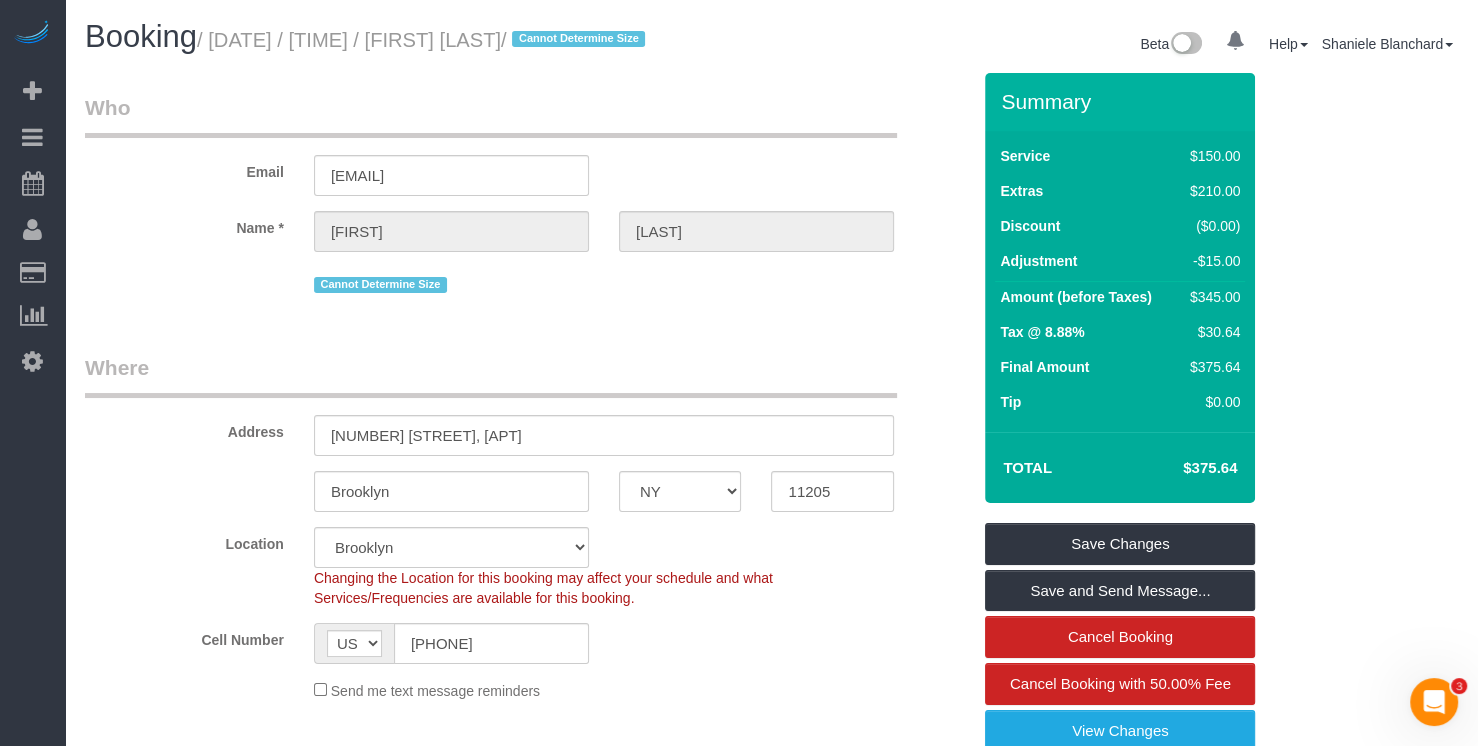 drag, startPoint x: 615, startPoint y: 44, endPoint x: 485, endPoint y: 37, distance: 130.18832 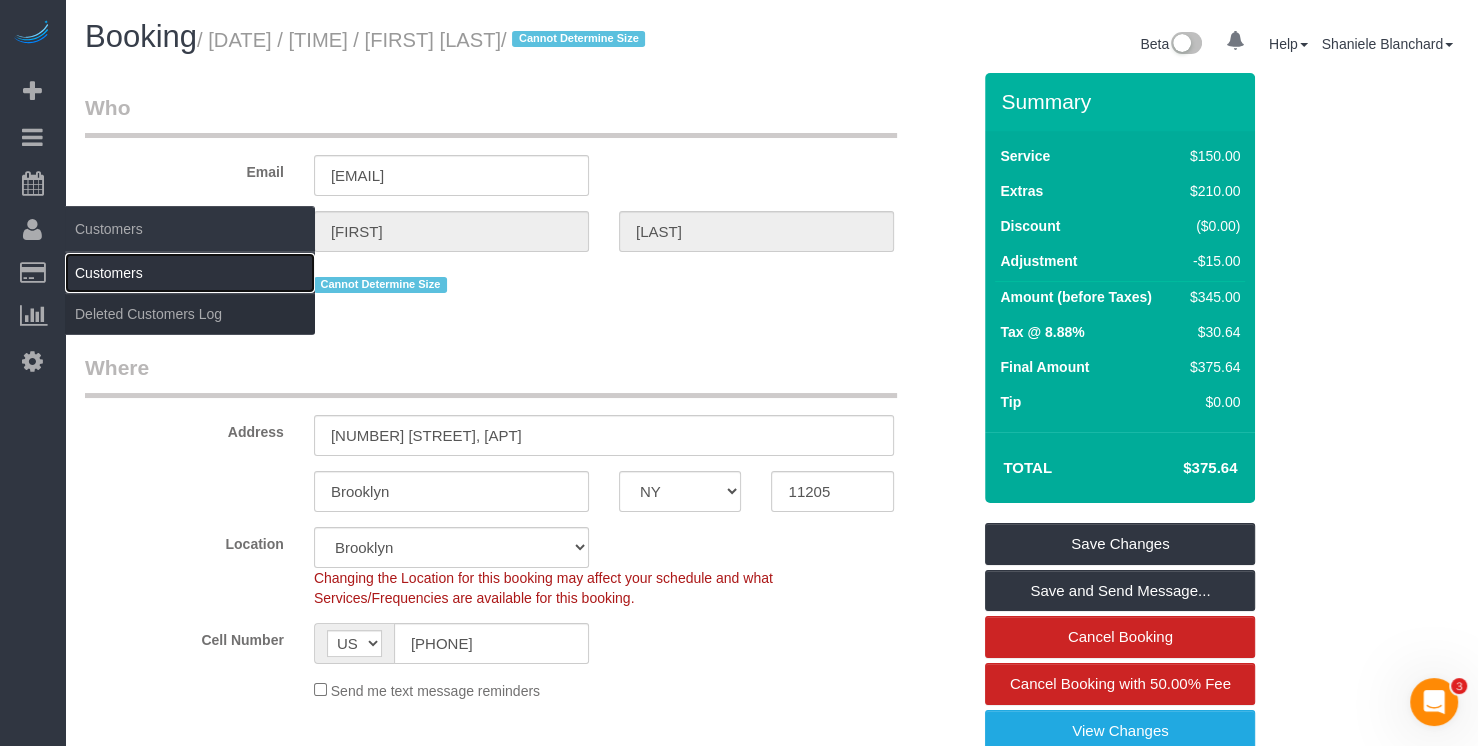 drag, startPoint x: 145, startPoint y: 276, endPoint x: 171, endPoint y: 260, distance: 30.528675 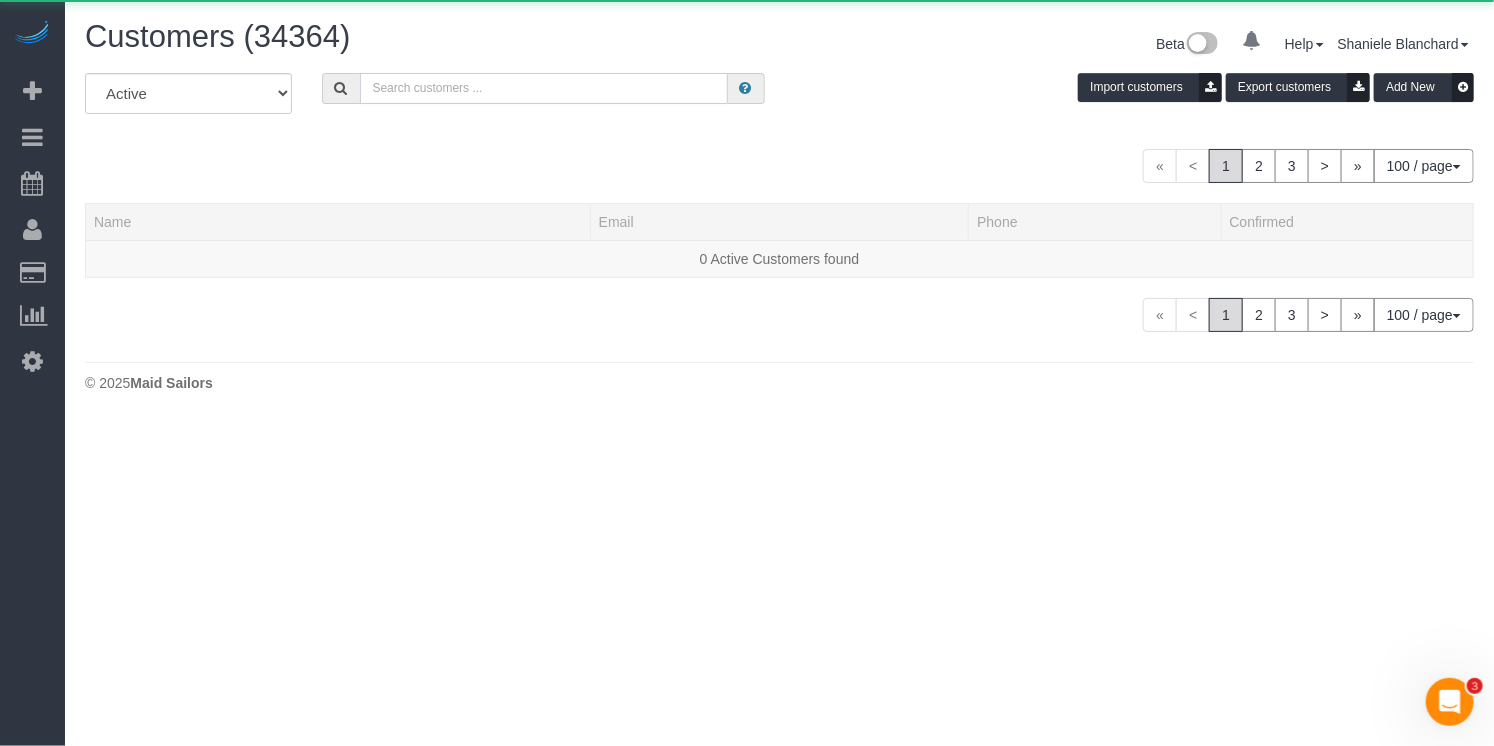 click at bounding box center (544, 88) 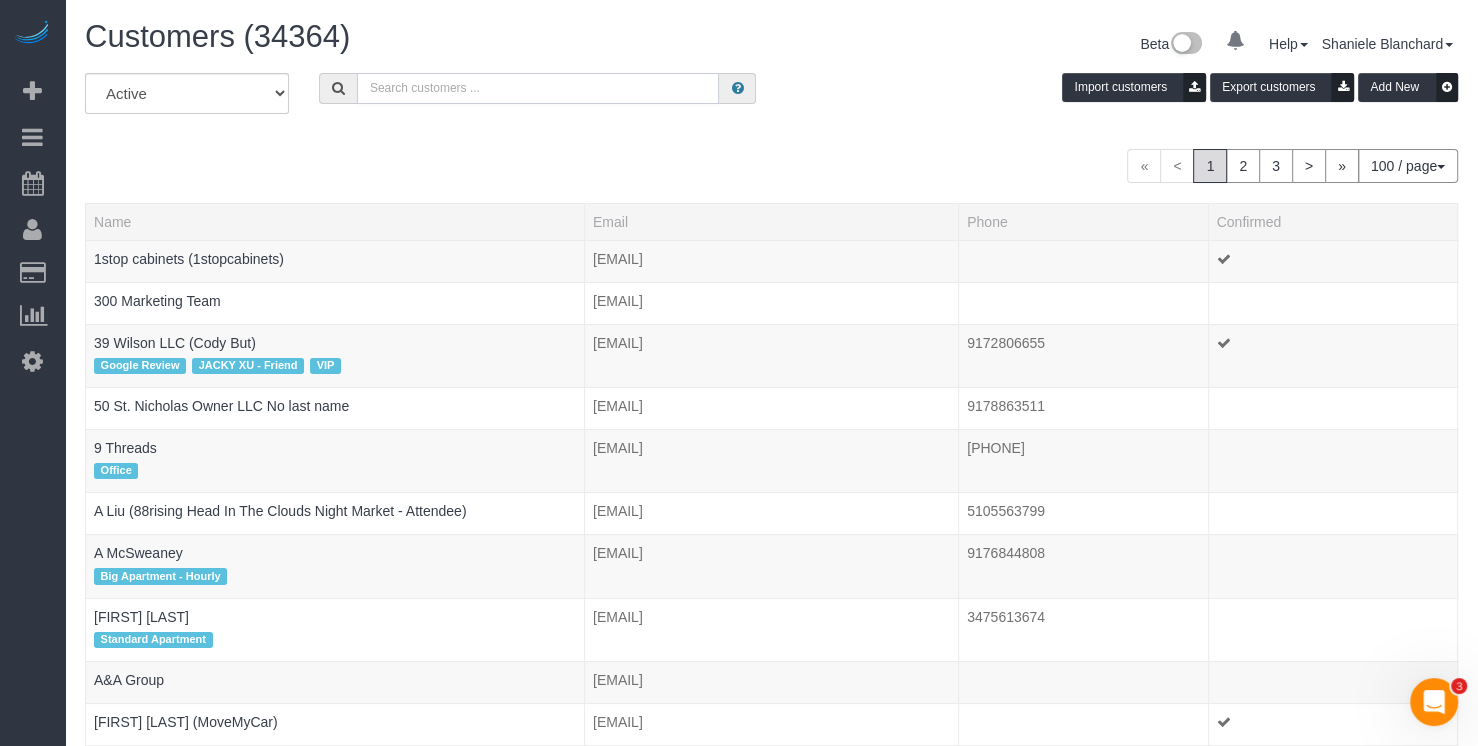 paste on "Tynesha Finlay" 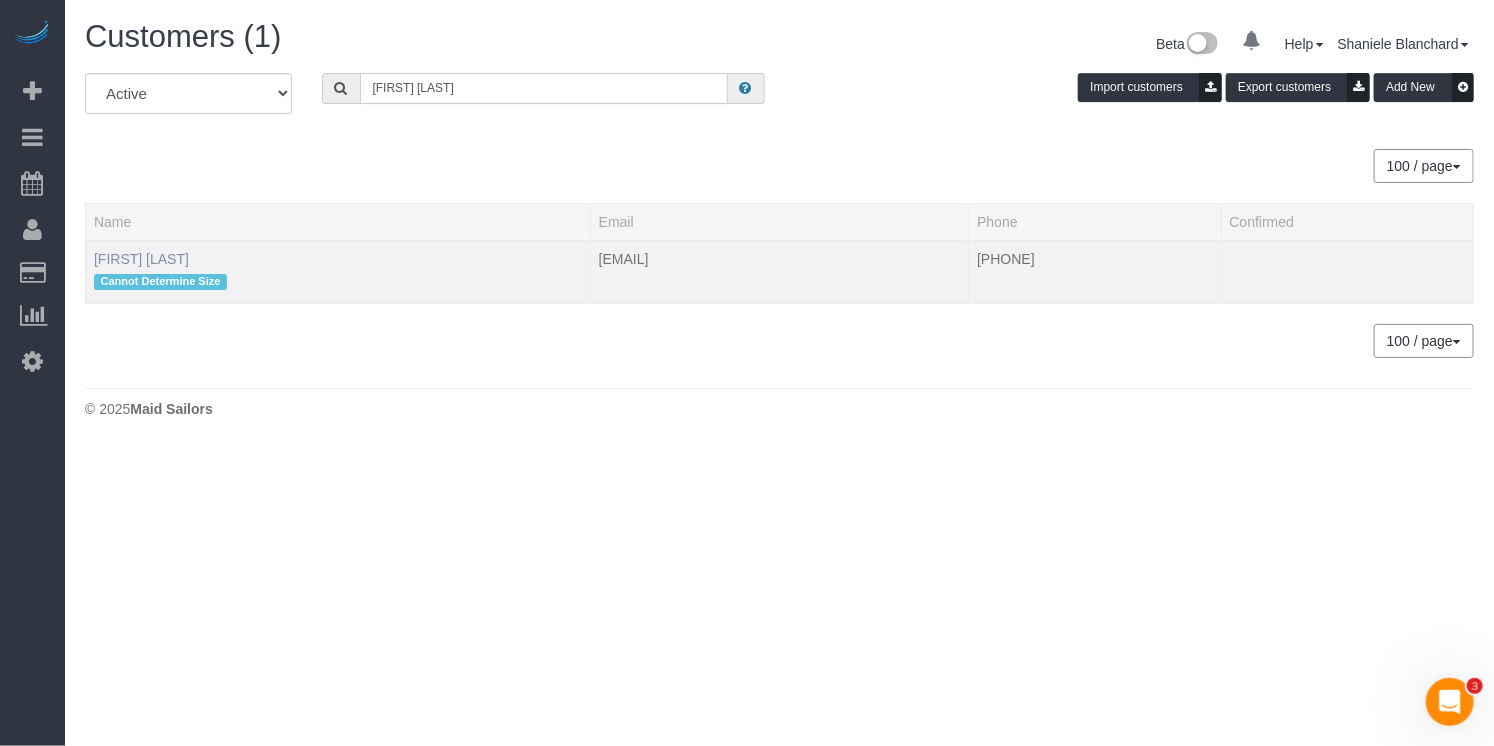 type on "Tynesha Finlay" 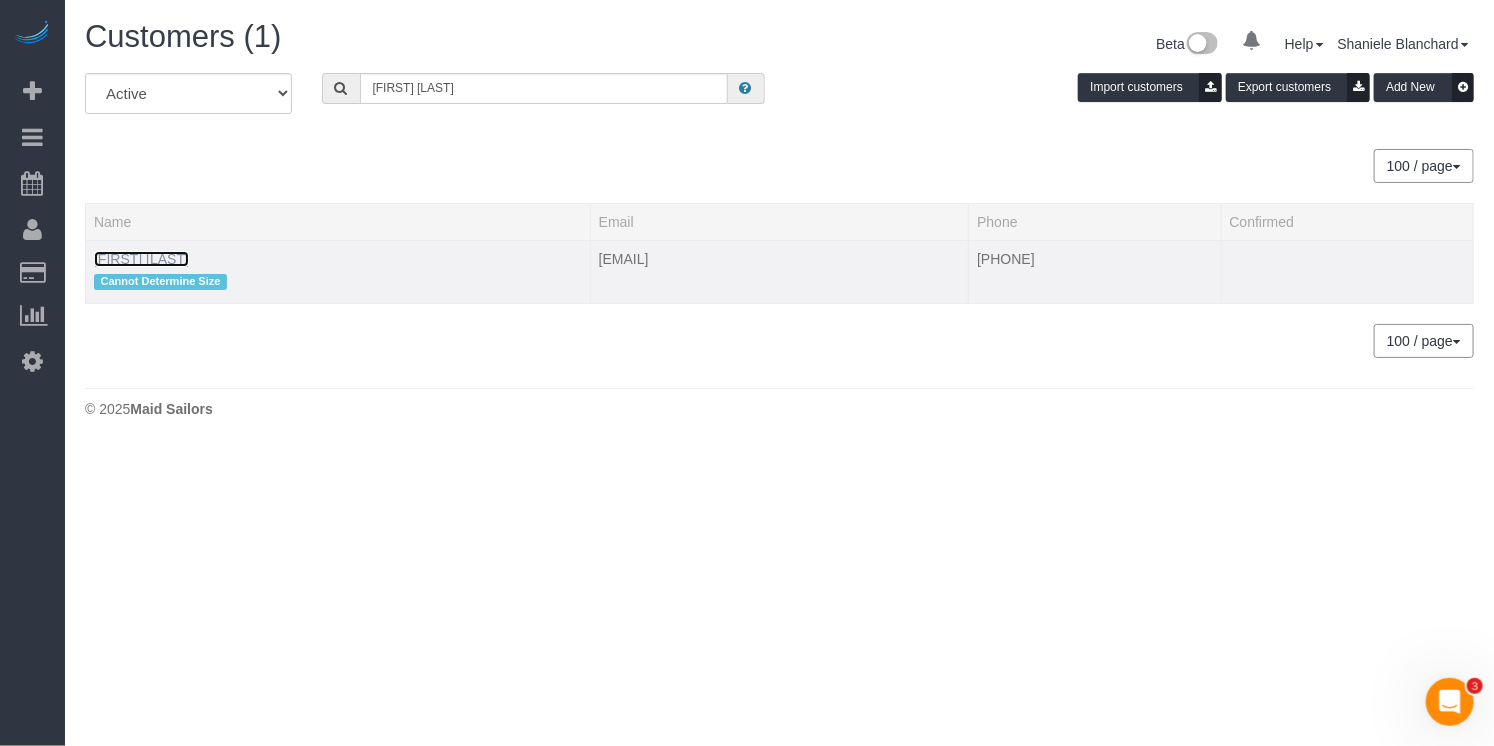 click on "Tynesha Finlay" at bounding box center [141, 259] 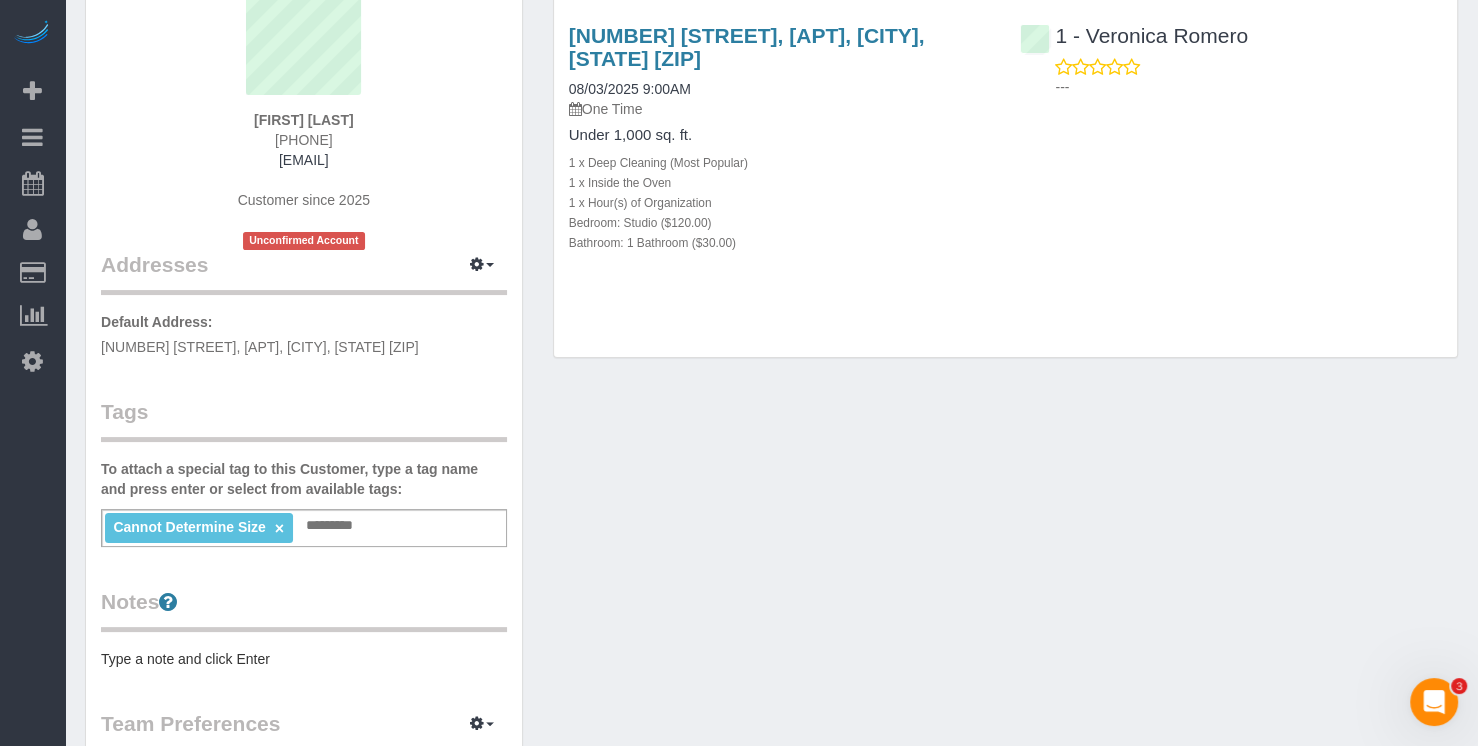 scroll, scrollTop: 0, scrollLeft: 0, axis: both 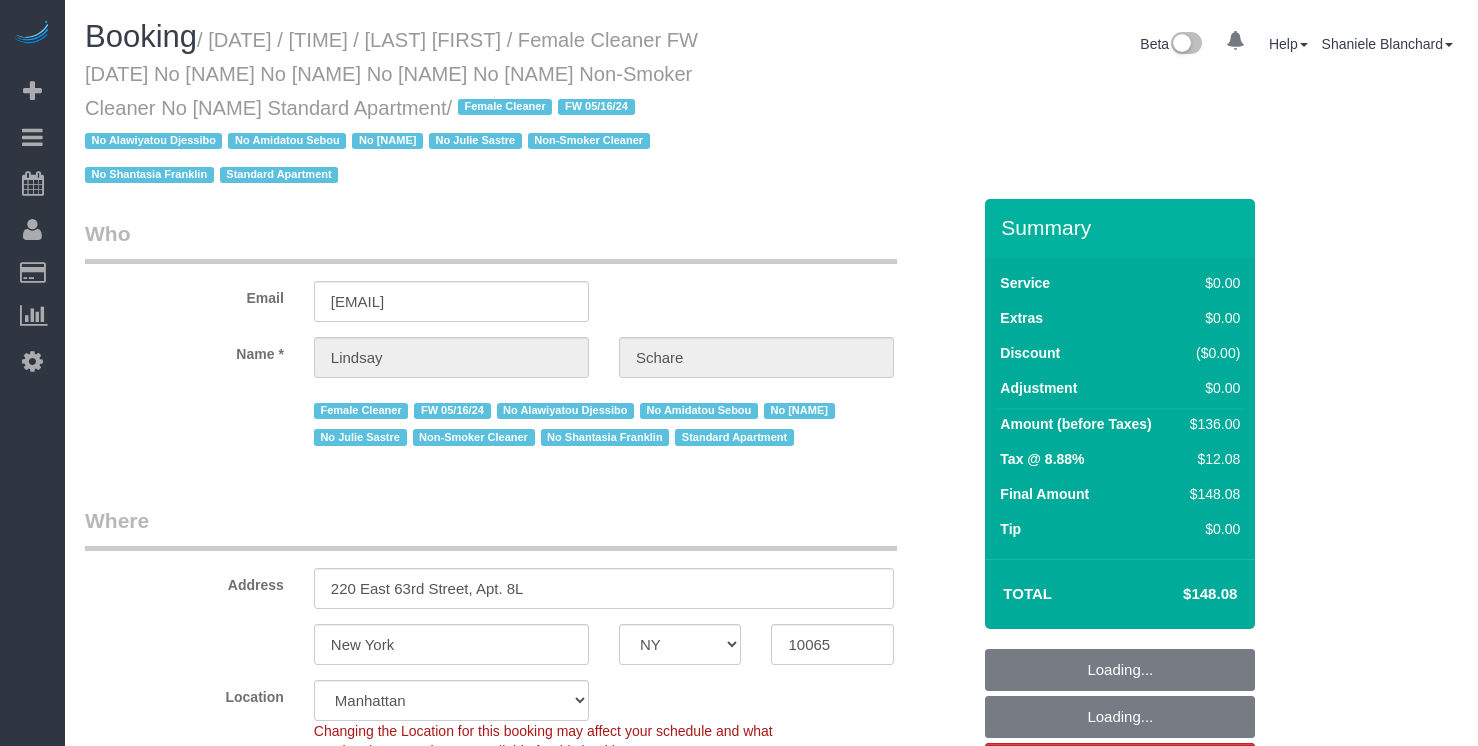 select on "NY" 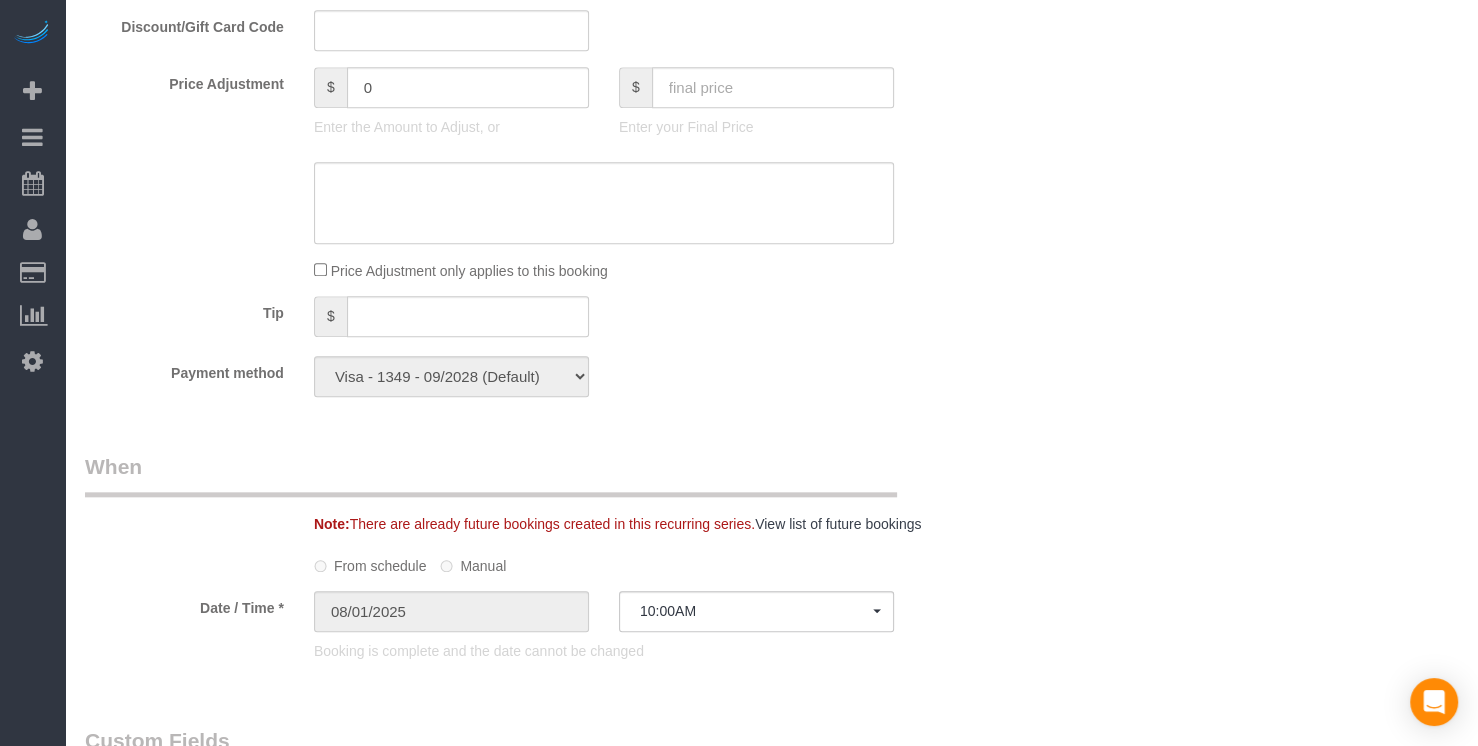 scroll, scrollTop: 2264, scrollLeft: 0, axis: vertical 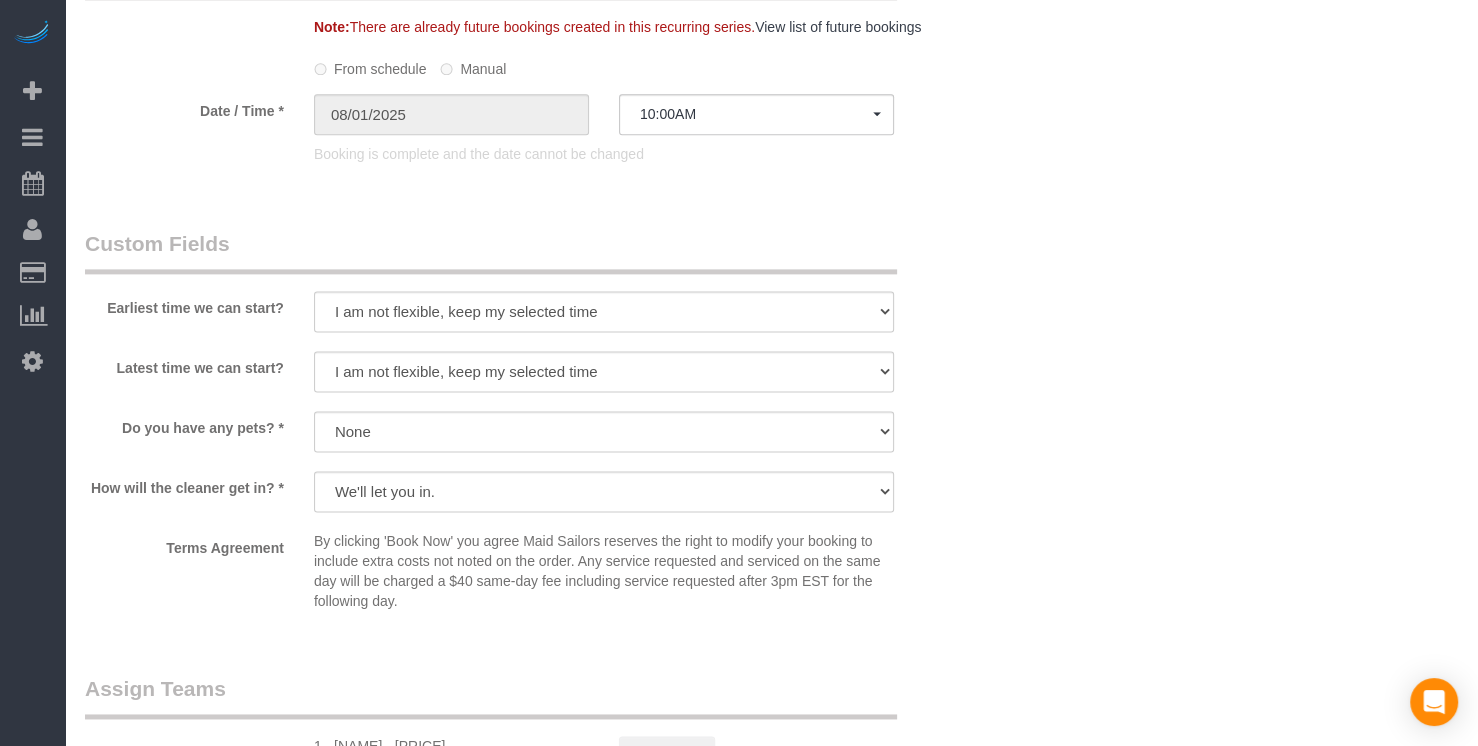 click on "/
Female Cleaner
FW 05/16/24
No Alawiyatou Djessibo
No Amidatou Sebou
No Joselin
No Julie Sastre
Non-Smoker Cleaner
No Shantasia Franklin
Standard Apartment" at bounding box center [370, -2122] 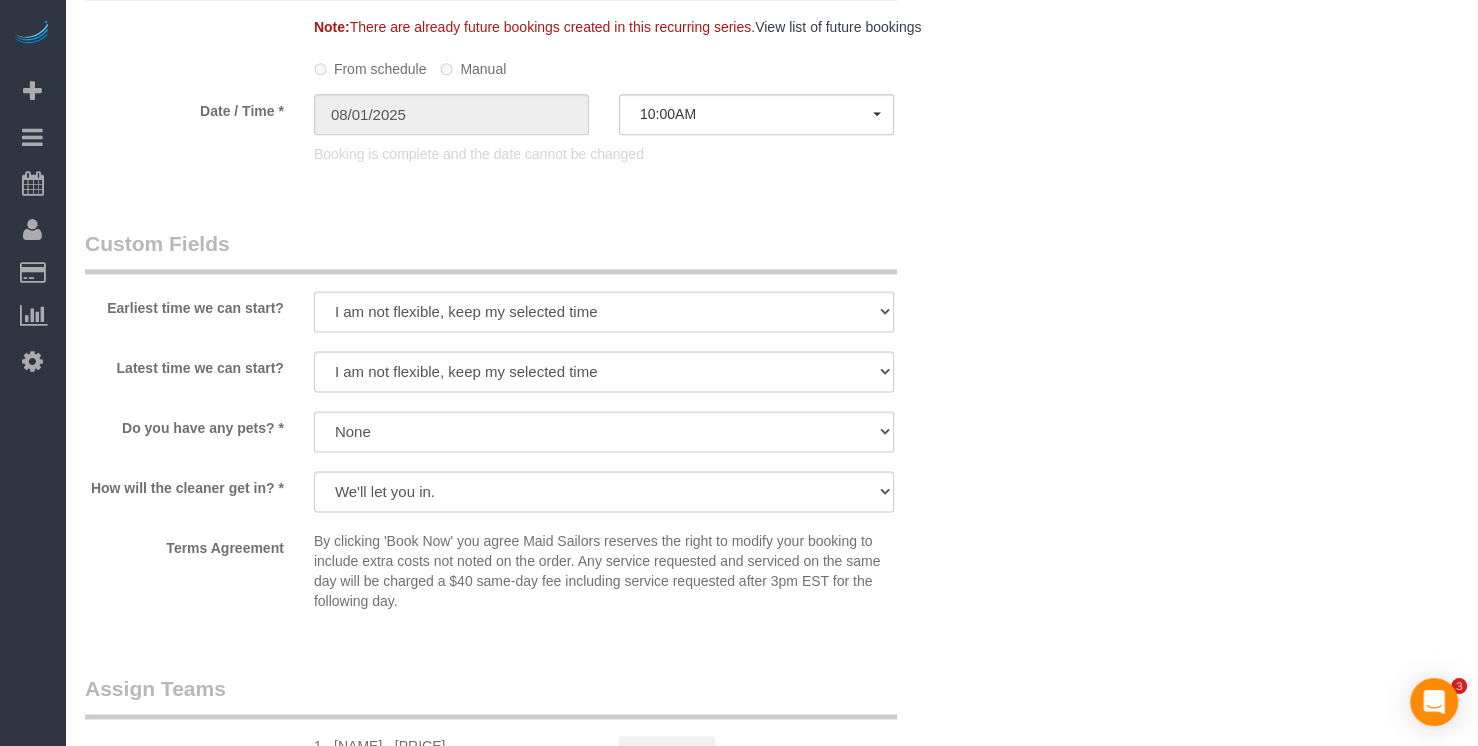 scroll, scrollTop: 0, scrollLeft: 0, axis: both 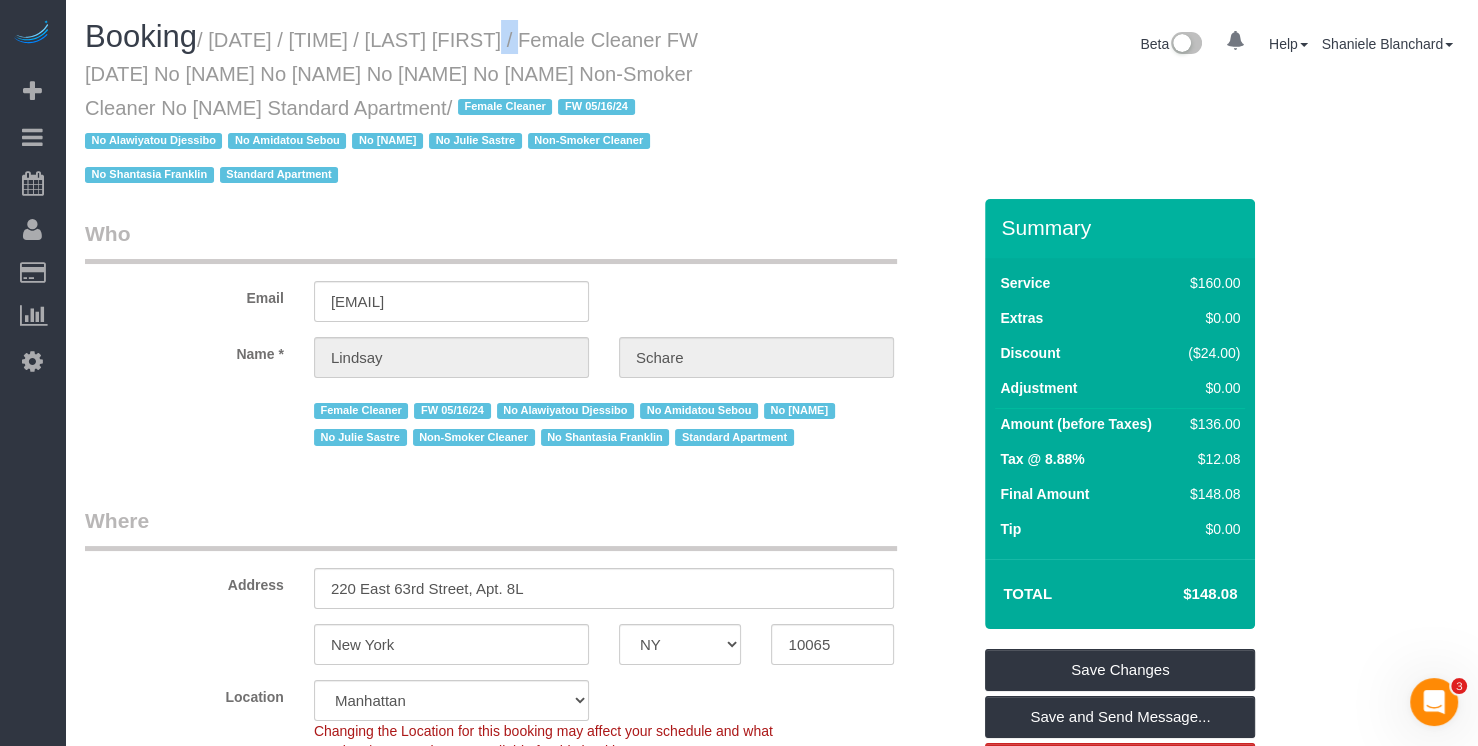 drag, startPoint x: 633, startPoint y: 40, endPoint x: 493, endPoint y: 47, distance: 140.1749 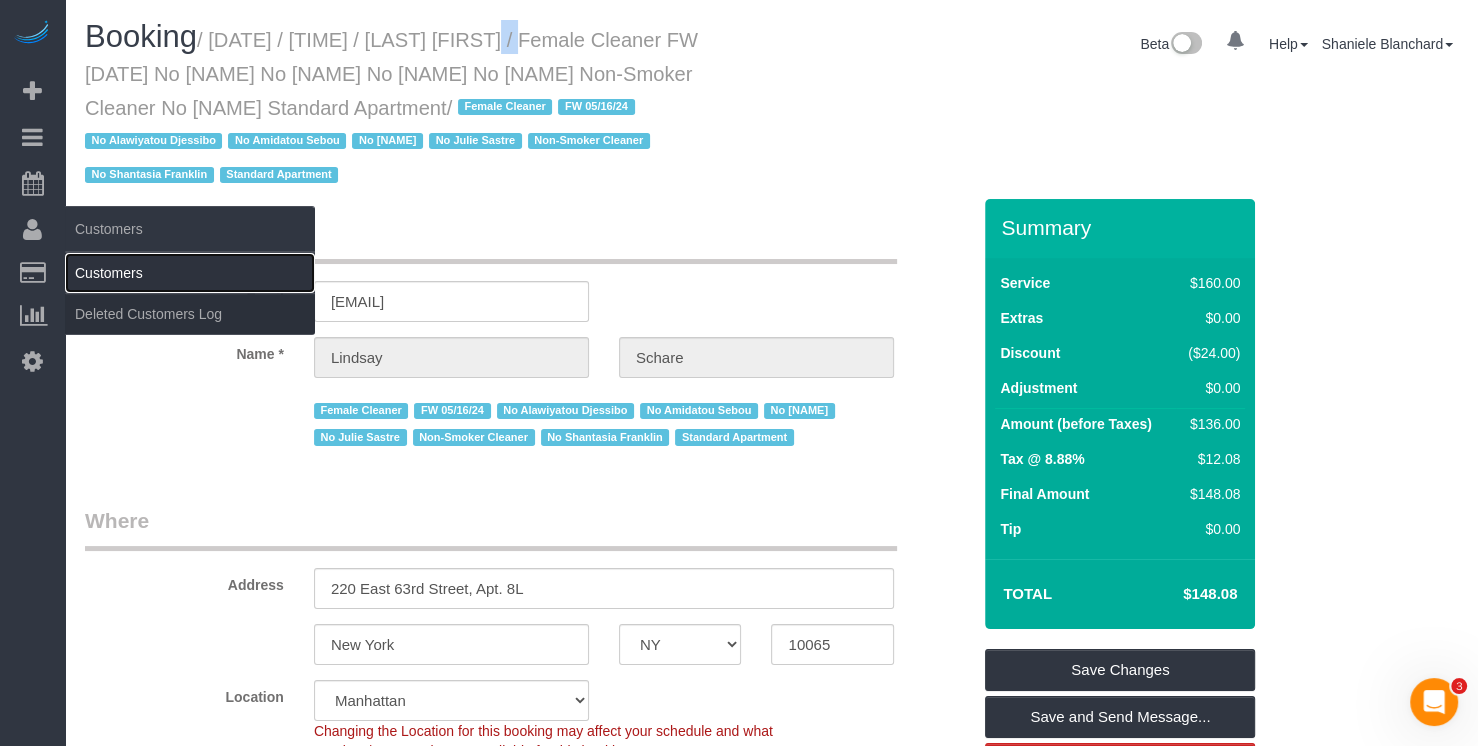 click on "Customers" at bounding box center (190, 273) 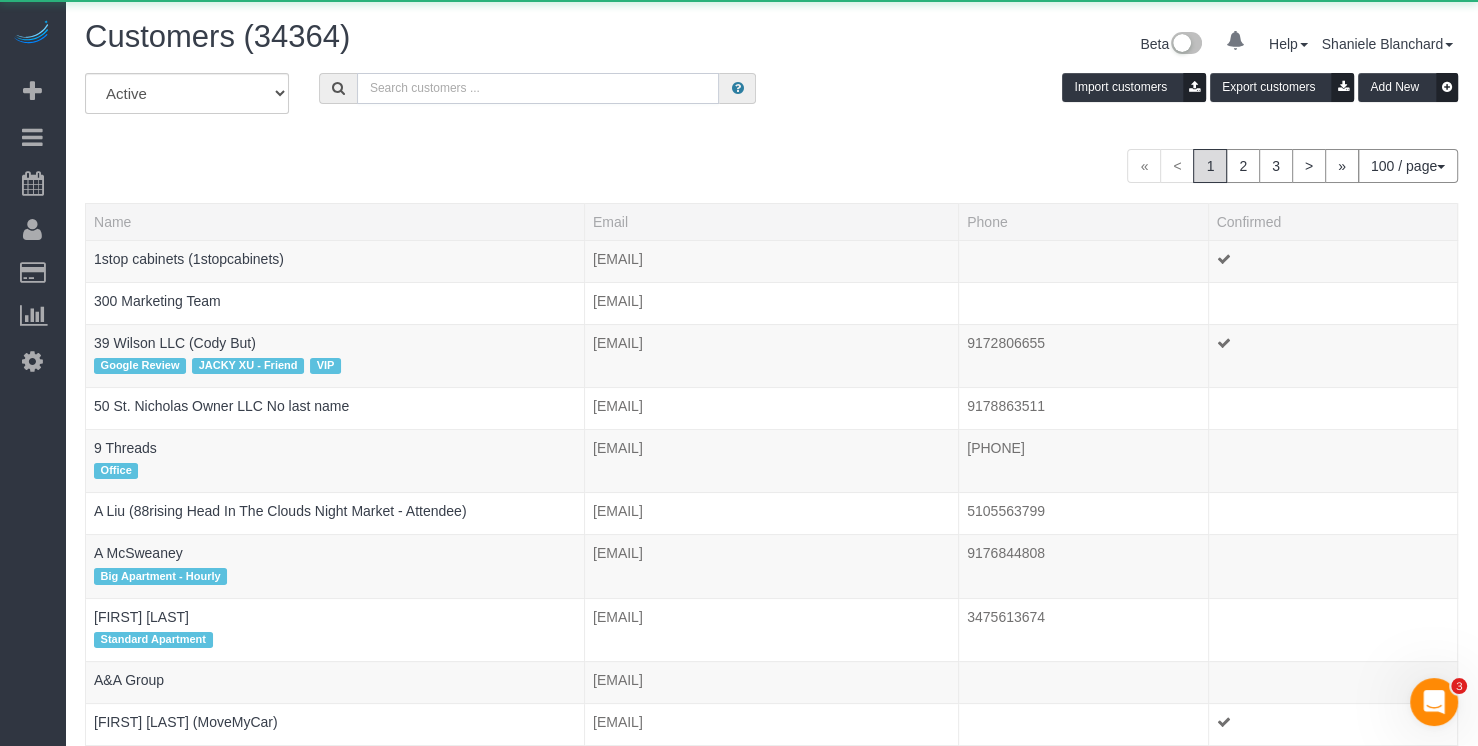 click at bounding box center (538, 88) 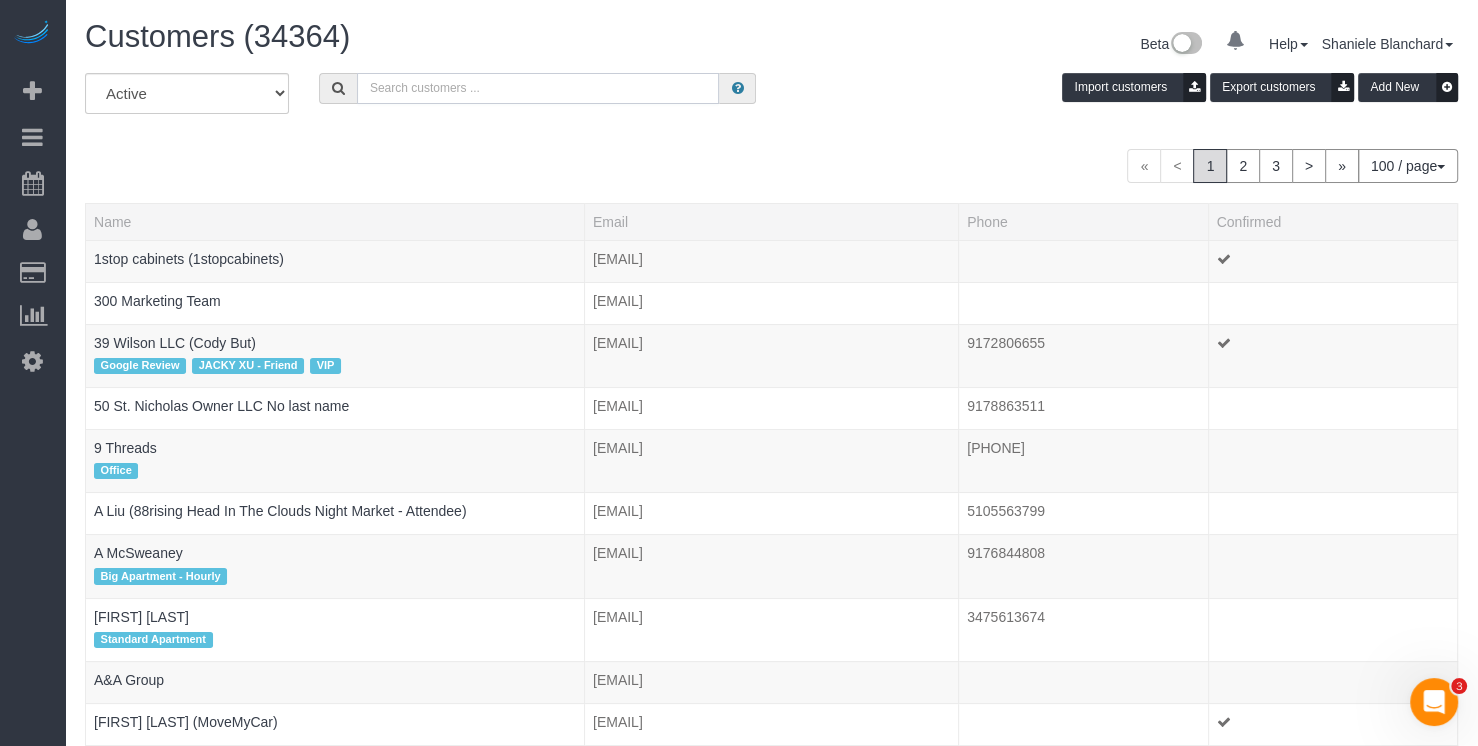 paste on "Lindsay Schare" 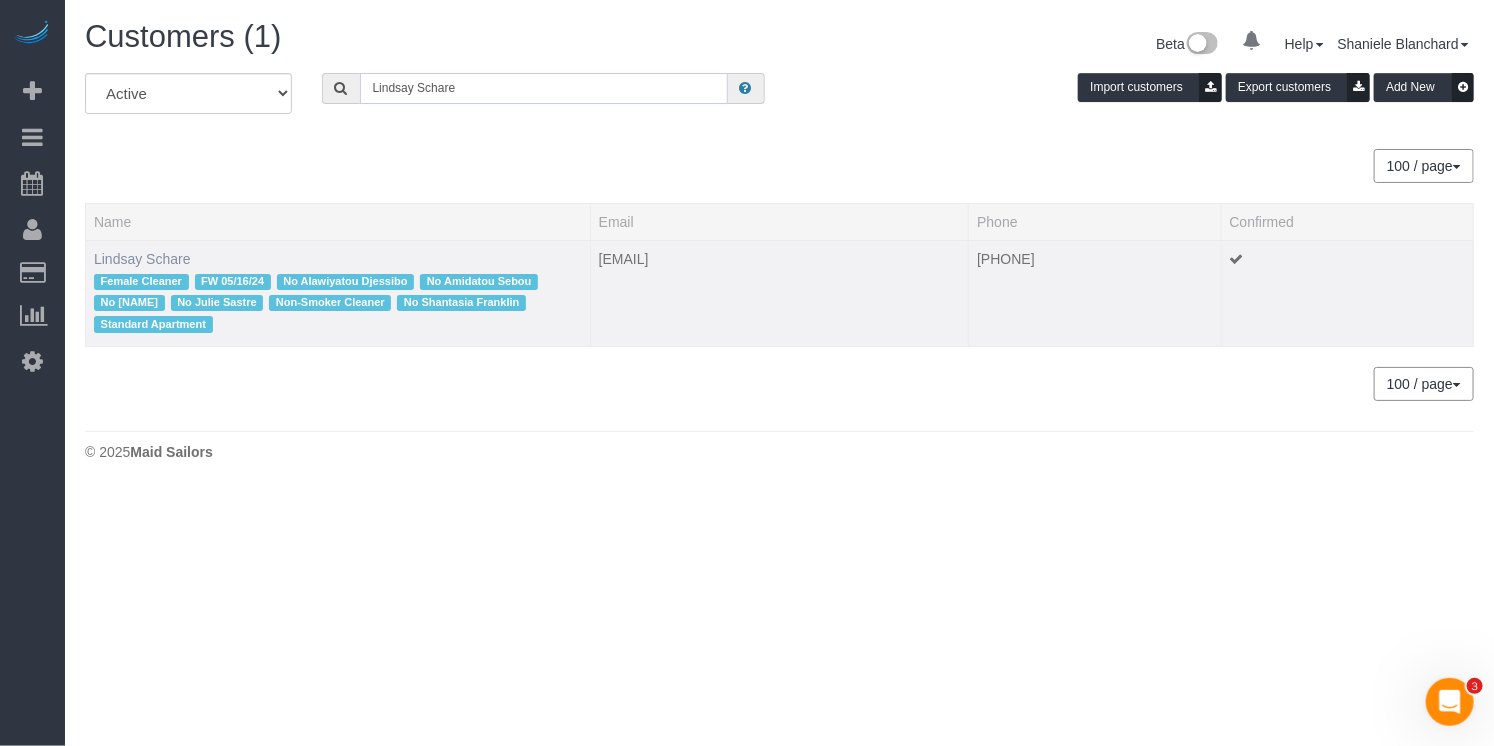 type on "Lindsay Schare" 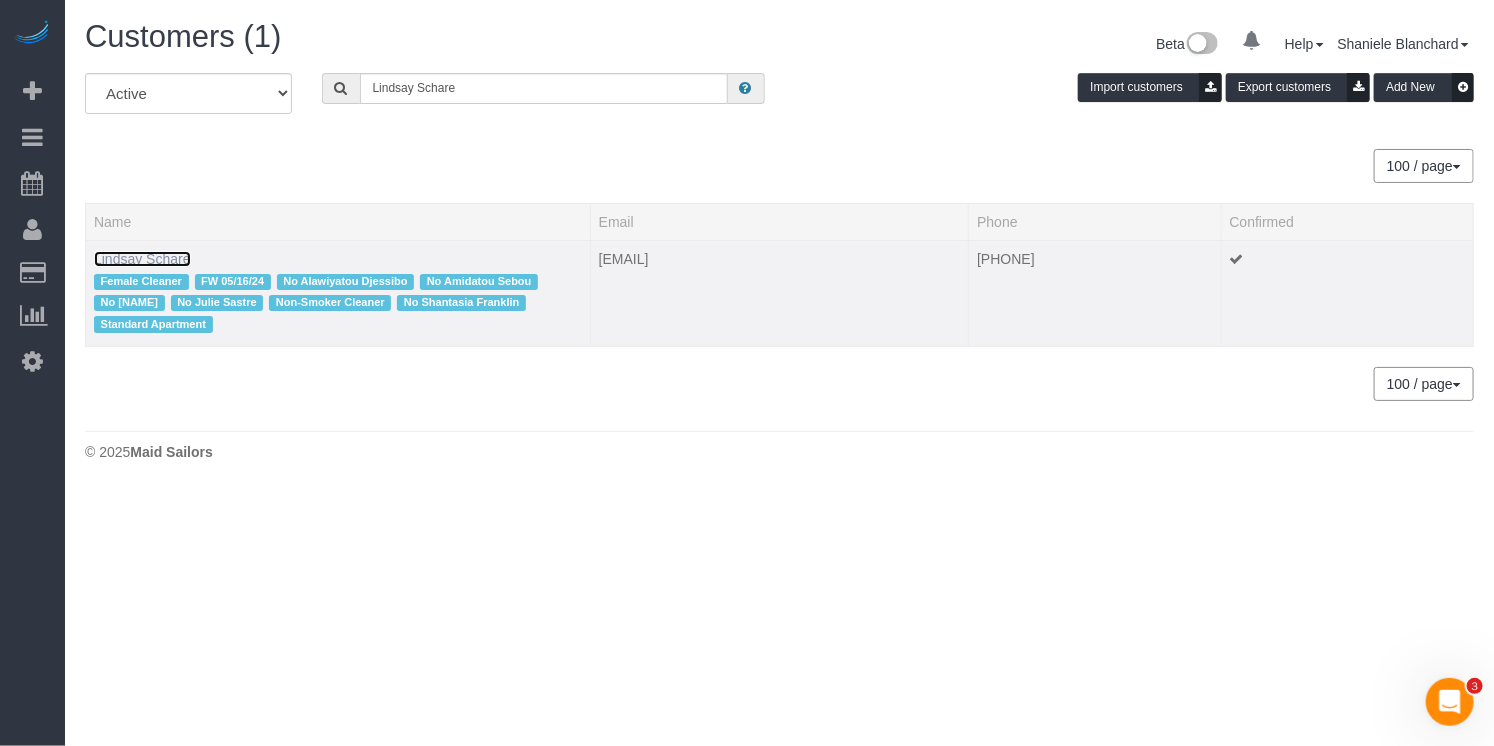 click on "Lindsay Schare" at bounding box center [142, 259] 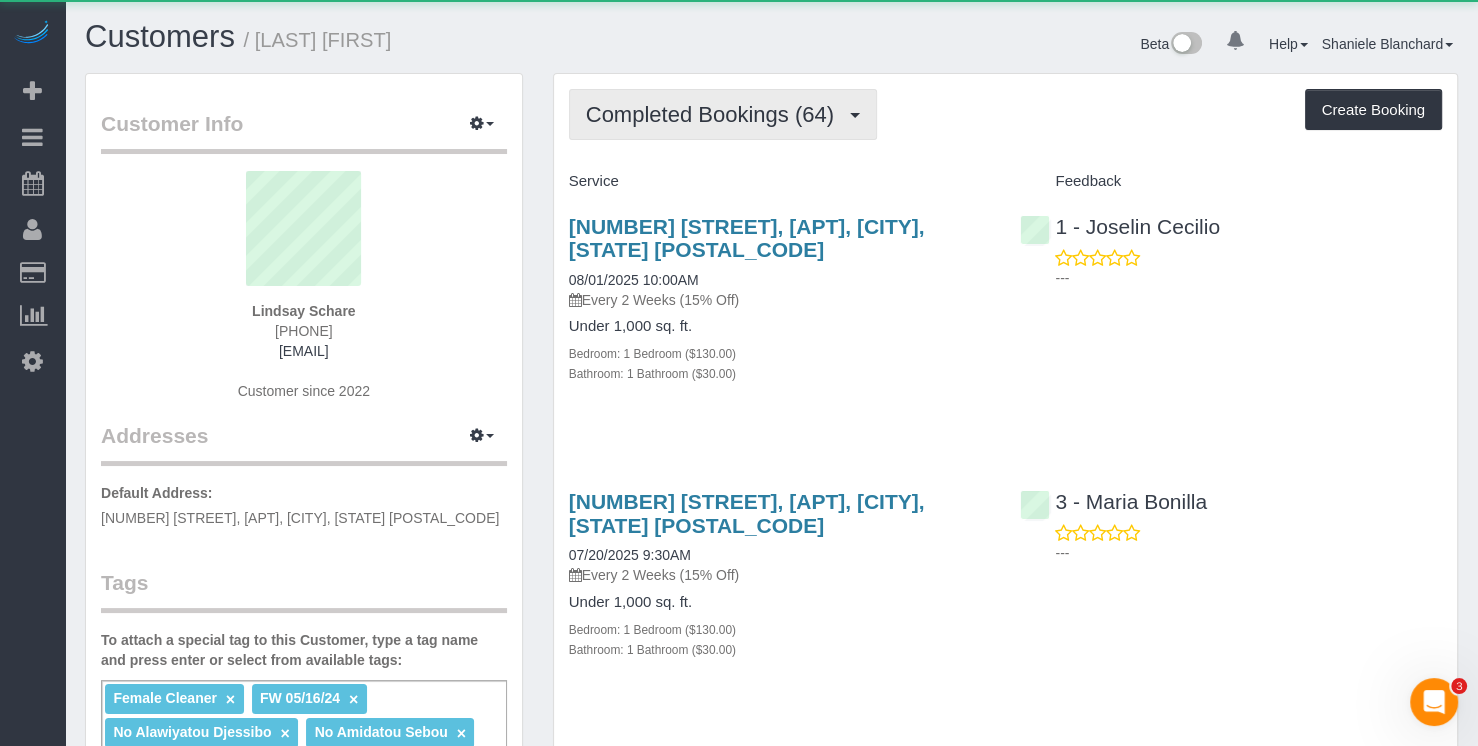 click on "Completed Bookings (64)" at bounding box center (715, 114) 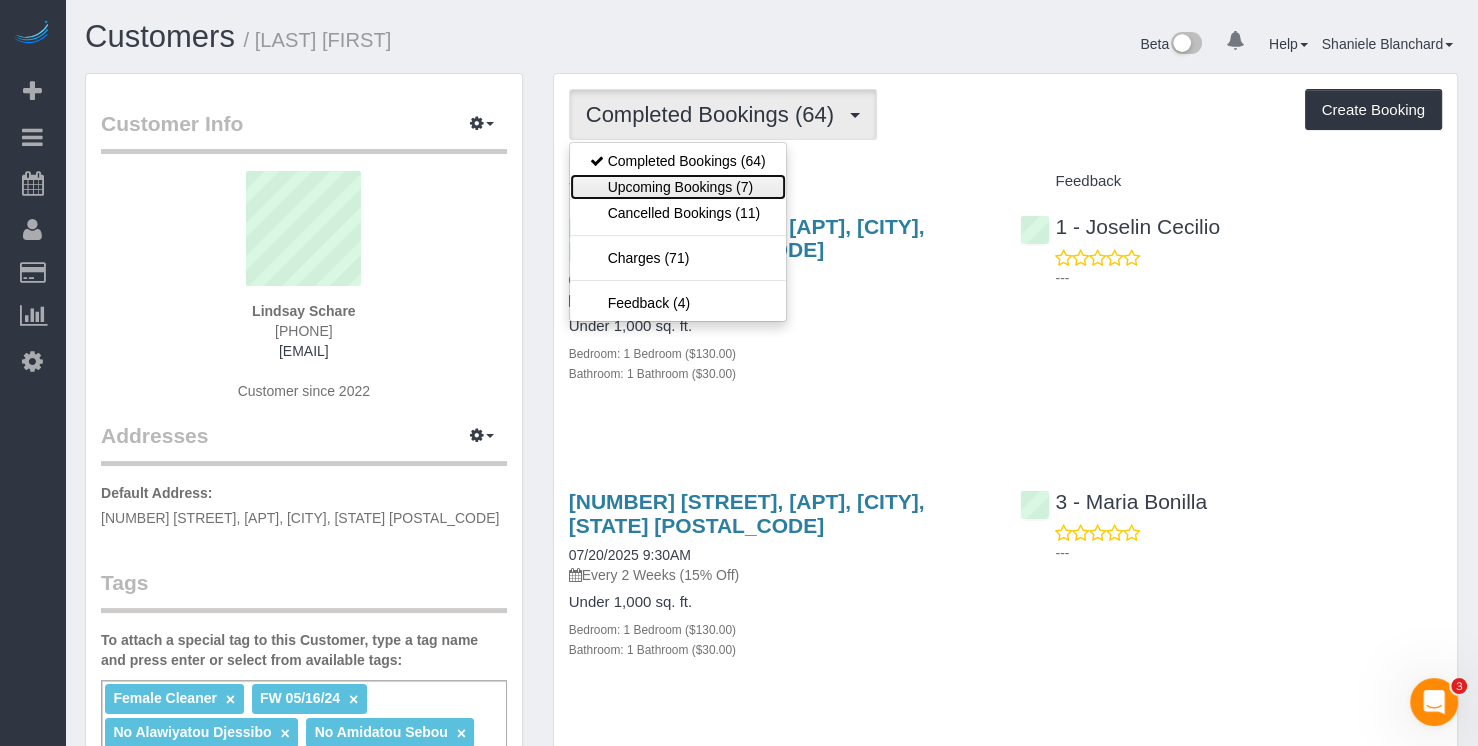 click on "Upcoming Bookings (7)" at bounding box center (678, 187) 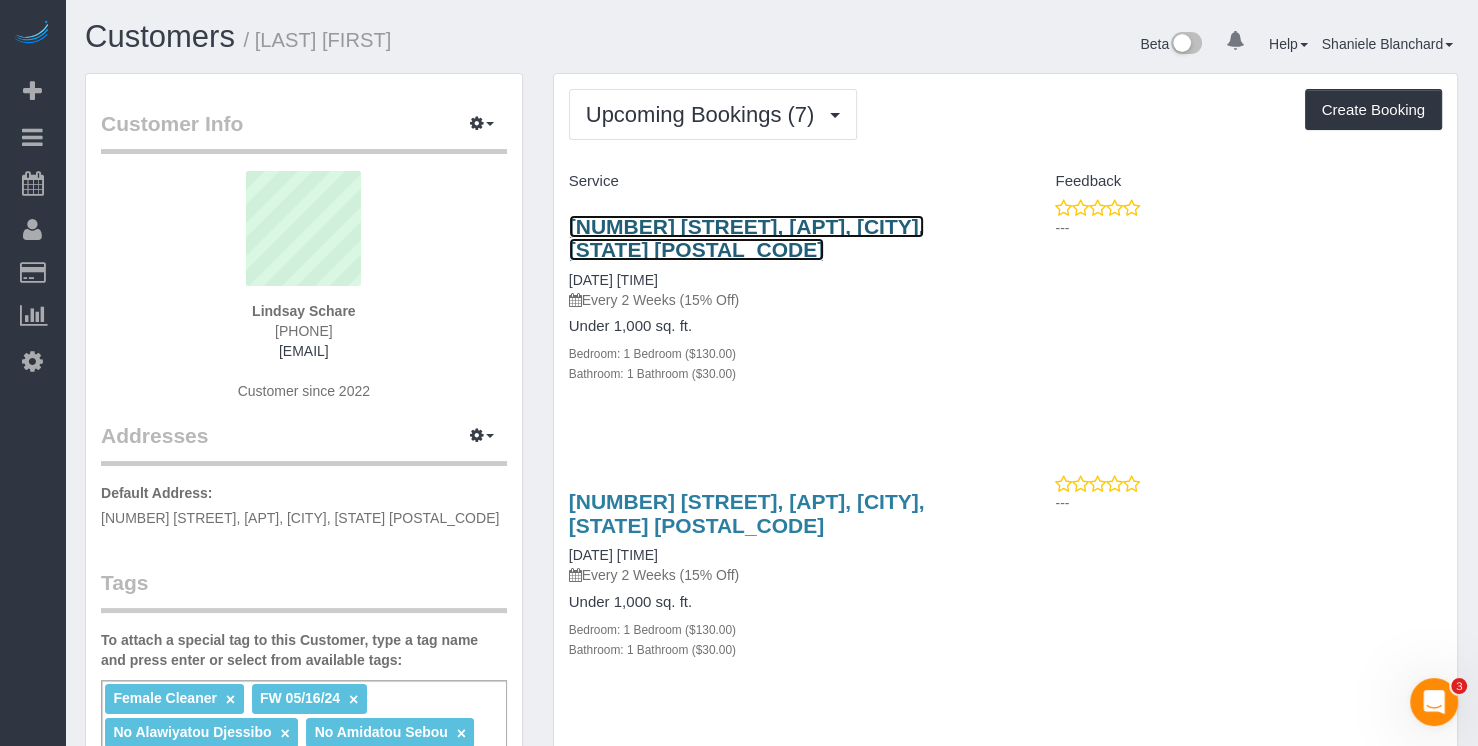 click on "220 East 63rd Street, Apt. 8l, New York, NY 10065" at bounding box center (747, 238) 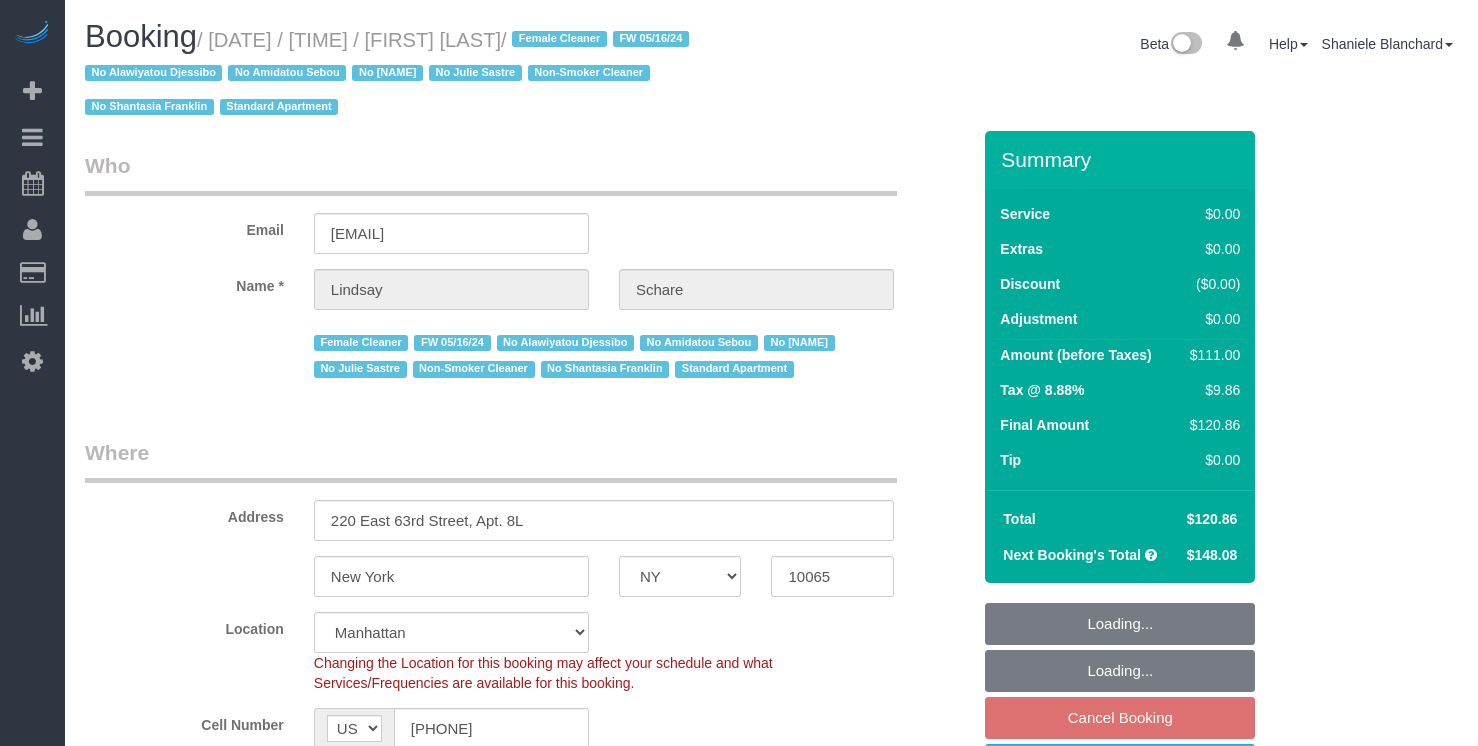 select on "NY" 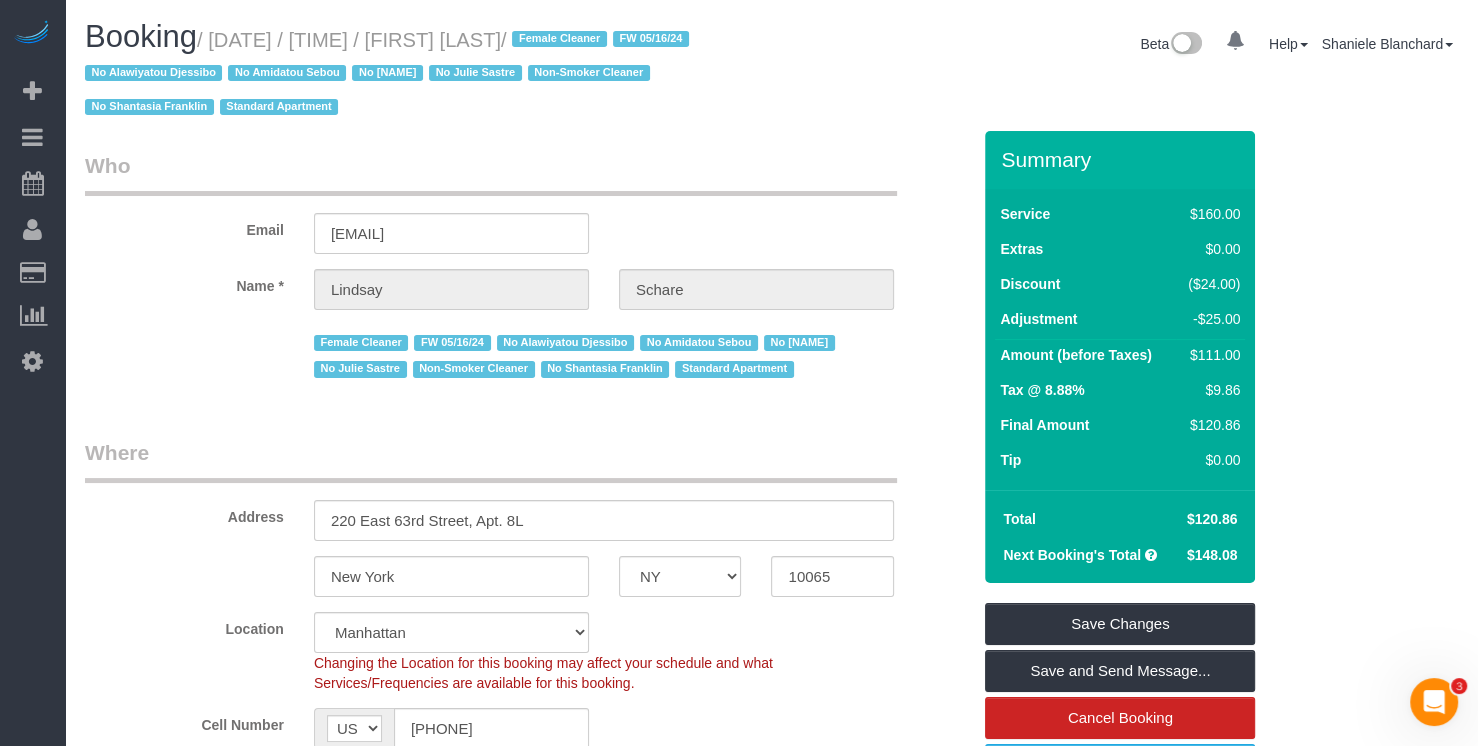 scroll, scrollTop: 0, scrollLeft: 0, axis: both 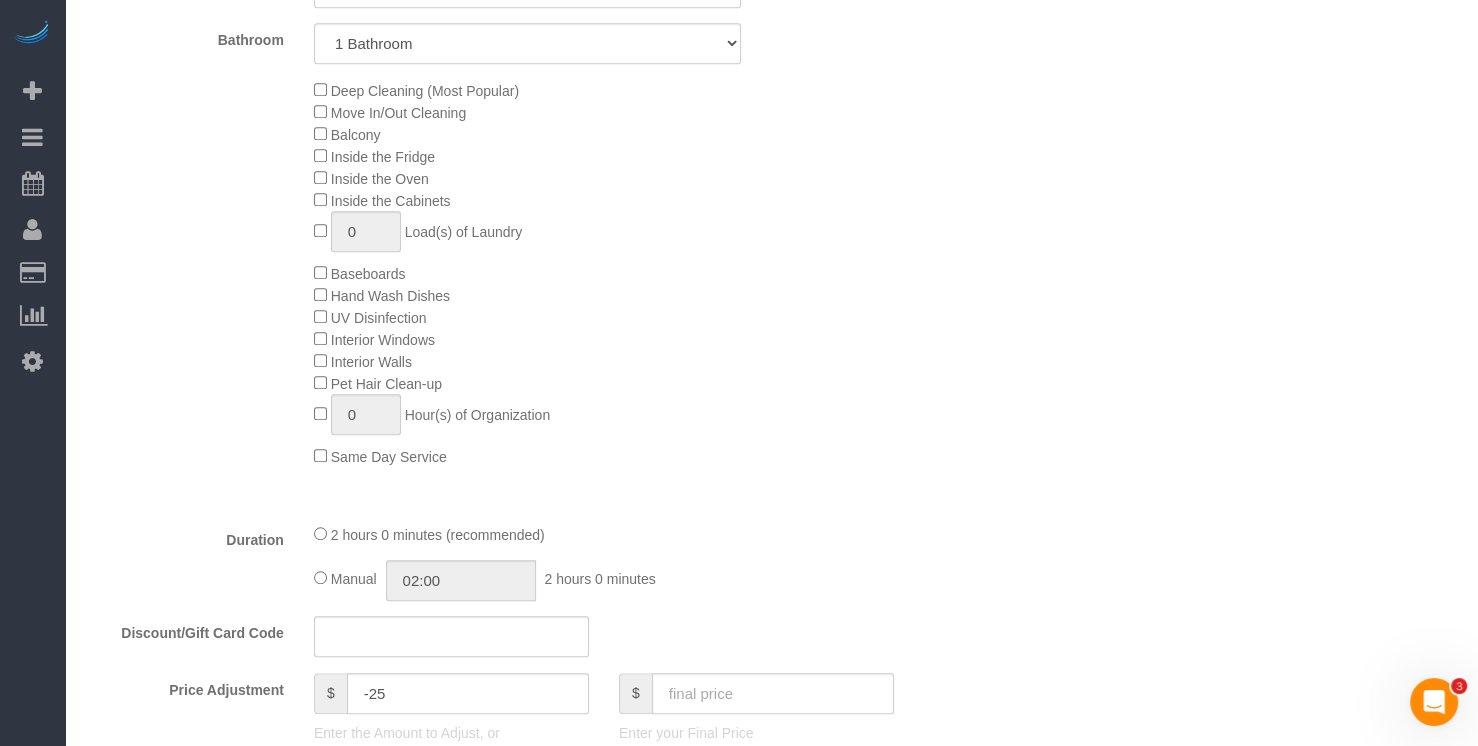 drag, startPoint x: 180, startPoint y: 94, endPoint x: 182, endPoint y: 81, distance: 13.152946 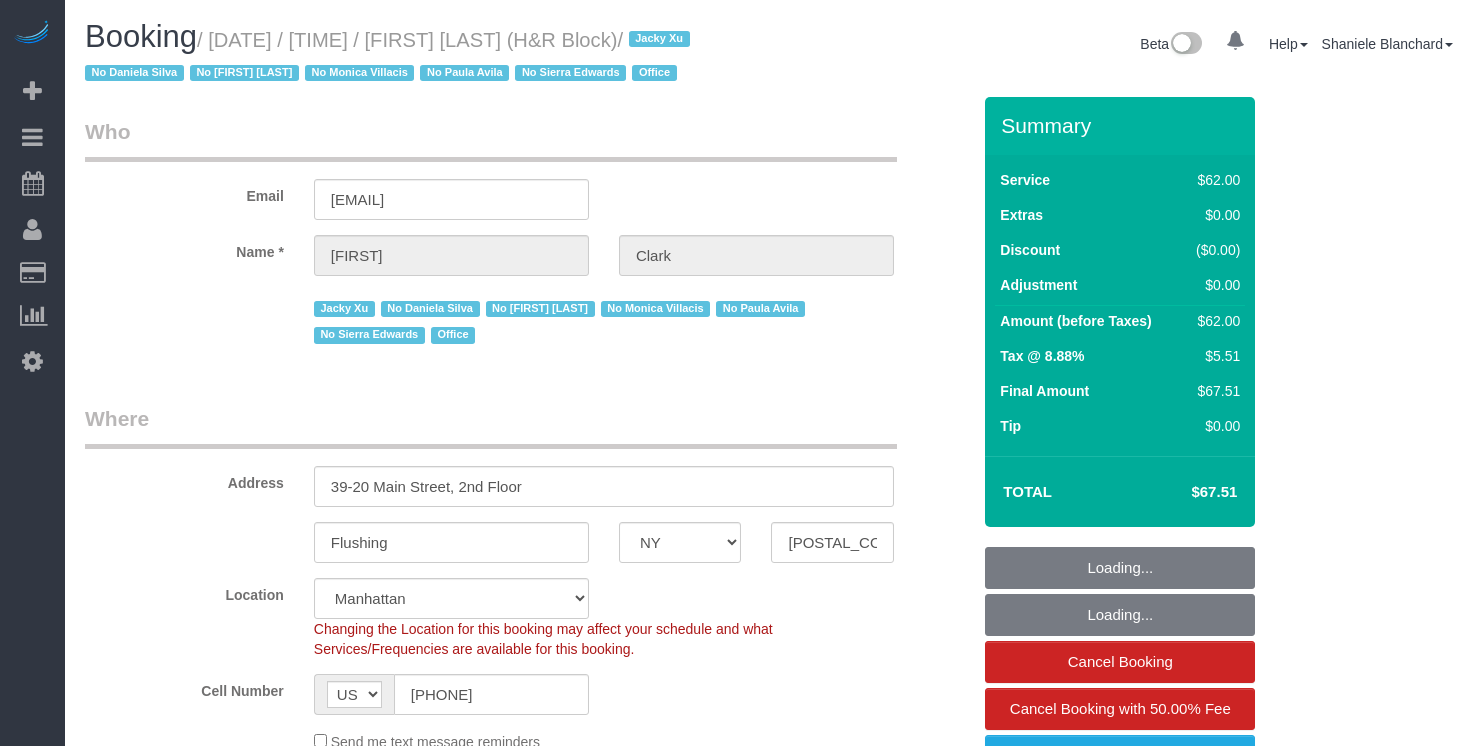 select on "NY" 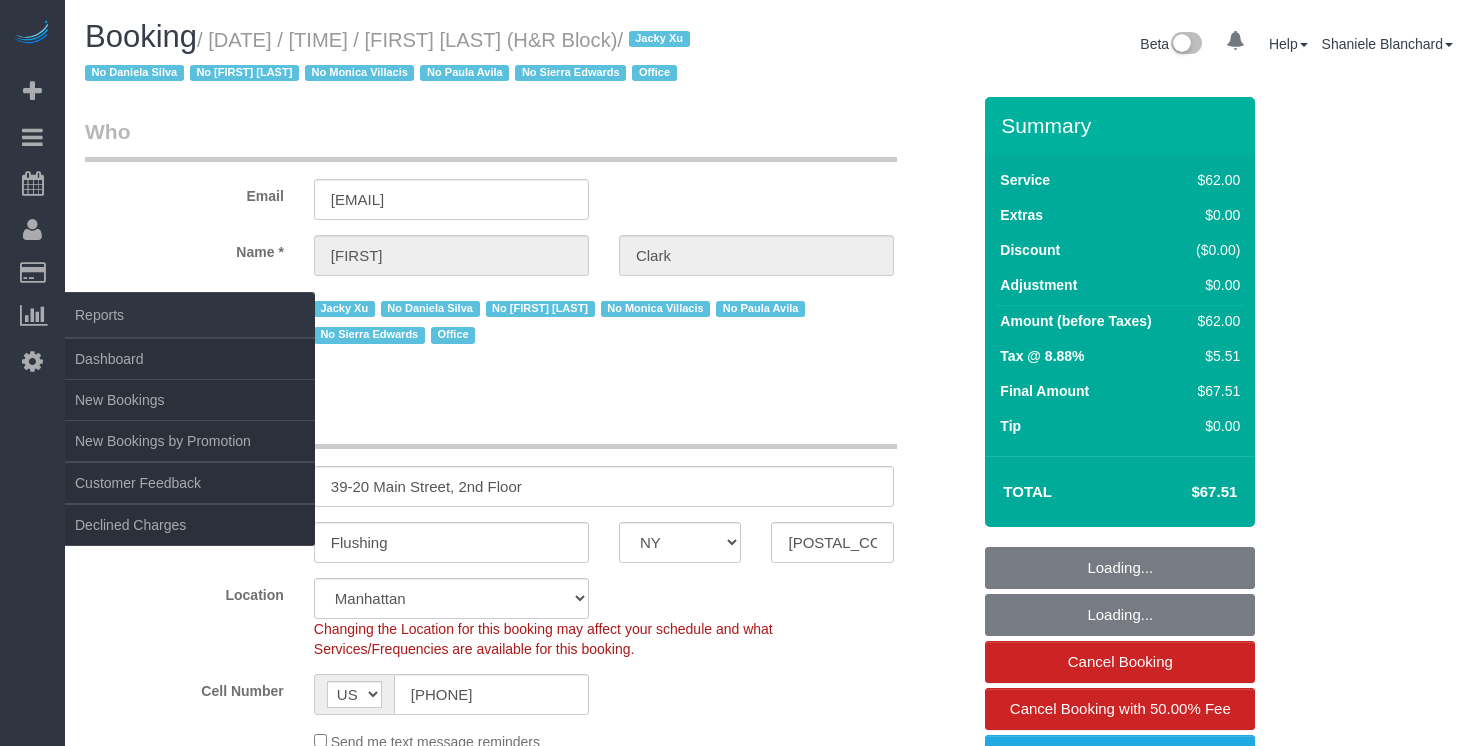 scroll, scrollTop: 0, scrollLeft: 0, axis: both 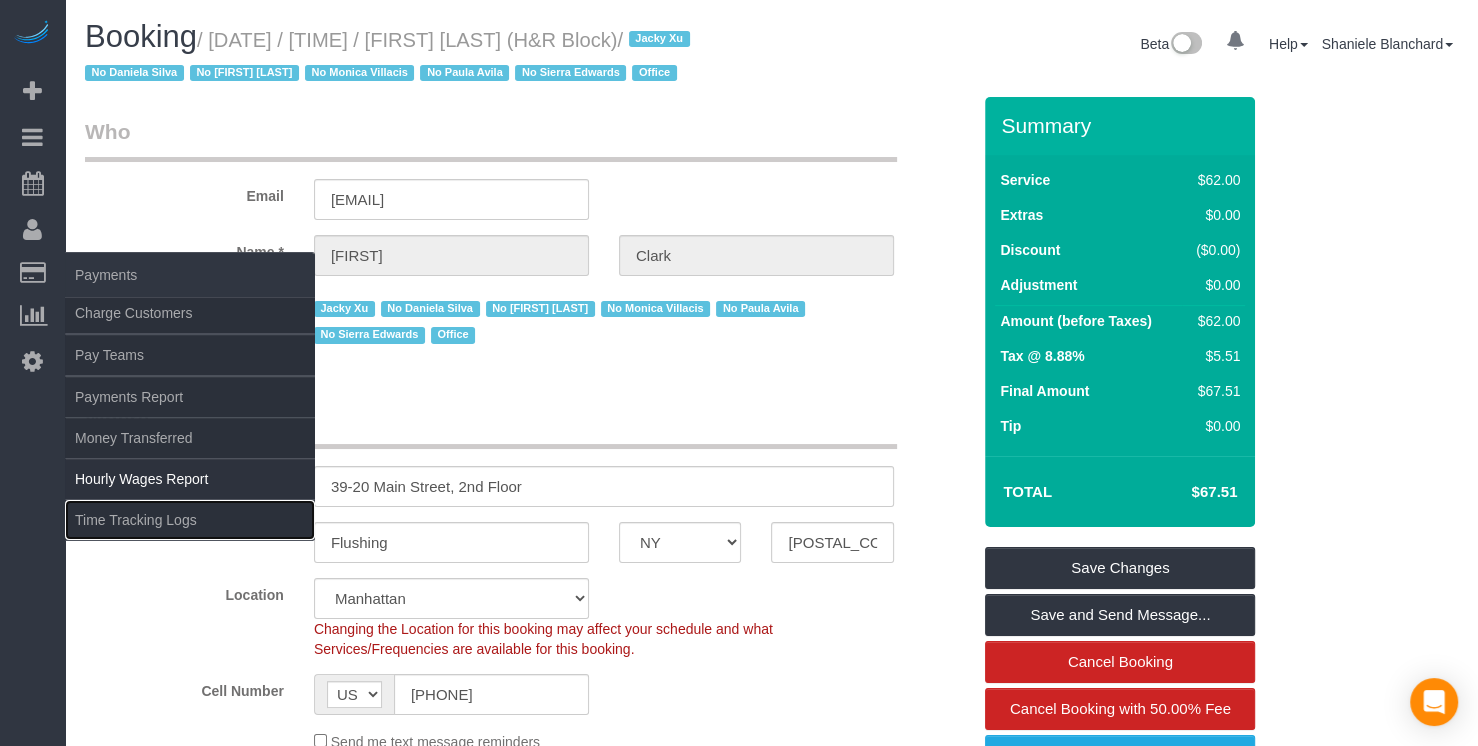 click on "Time Tracking Logs" at bounding box center (190, 520) 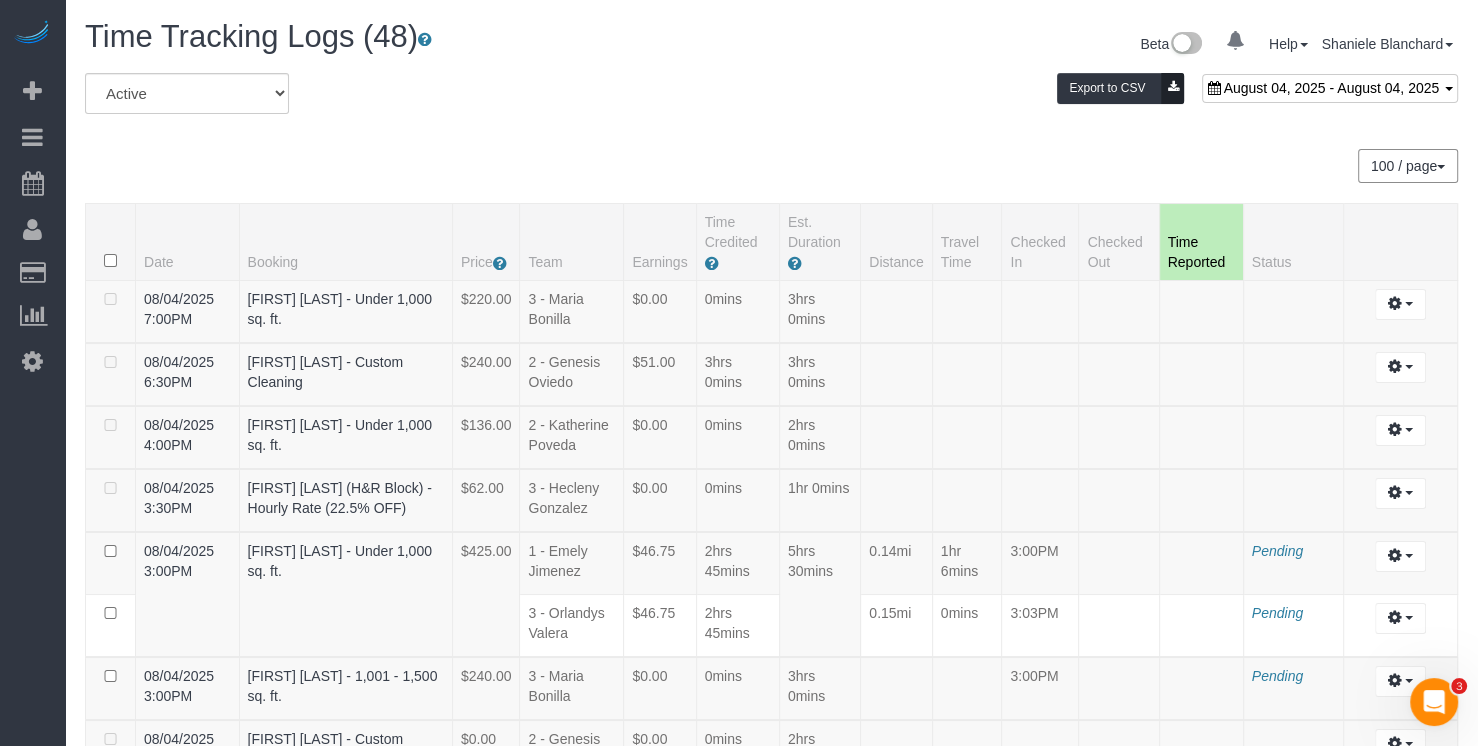 scroll, scrollTop: 0, scrollLeft: 0, axis: both 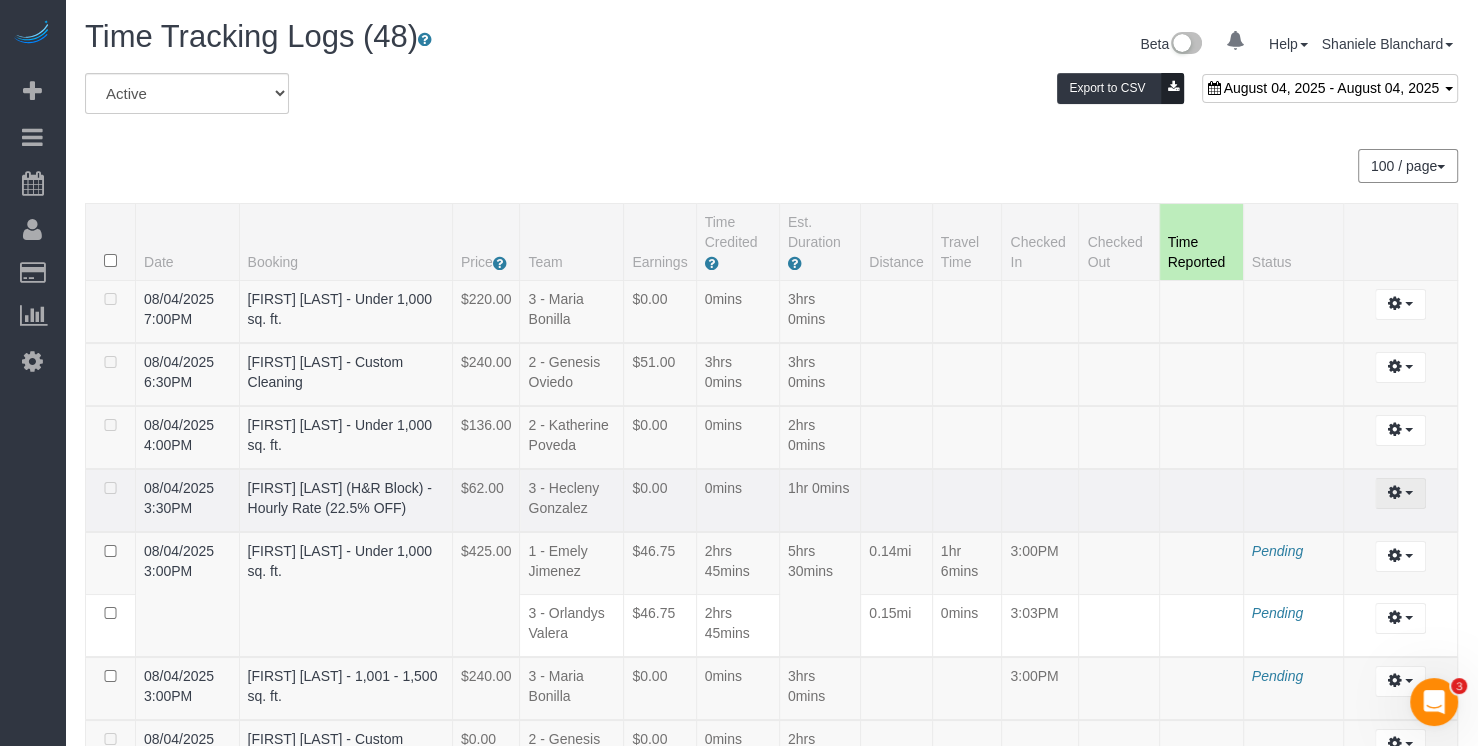 click at bounding box center [1400, 493] 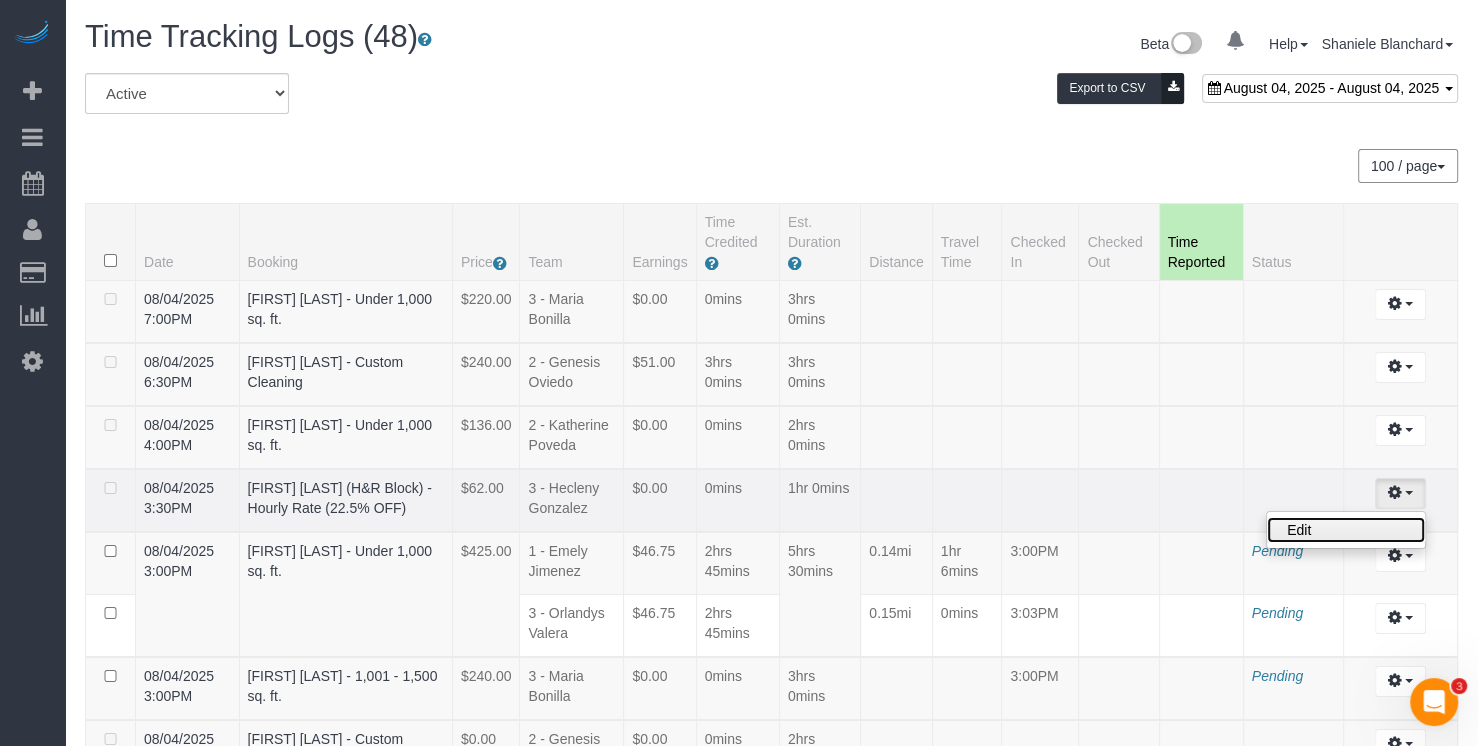 click on "Edit" at bounding box center [1346, 530] 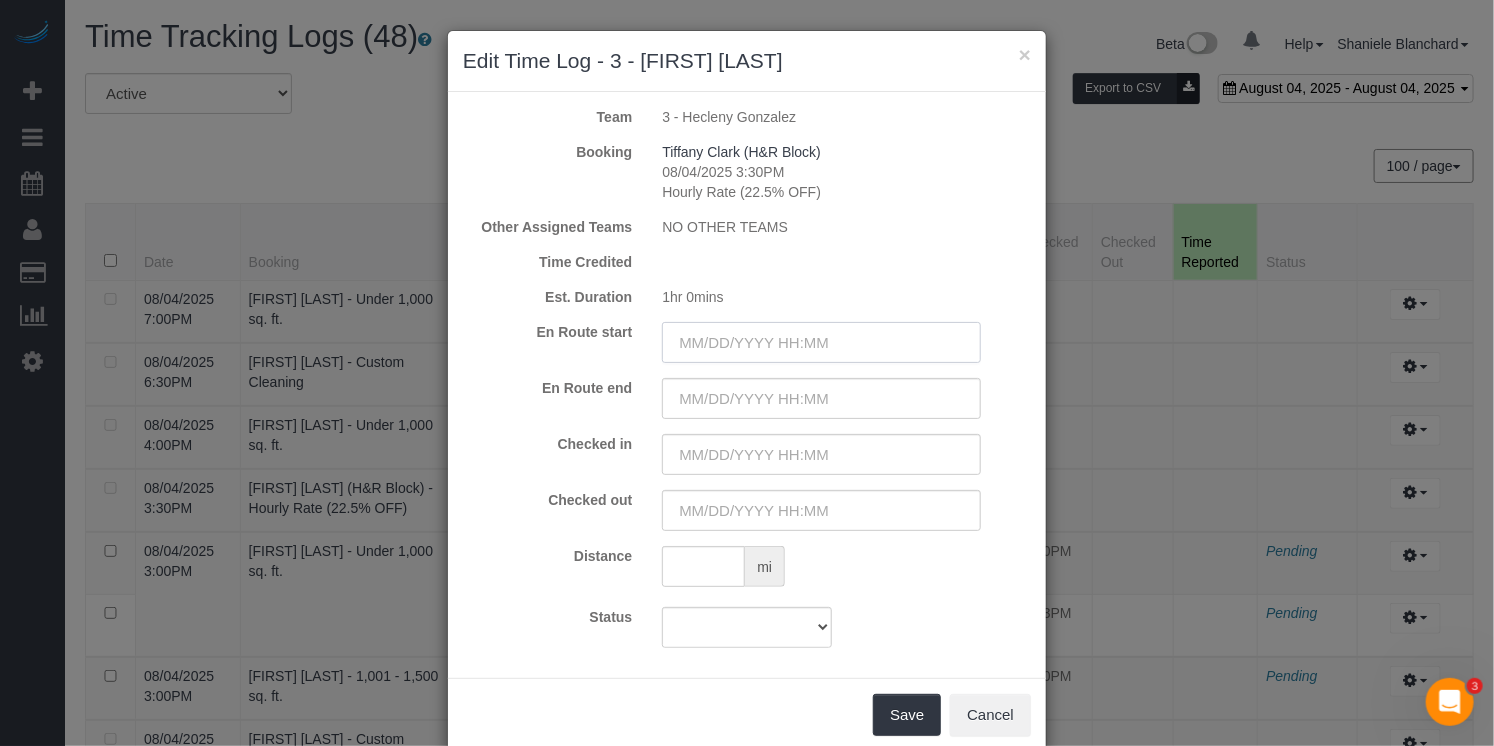 click on "×
Edit Time Log - 3 - [FIRST] [LAST]
Team
3 - [FIRST] [LAST]
Booking
[FIRST] [LAST] (H&R Block)
[DATE] [TIME]
Hourly Rate (22.5% OFF)
Other Assigned Teams
NO OTHER TEAMS
Time Credited
Est. Duration
1hr 0mins
En Route start
En Route end
Checked in
Checked out" at bounding box center [747, 373] 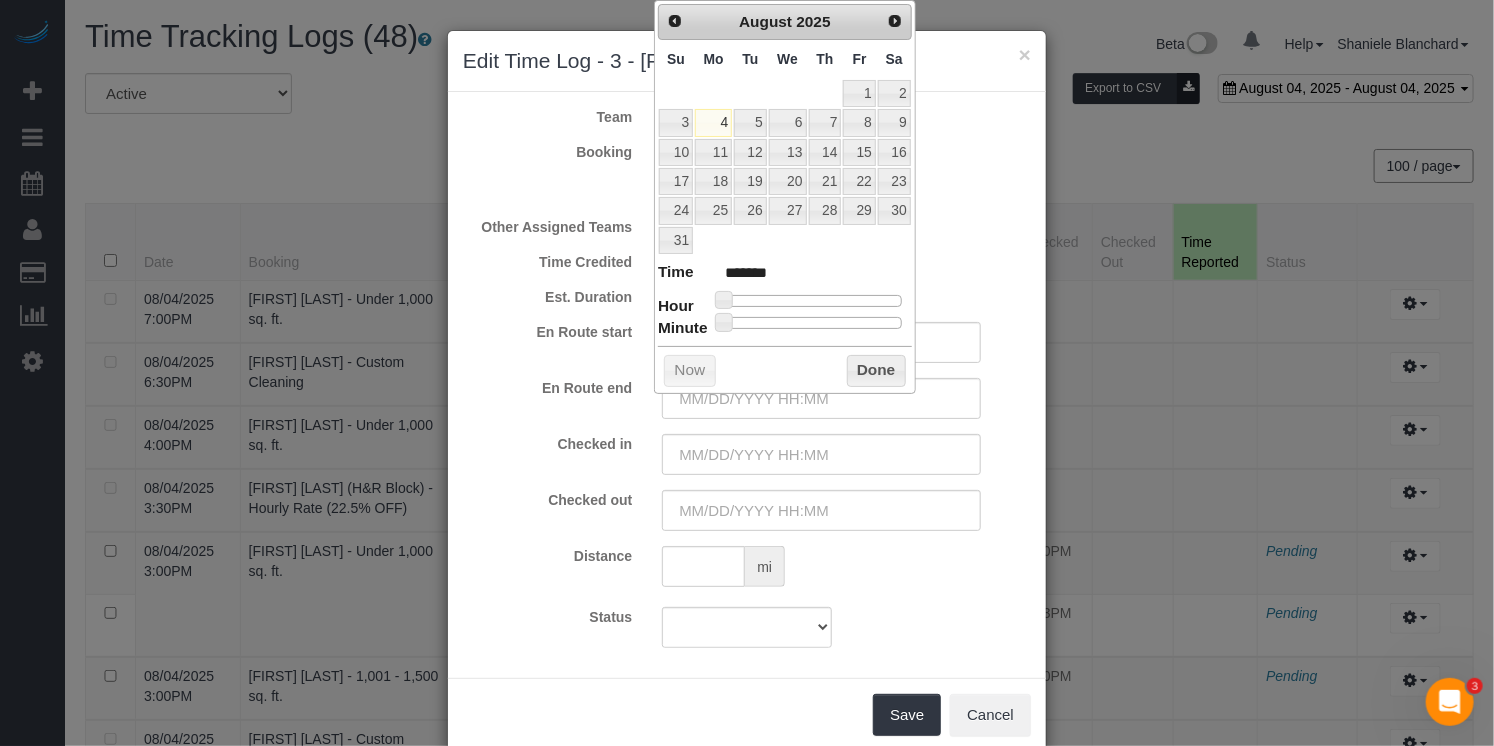 type on "08/04/2025 12:00PM" 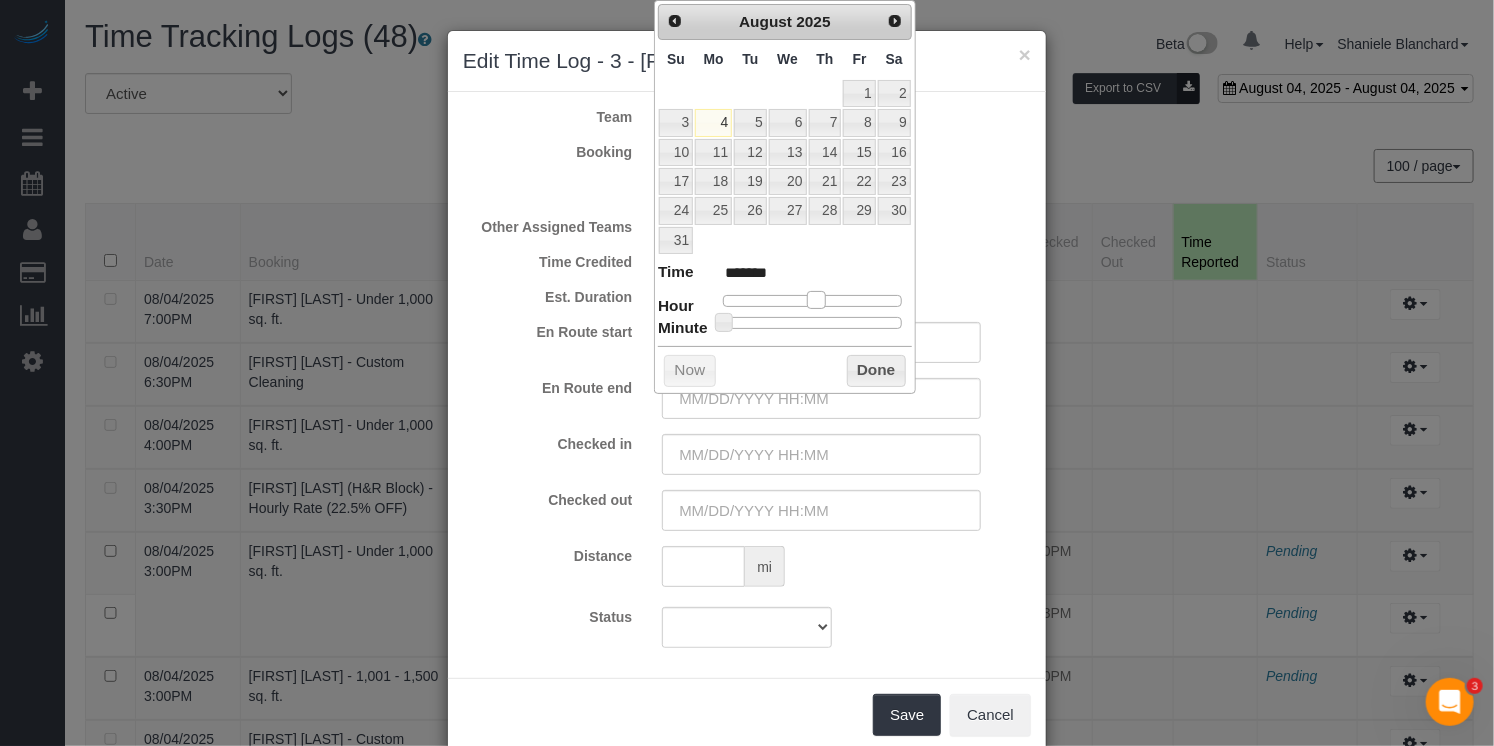 type on "08/04/2025 1:00PM" 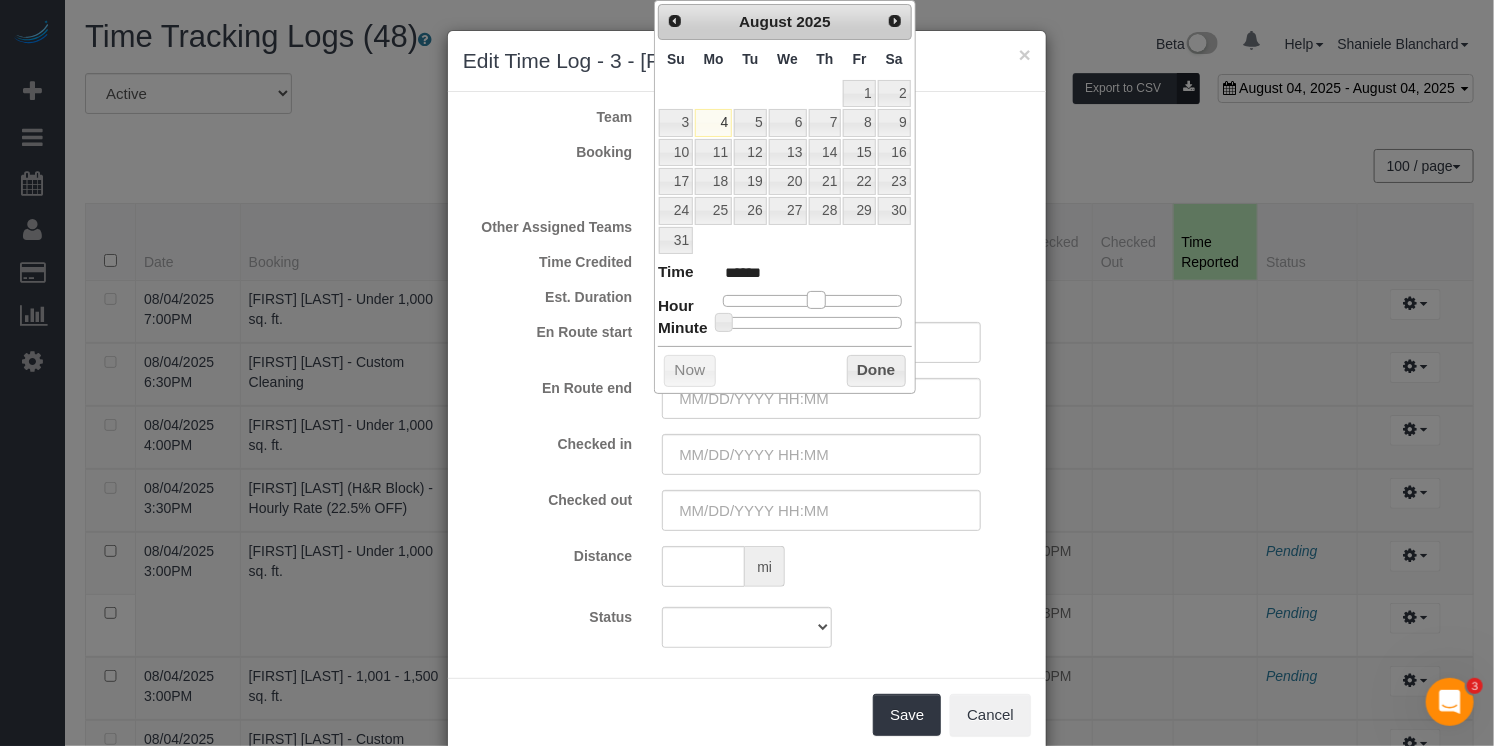type on "08/04/2025 3:00PM" 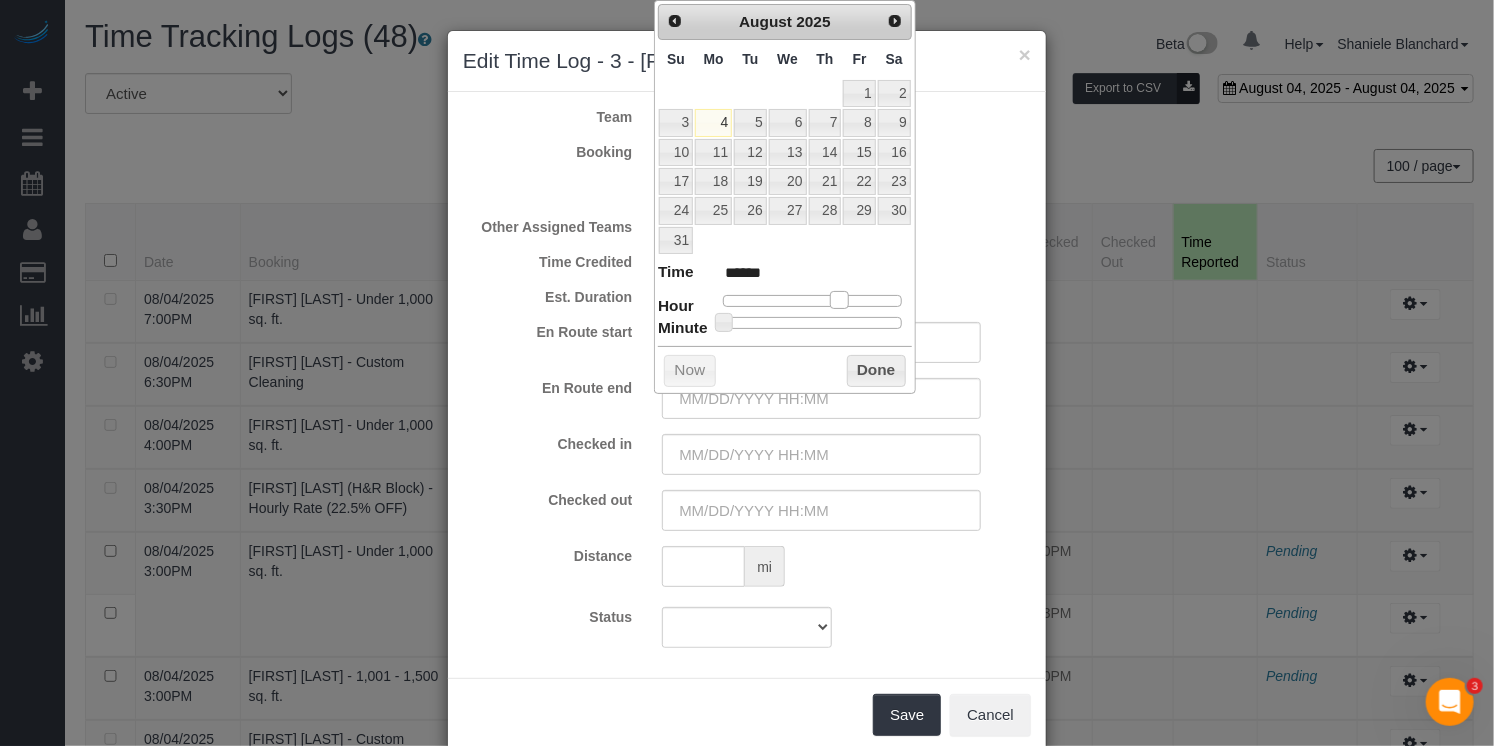 type on "08/04/2025 2:00PM" 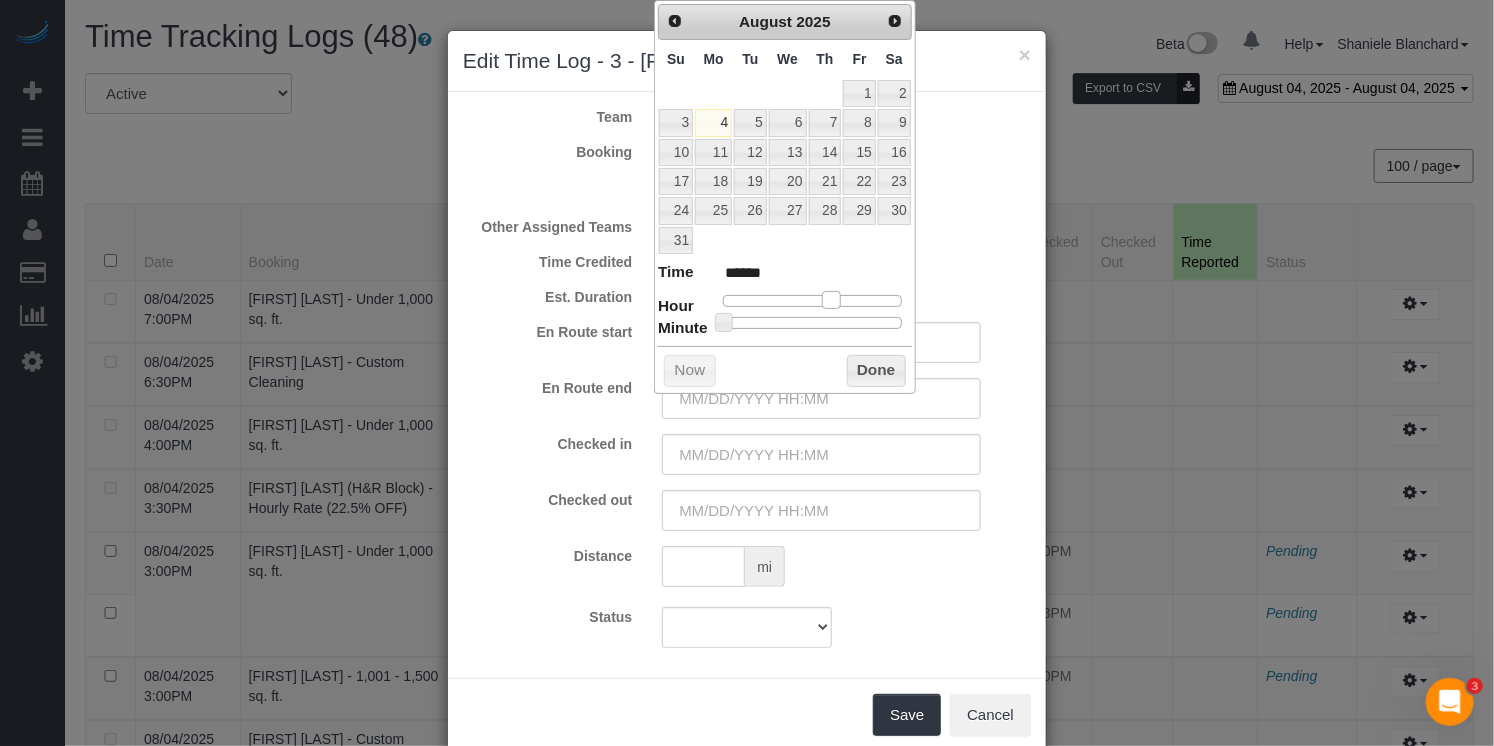 drag, startPoint x: 814, startPoint y: 292, endPoint x: 827, endPoint y: 306, distance: 19.104973 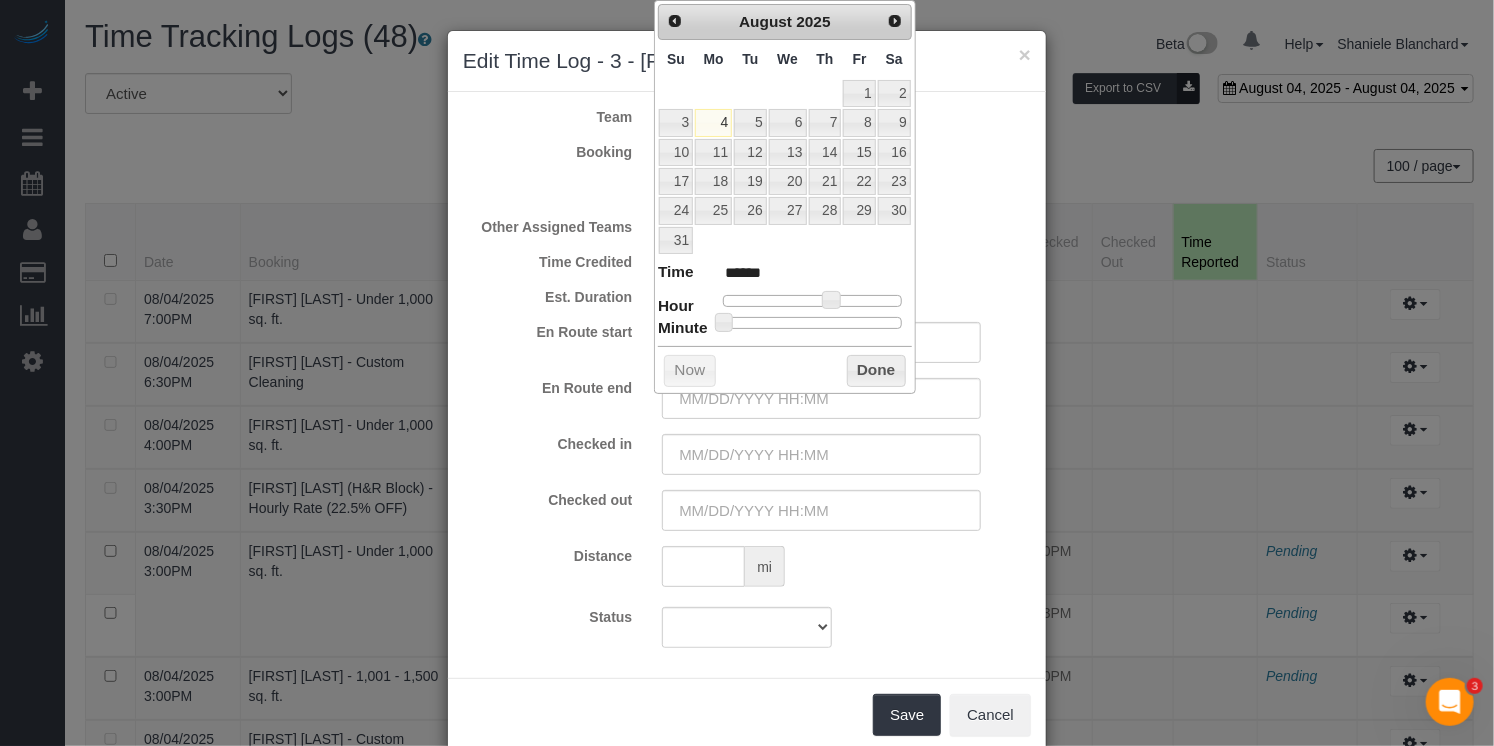 click on "Prev Next August   2025 Su Mo Tu We Th Fr Sa           1 2 3 4 5 6 7 8 9 10 11 12 13 14 15 16 17 18 19 20 21 22 23 24 25 26 27 28 29 30 31             Time ****** Hour Minute Second Millisecond Microsecond Time Zone ***** ***** ***** ***** ***** ***** ***** ***** ***** ***** ***** ***** ***** ***** ***** ***** ***** ***** ***** ***** ***** ***** ***** ***** ***** ***** ***** ***** ***** ***** ***** ***** ***** ***** ***** ***** ***** ***** ***** Now Done" at bounding box center [785, 197] 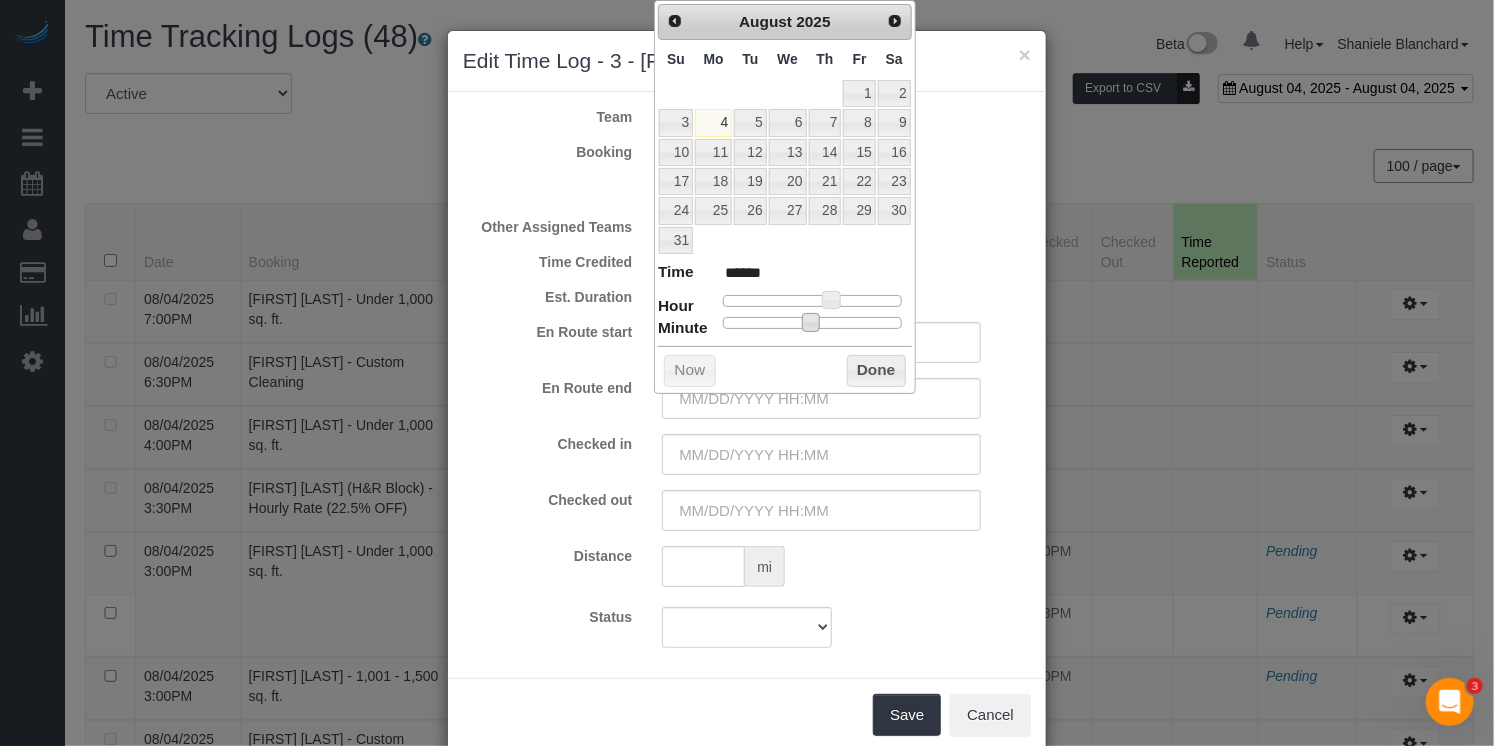 type on "[DATE] [TIME]" 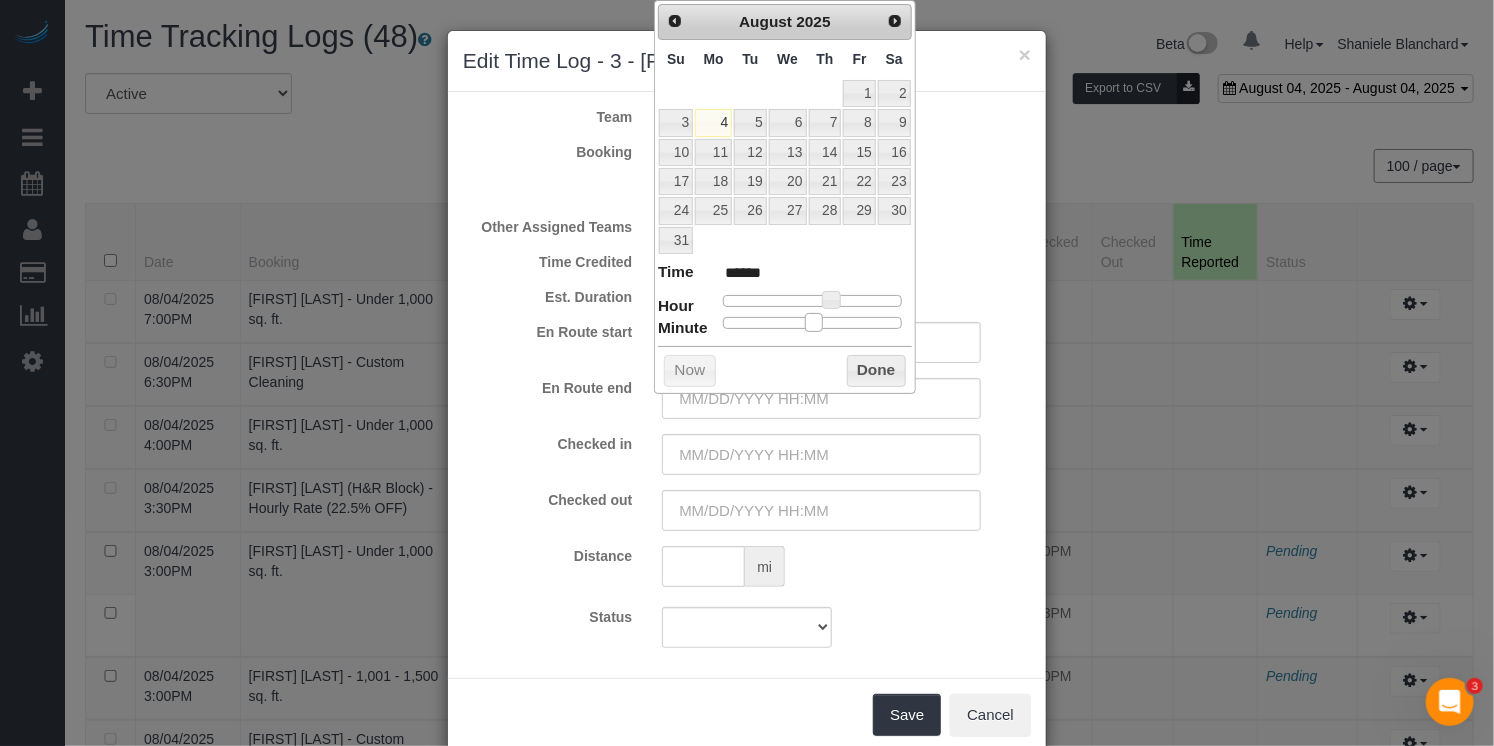 type on "[DATE] [TIME]" 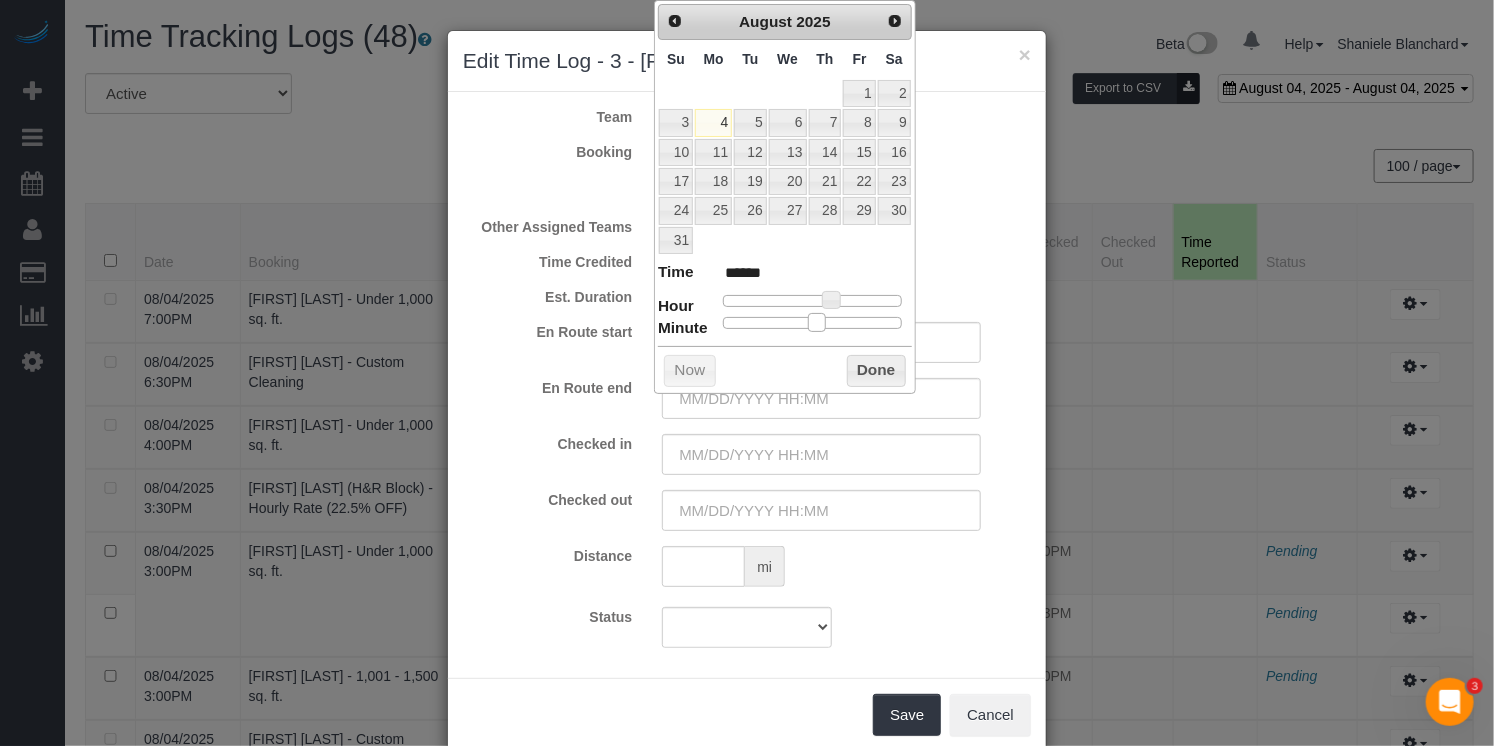 click at bounding box center (817, 322) 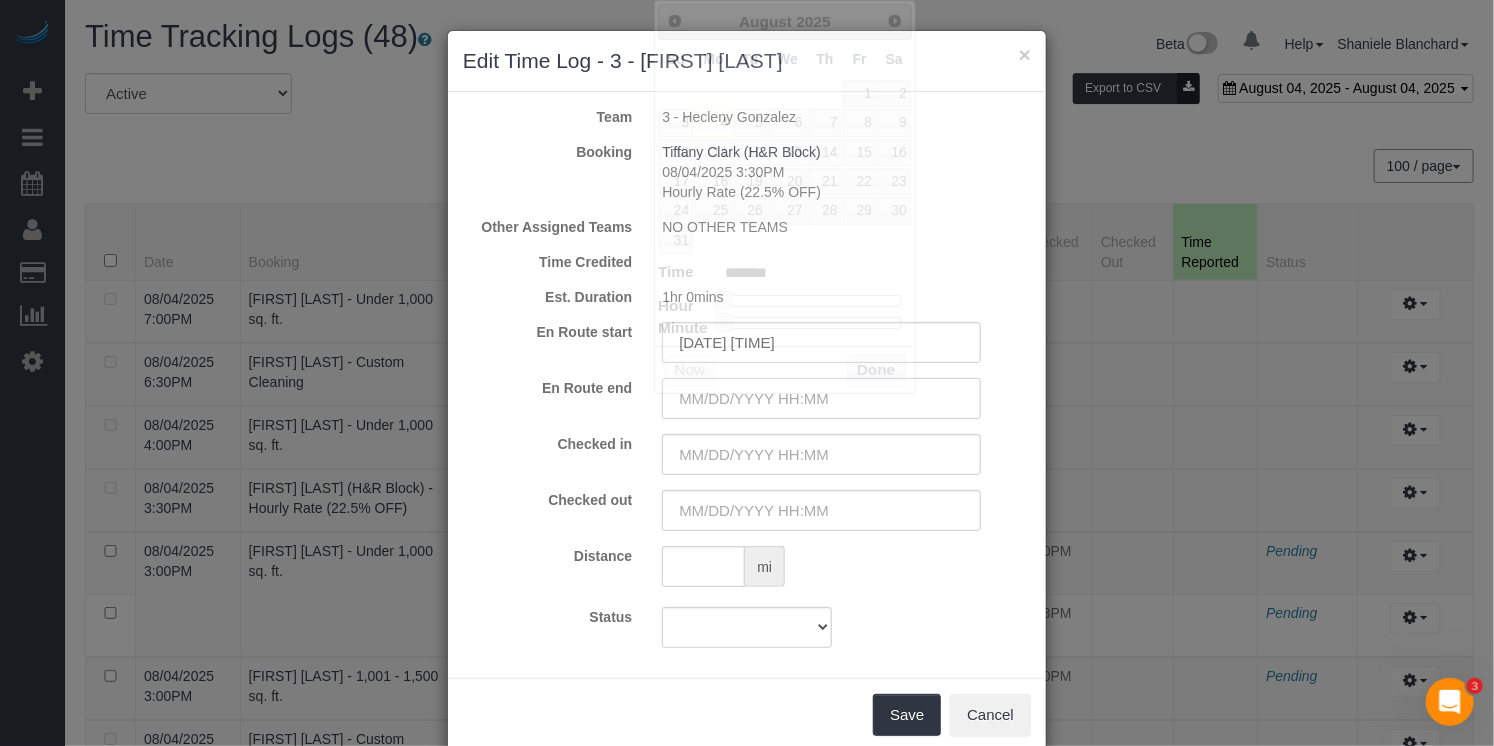 click at bounding box center (821, 398) 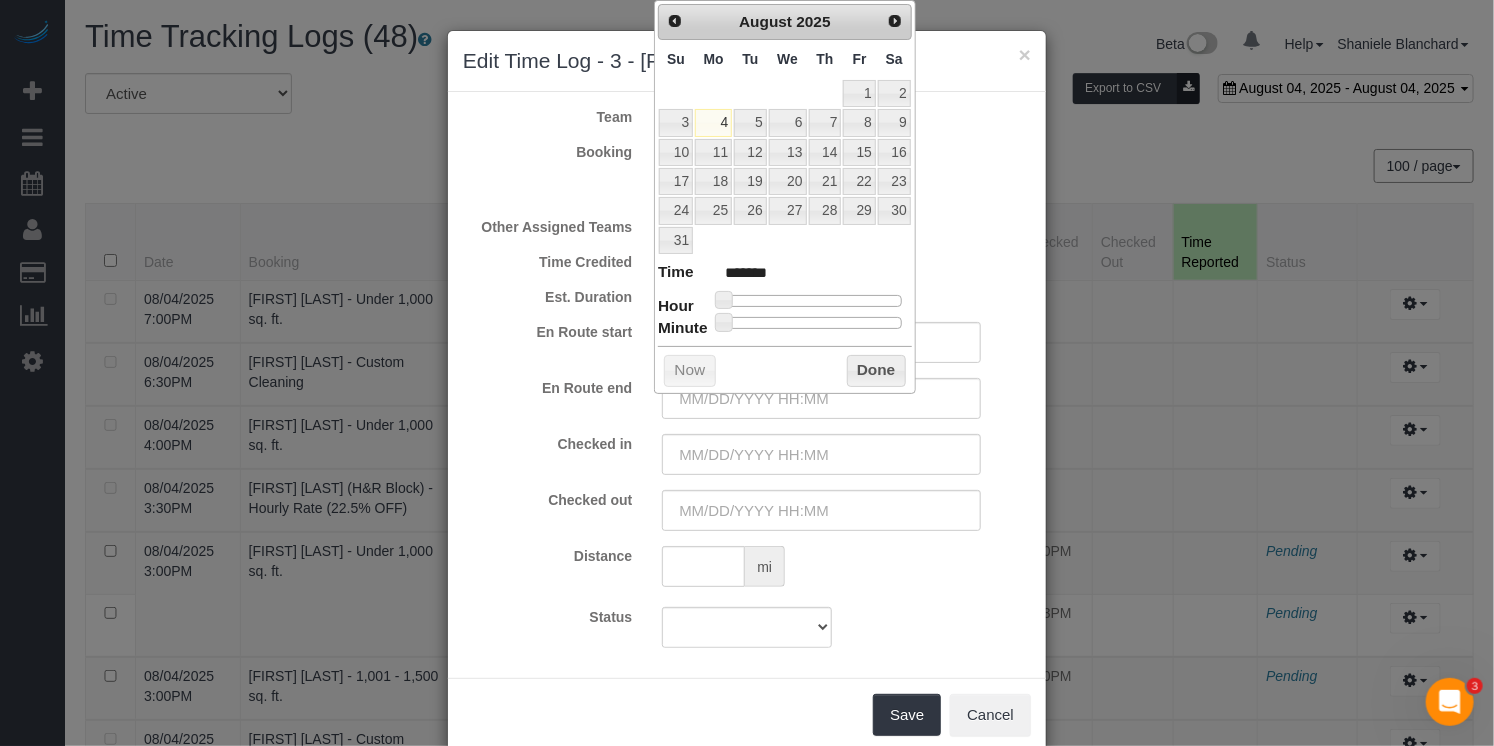 click on "Time ******* Hour Minute Second Millisecond Microsecond Time Zone ***** ***** ***** ***** ***** ***** ***** ***** ***** ***** ***** ***** ***** ***** ***** ***** ***** ***** ***** ***** ***** ***** ***** ***** ***** ***** ***** ***** ***** ***** ***** ***** ***** ***** ***** ***** ***** ***** ***** *****" at bounding box center (785, 295) 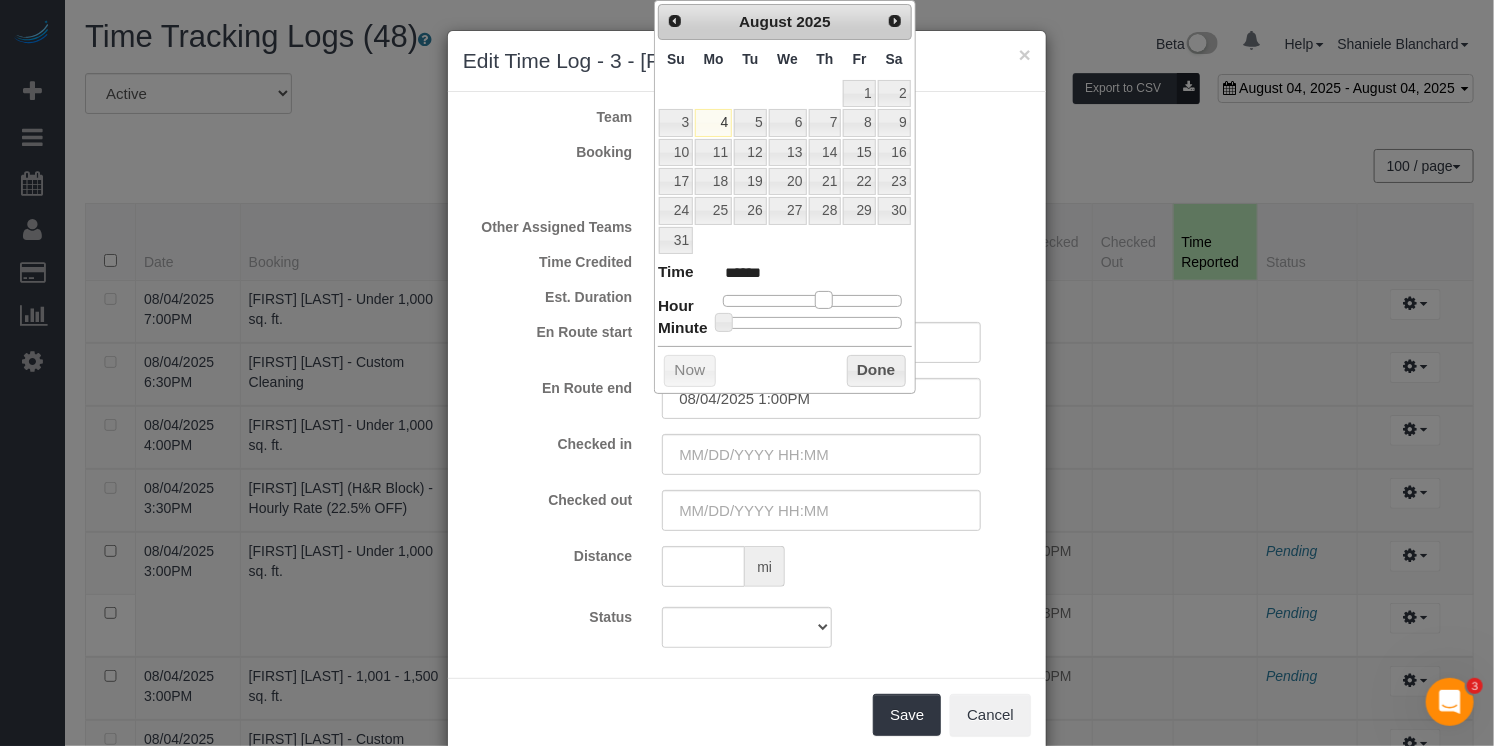 click at bounding box center (812, 301) 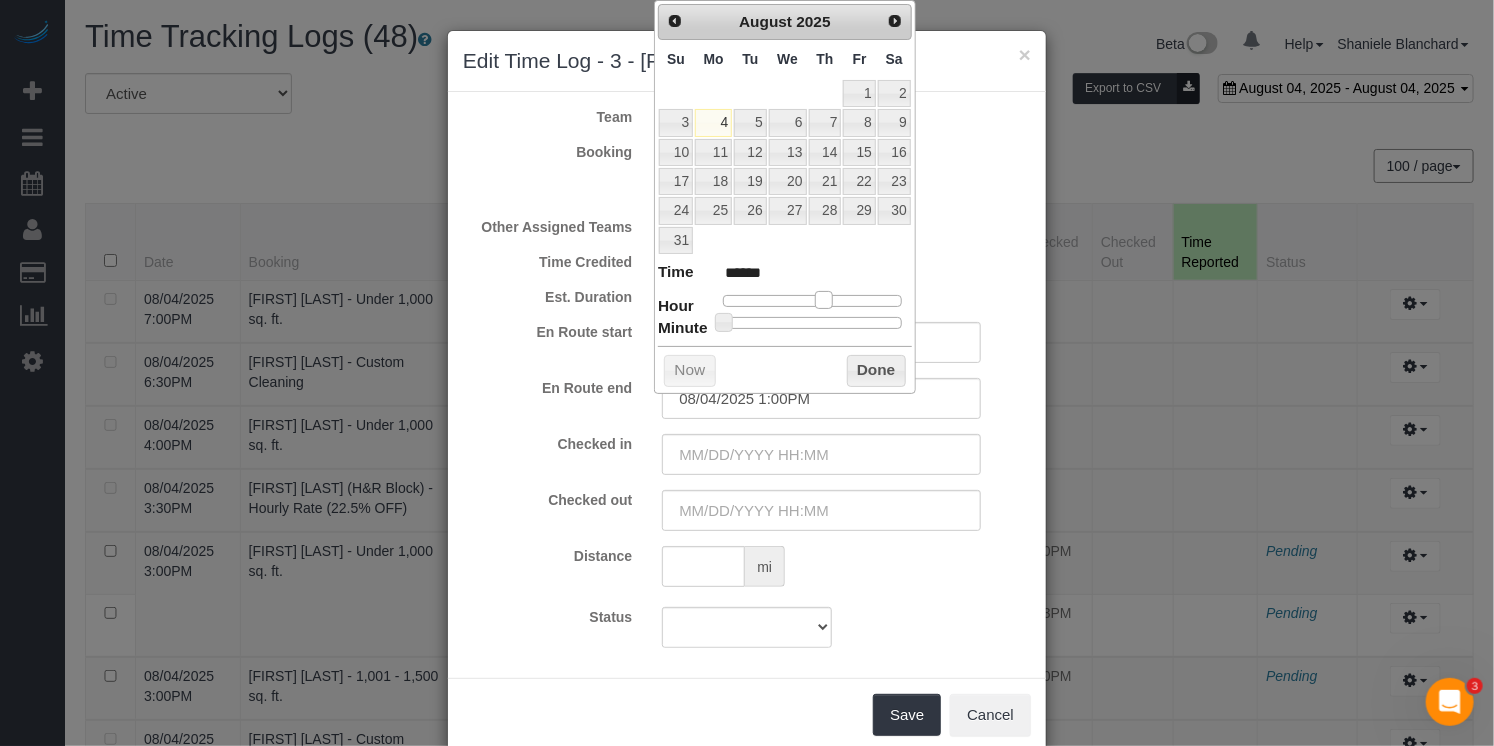 type on "08/04/2025 2:00PM" 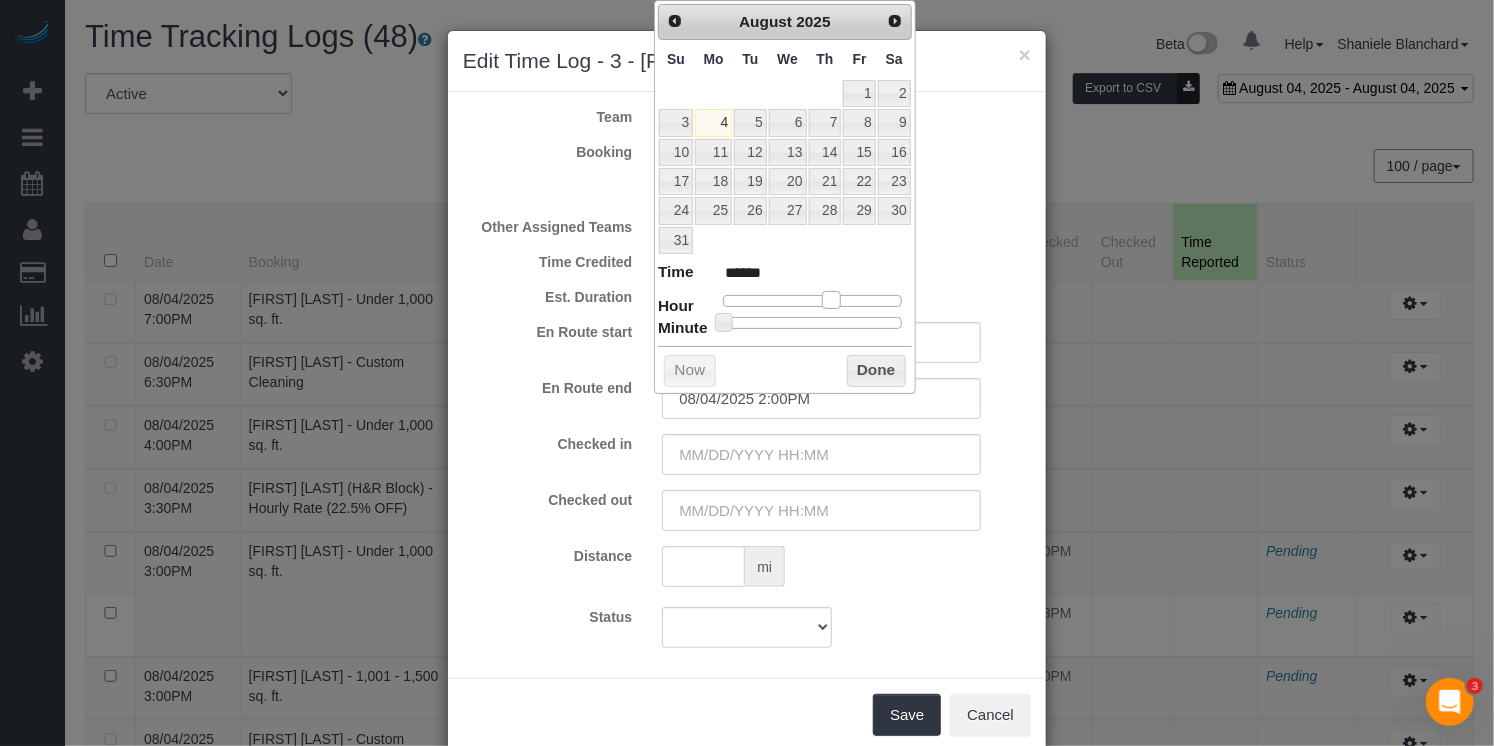type on "08/04/2025 3:00PM" 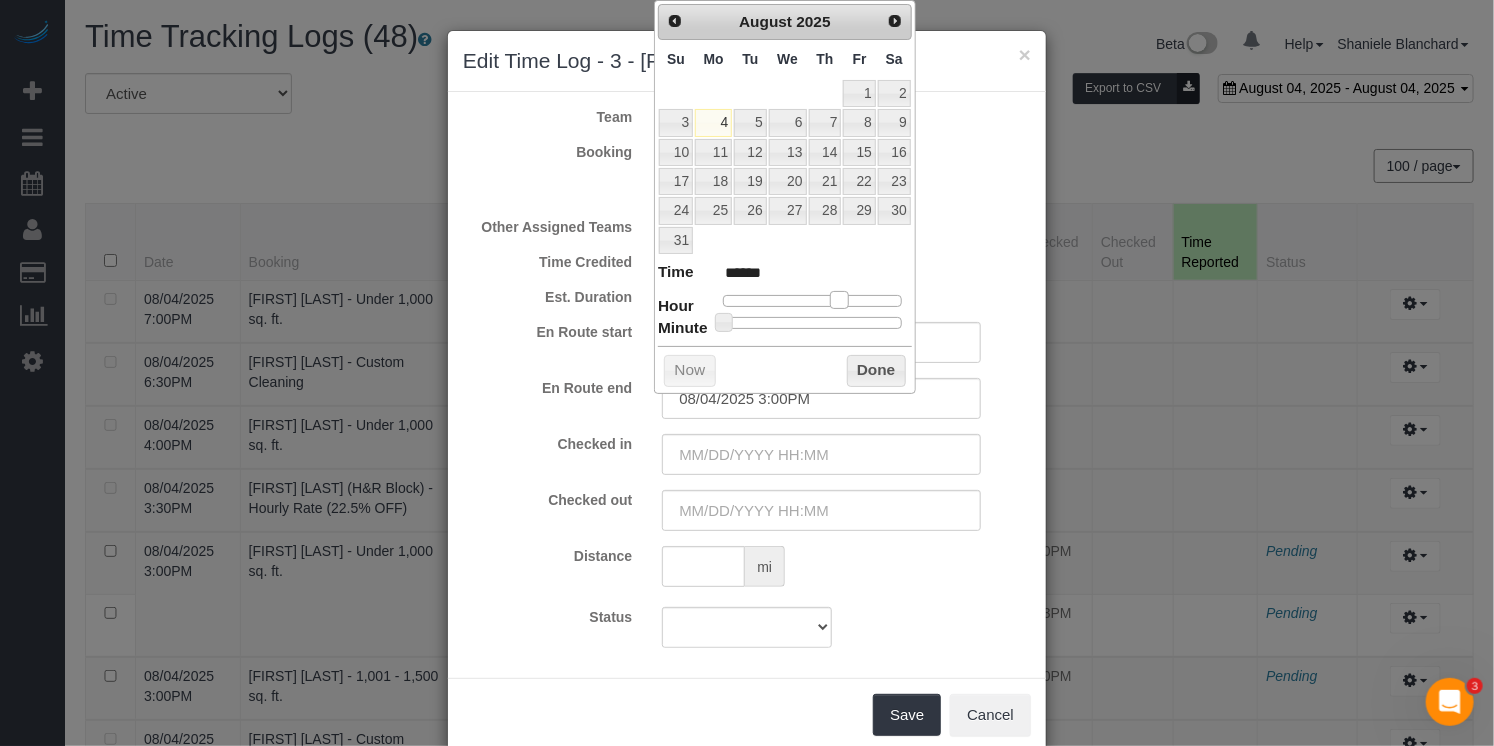 drag, startPoint x: 827, startPoint y: 297, endPoint x: 841, endPoint y: 299, distance: 14.142136 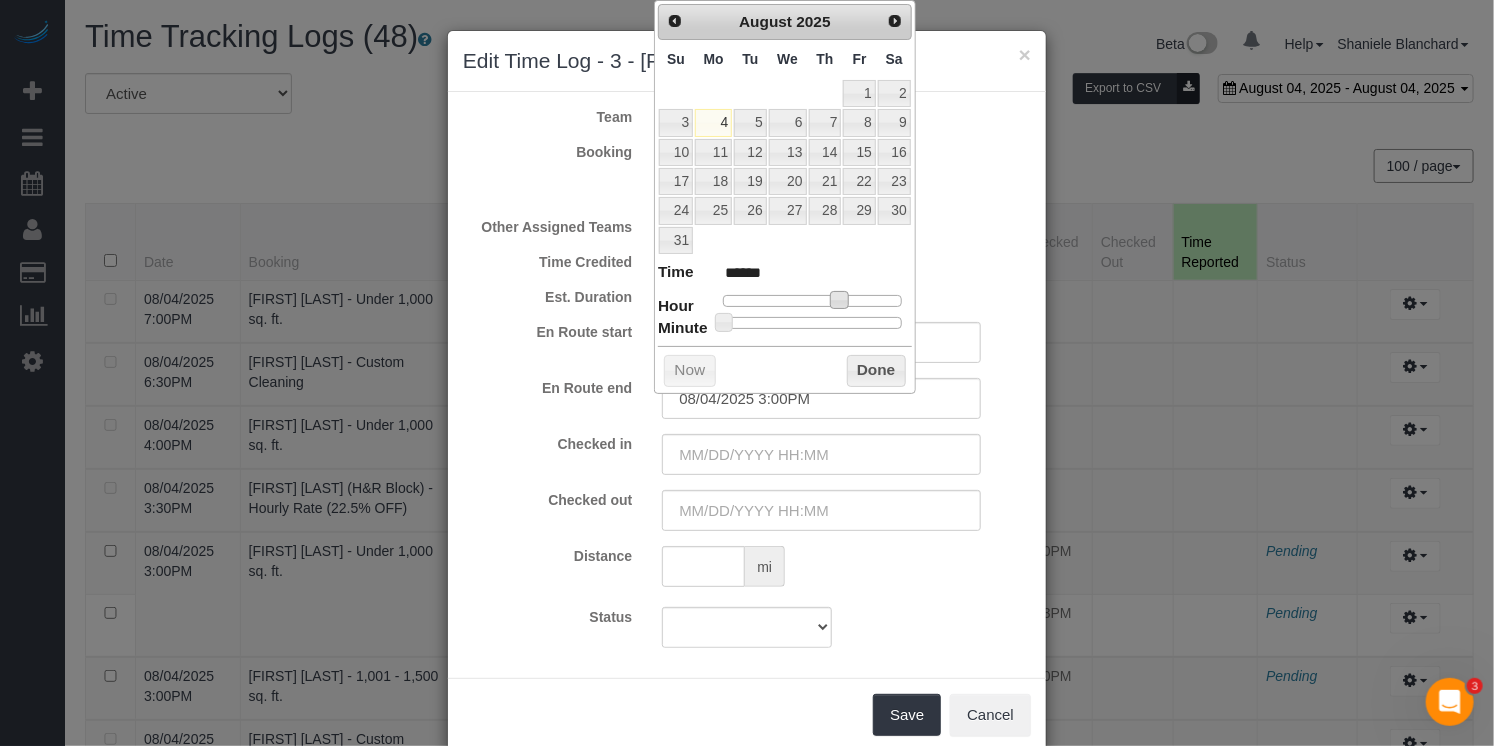 type on "[DATE] [TIME]" 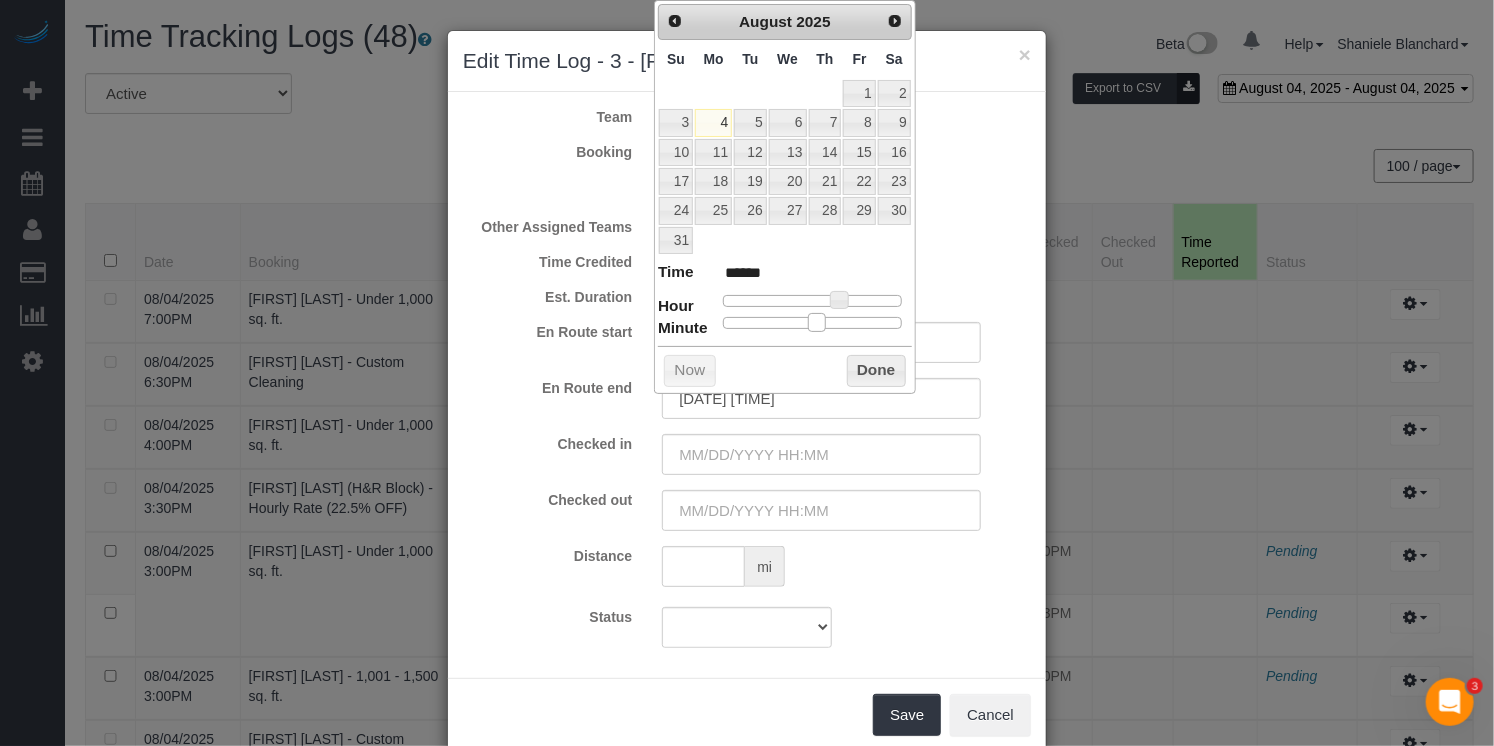click at bounding box center [812, 323] 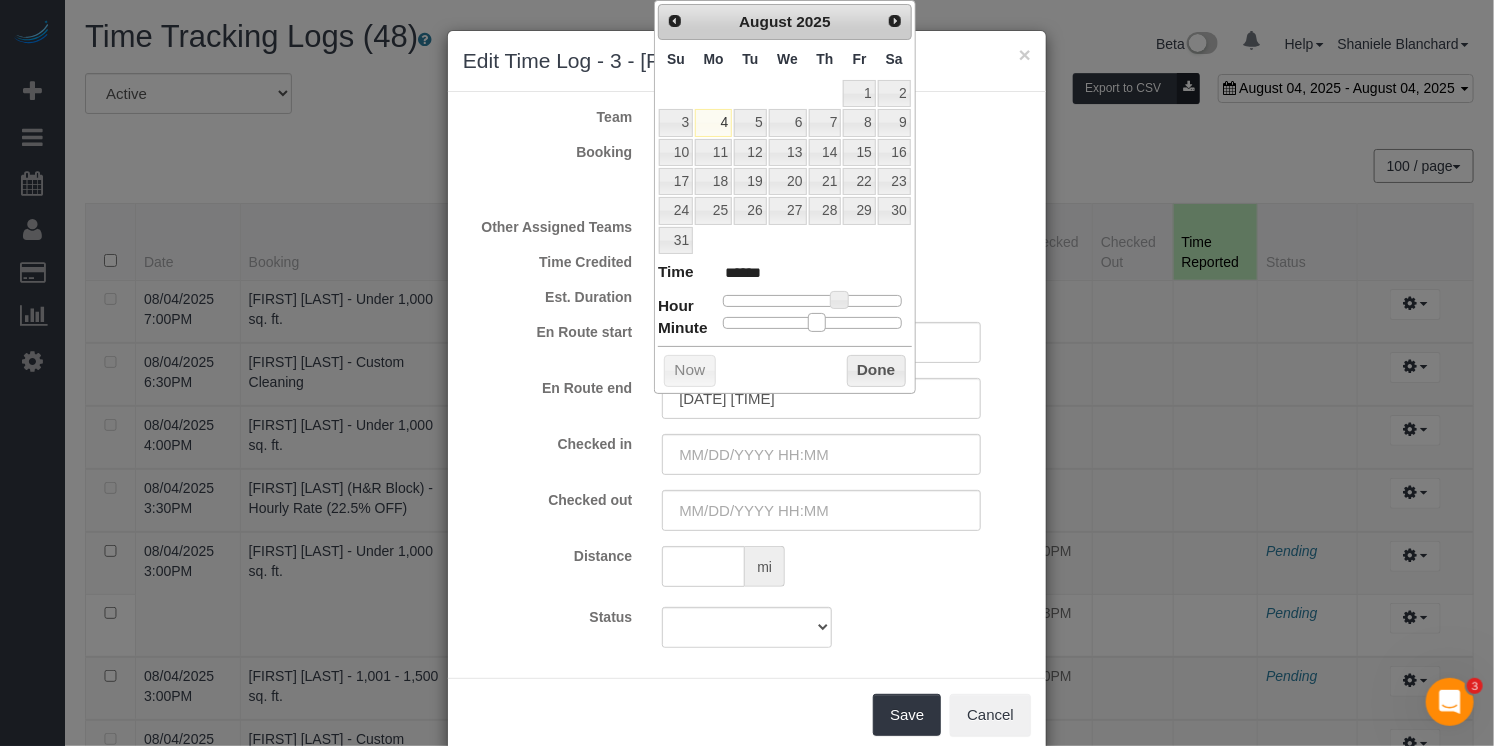 type on "08/04/2025 3:30PM" 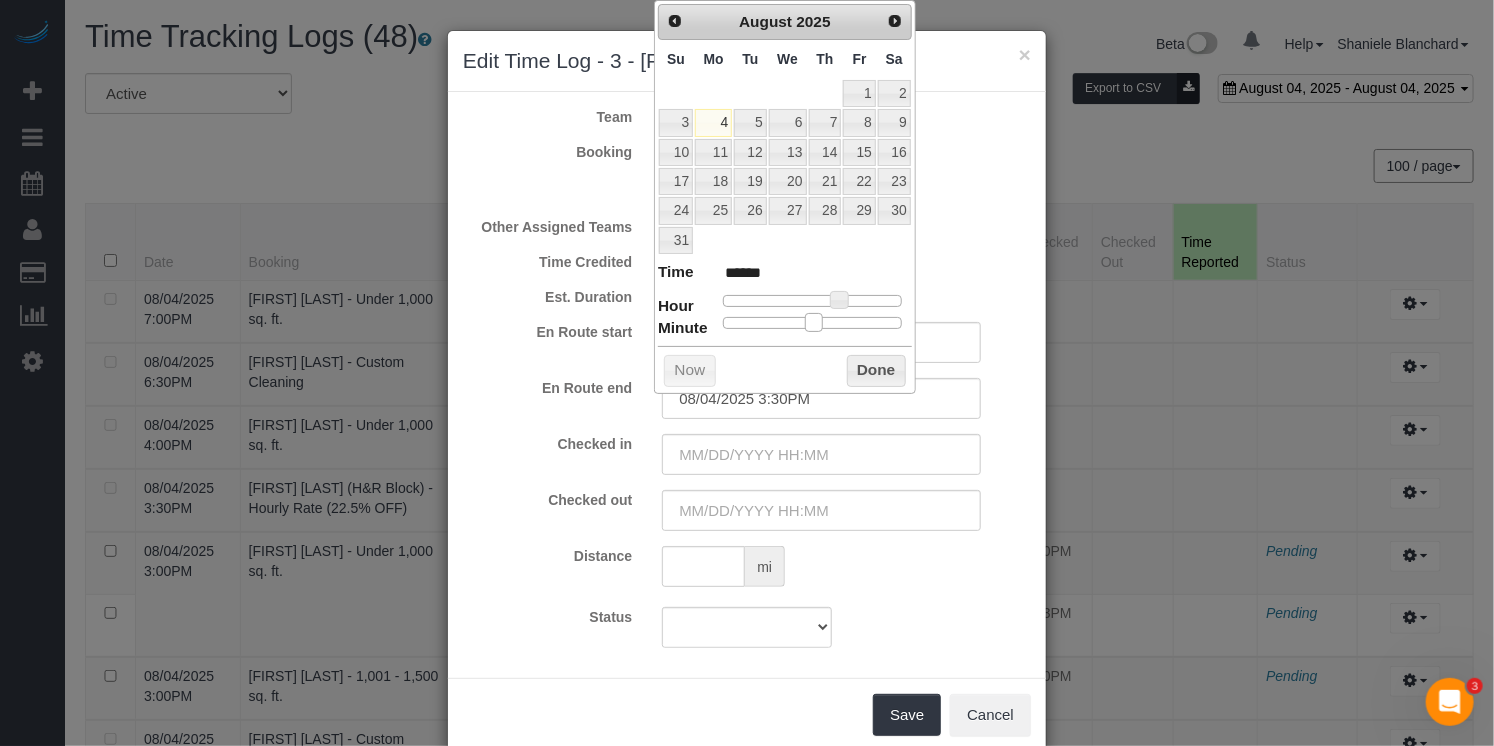 click at bounding box center [814, 322] 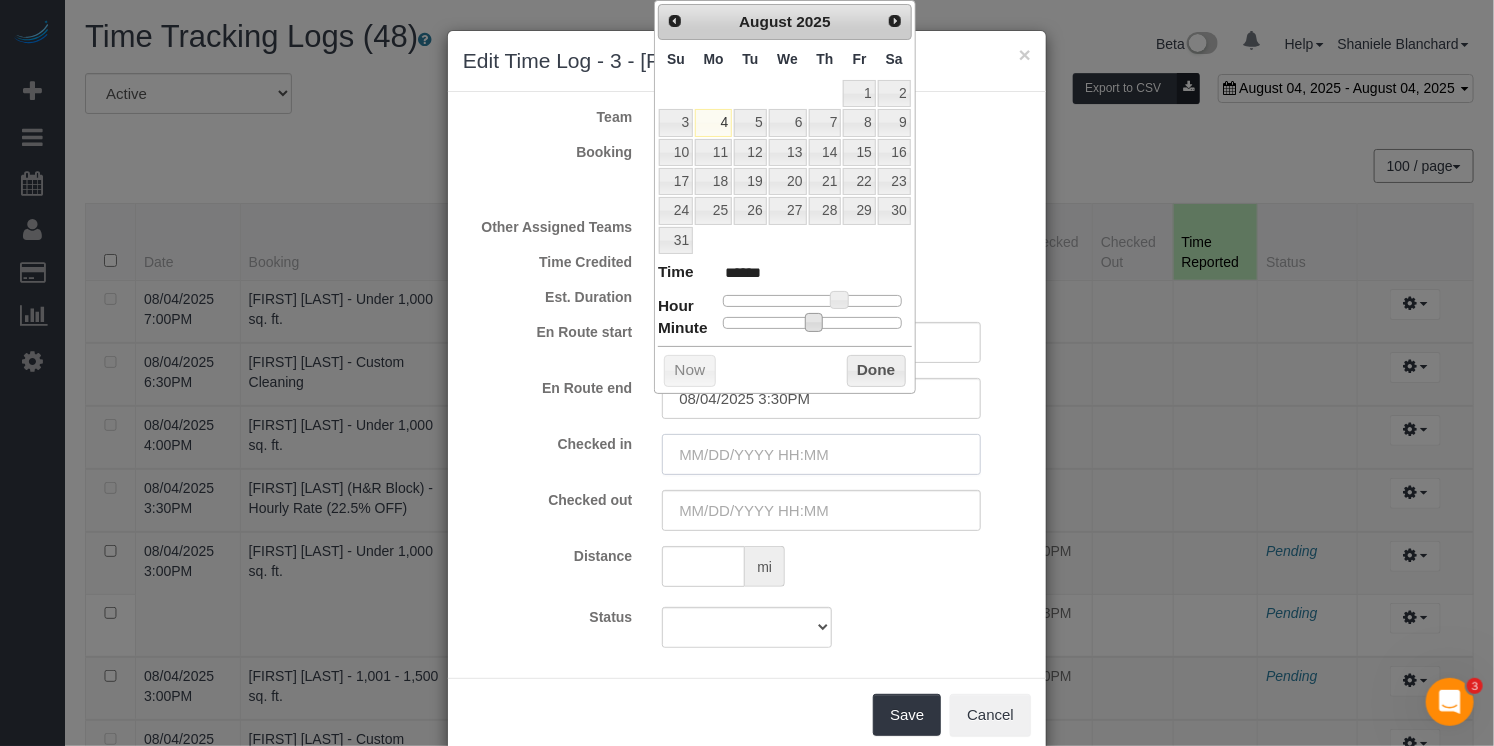 click at bounding box center [821, 454] 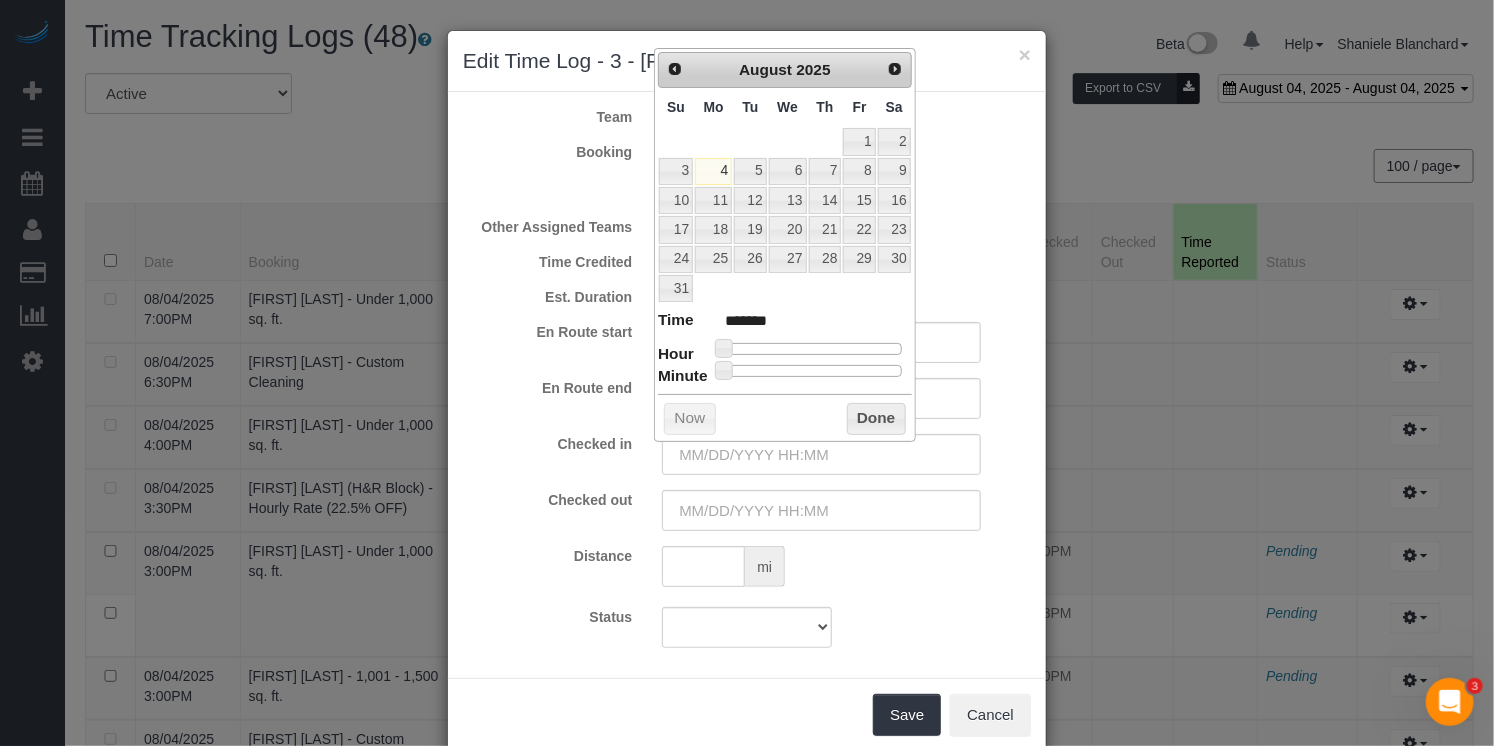 click on "Time ******* Hour Minute Second Millisecond Microsecond Time Zone ***** ***** ***** ***** ***** ***** ***** ***** ***** ***** ***** ***** ***** ***** ***** ***** ***** ***** ***** ***** ***** ***** ***** ***** ***** ***** ***** ***** ***** ***** ***** ***** ***** ***** ***** ***** ***** ***** ***** *****" at bounding box center [785, 343] 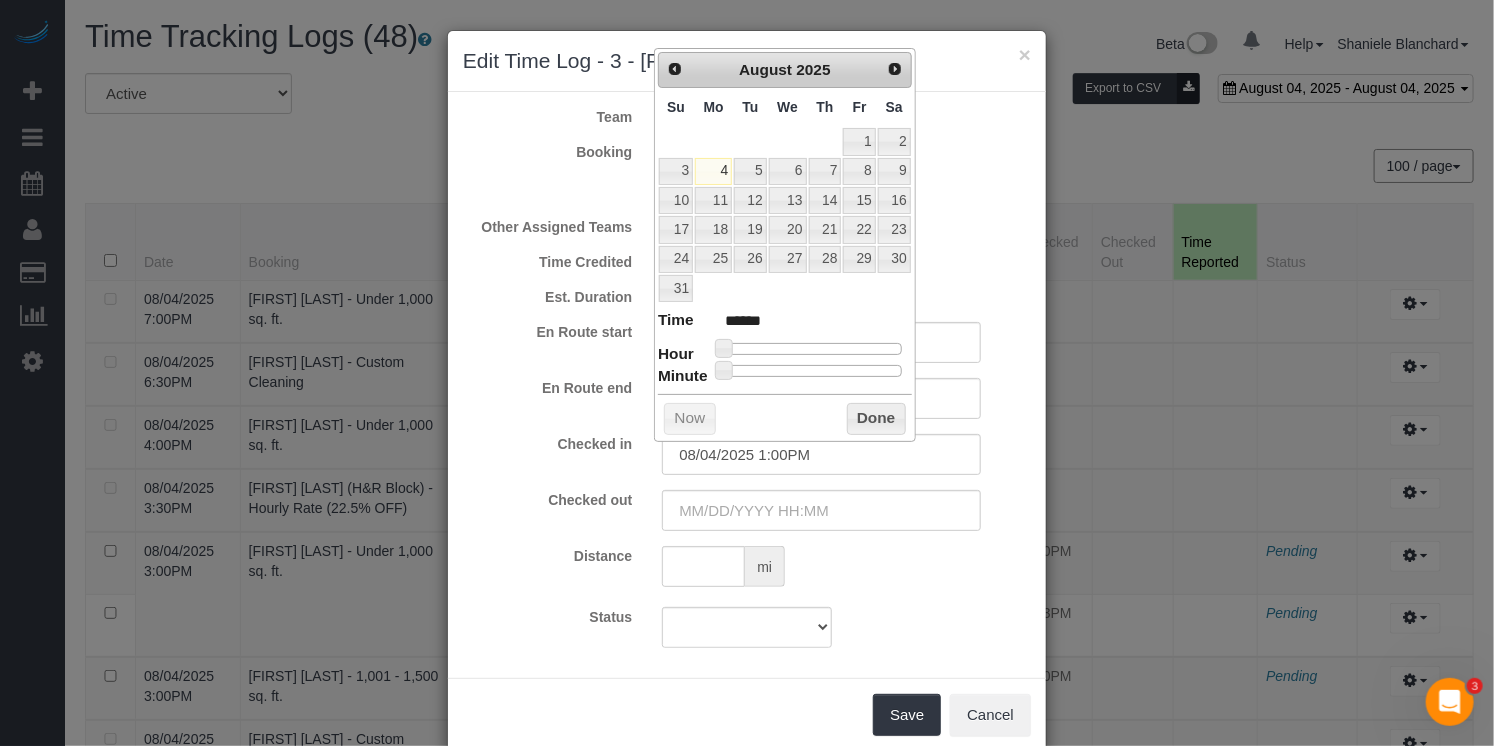 click at bounding box center [812, 349] 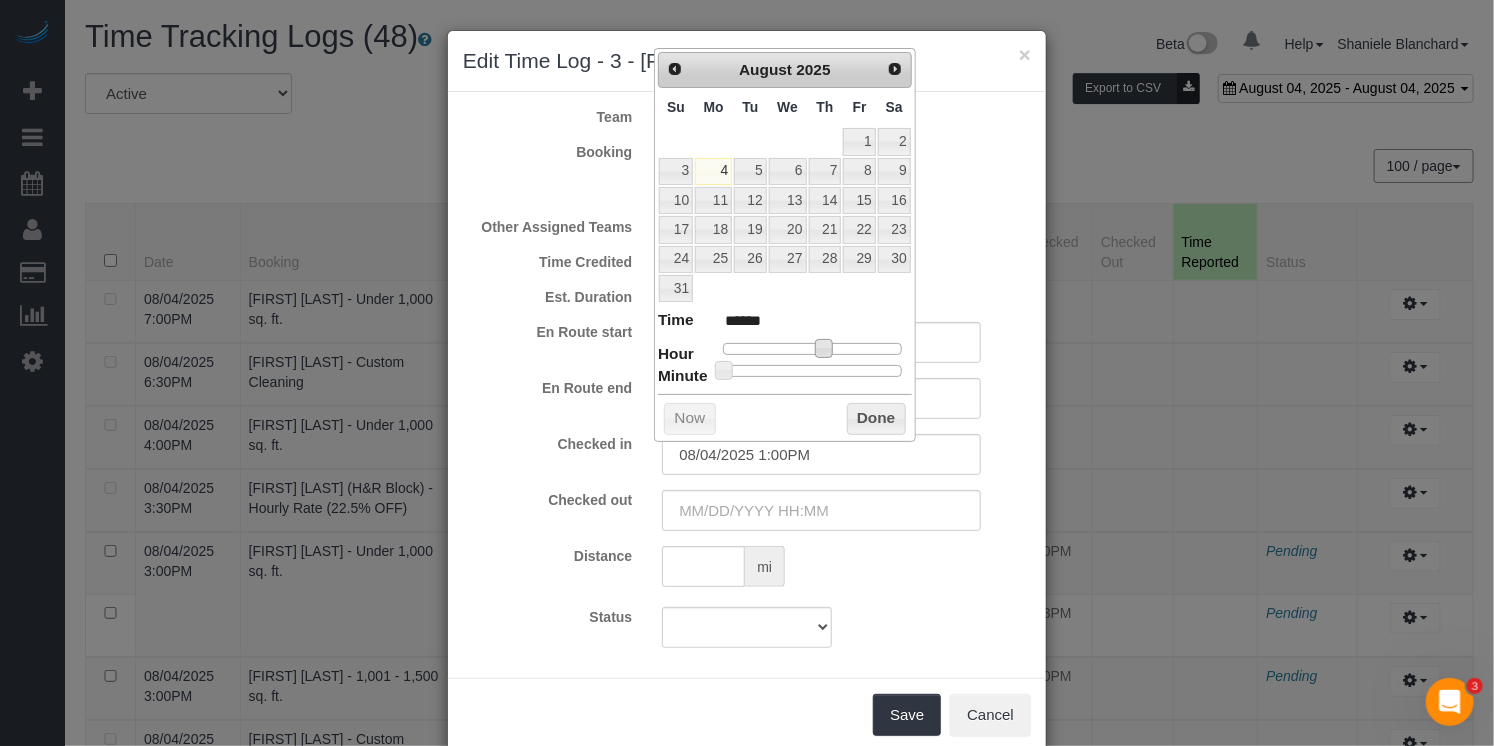 type on "08/04/2025 2:00PM" 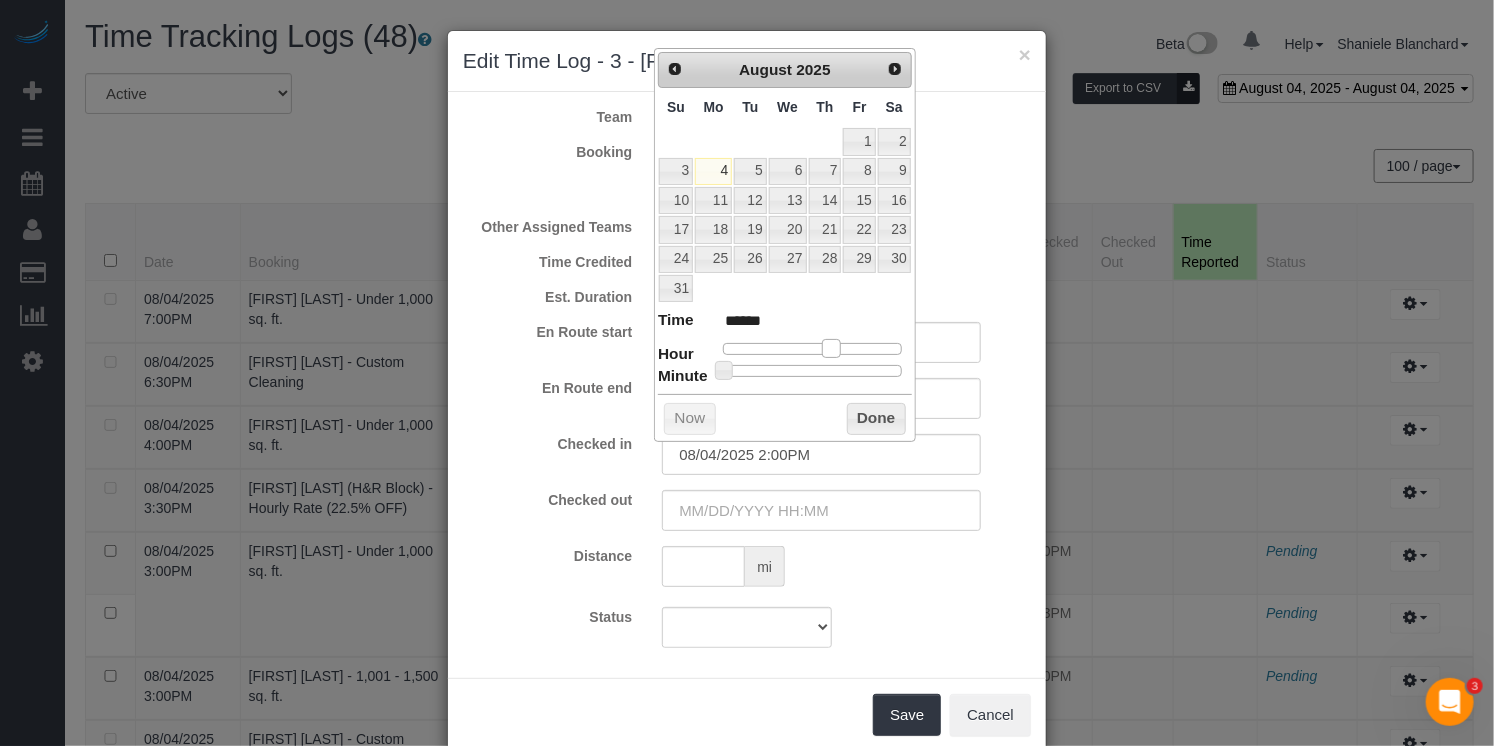 type on "08/04/2025 3:00PM" 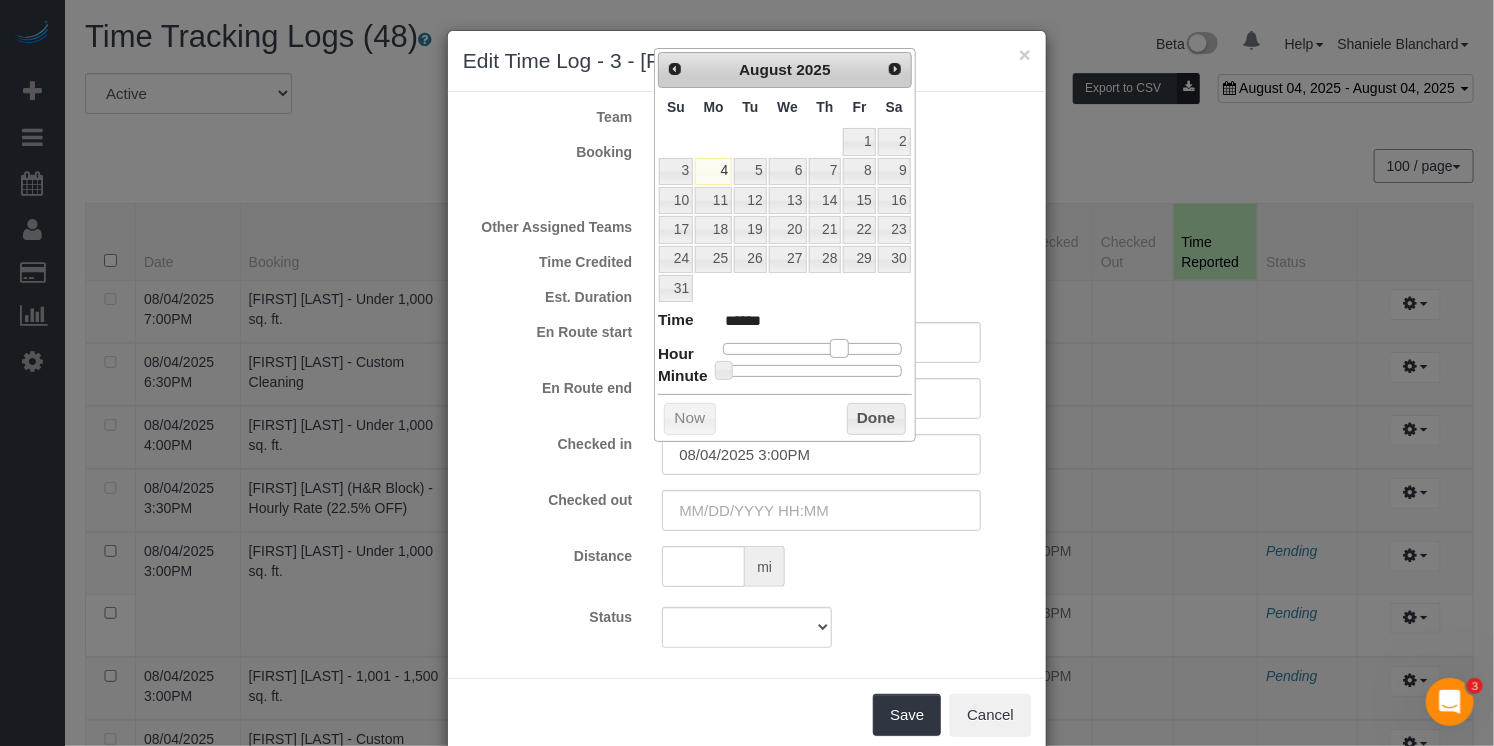 drag, startPoint x: 828, startPoint y: 341, endPoint x: 845, endPoint y: 343, distance: 17.117243 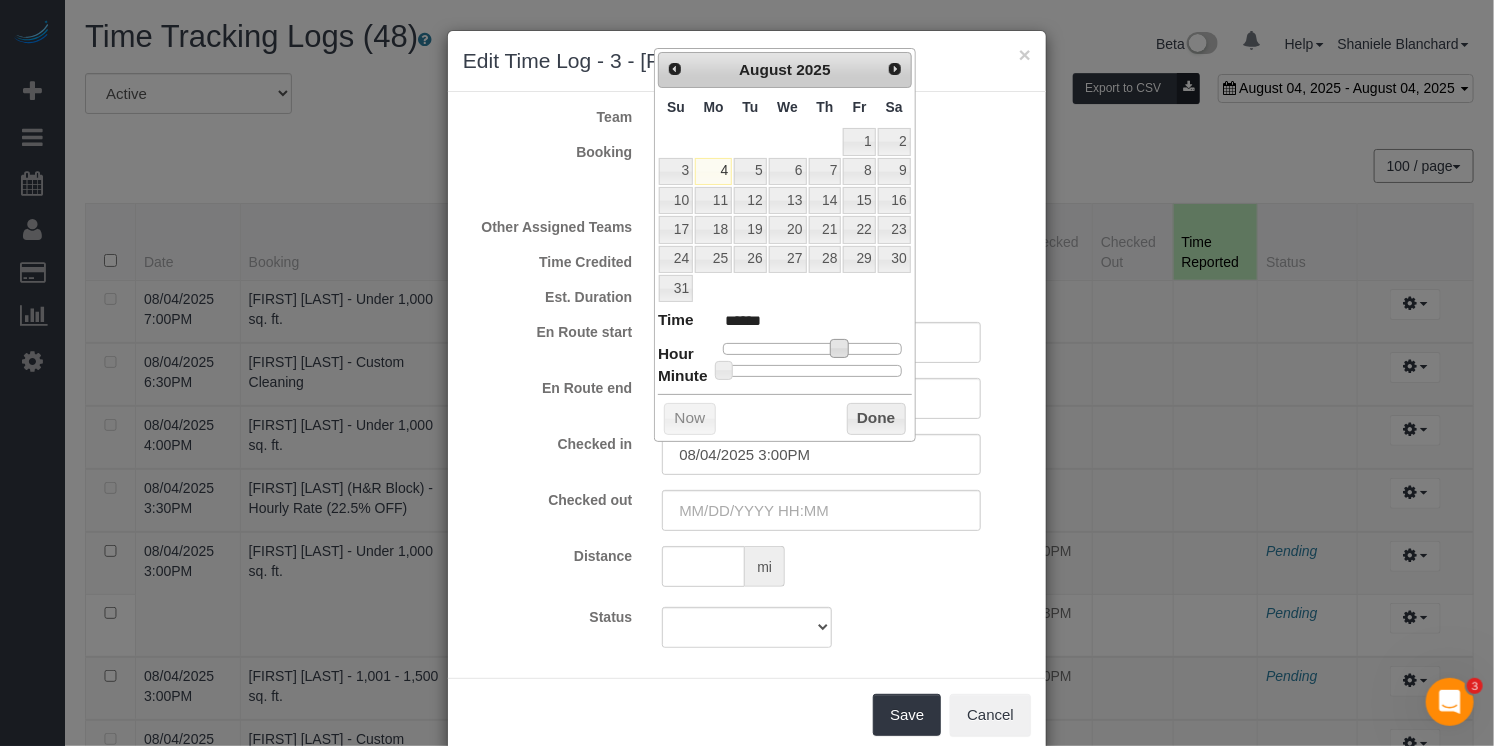 click on "Prev Next August   2025 Su Mo Tu We Th Fr Sa           1 2 3 4 5 6 7 8 9 10 11 12 13 14 15 16 17 18 19 20 21 22 23 24 25 26 27 28 29 30 31             Time ****** Hour Minute Second Millisecond Microsecond Time Zone ***** ***** ***** ***** ***** ***** ***** ***** ***** ***** ***** ***** ***** ***** ***** ***** ***** ***** ***** ***** ***** ***** ***** ***** ***** ***** ***** ***** ***** ***** ***** ***** ***** ***** ***** ***** ***** ***** ***** Now Done" at bounding box center (785, 245) 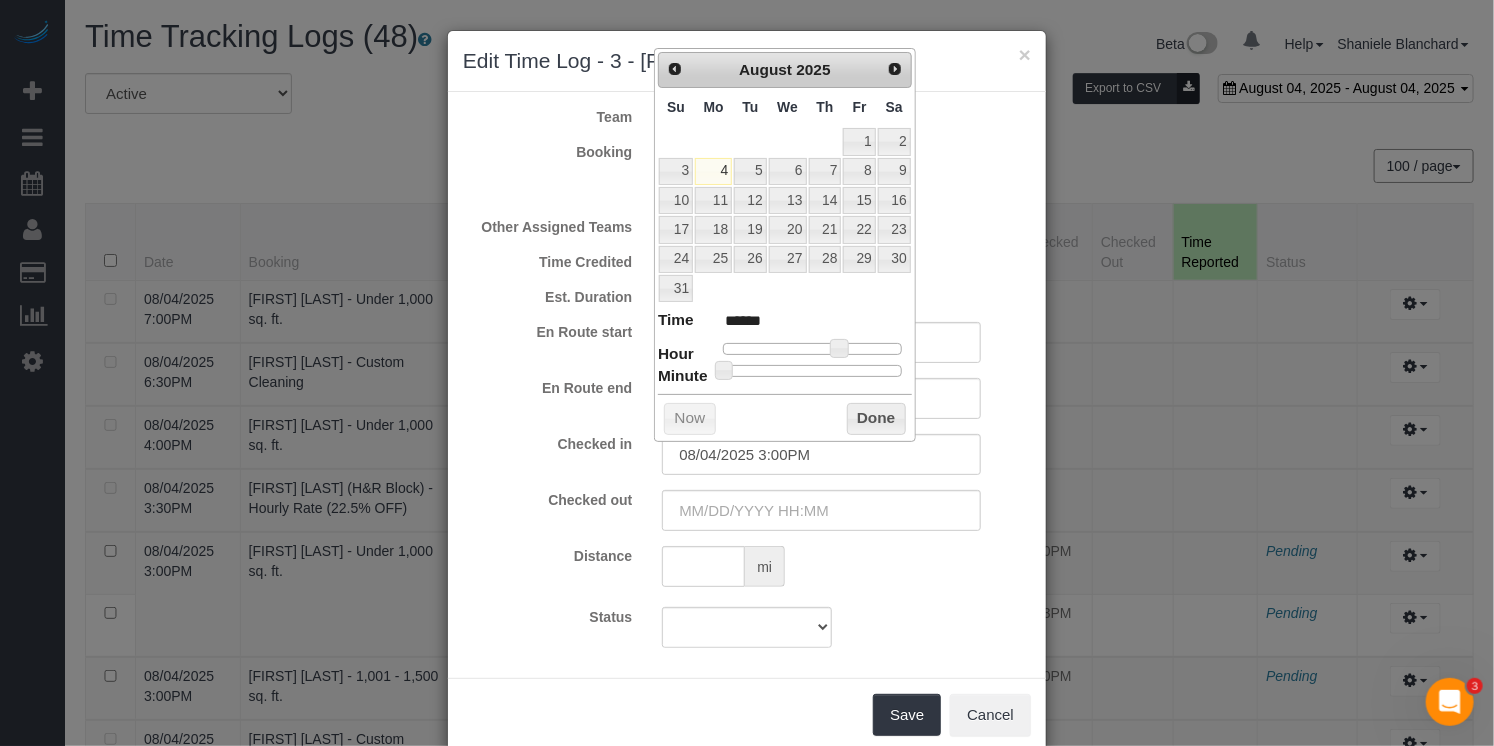 type on "[DATE] [TIME]" 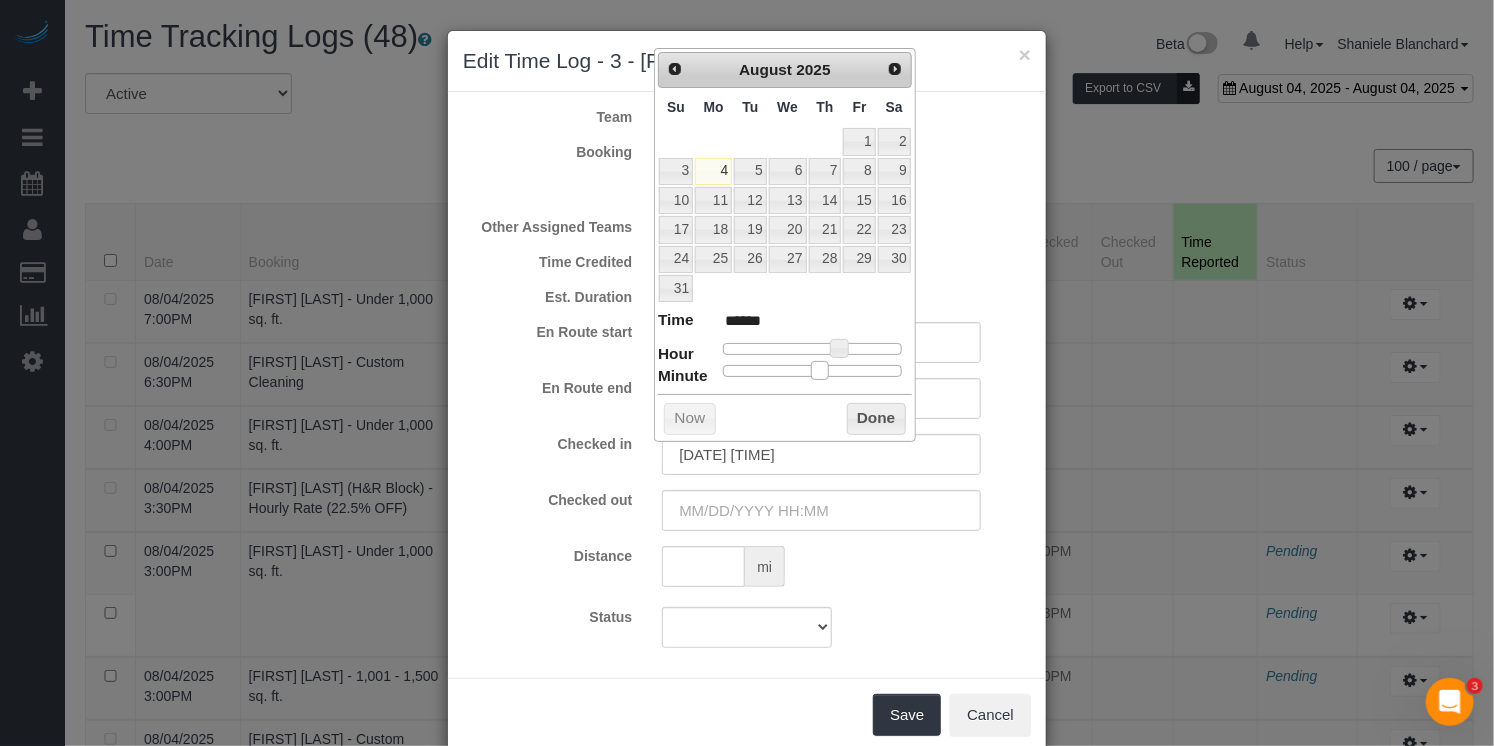 click at bounding box center (812, 371) 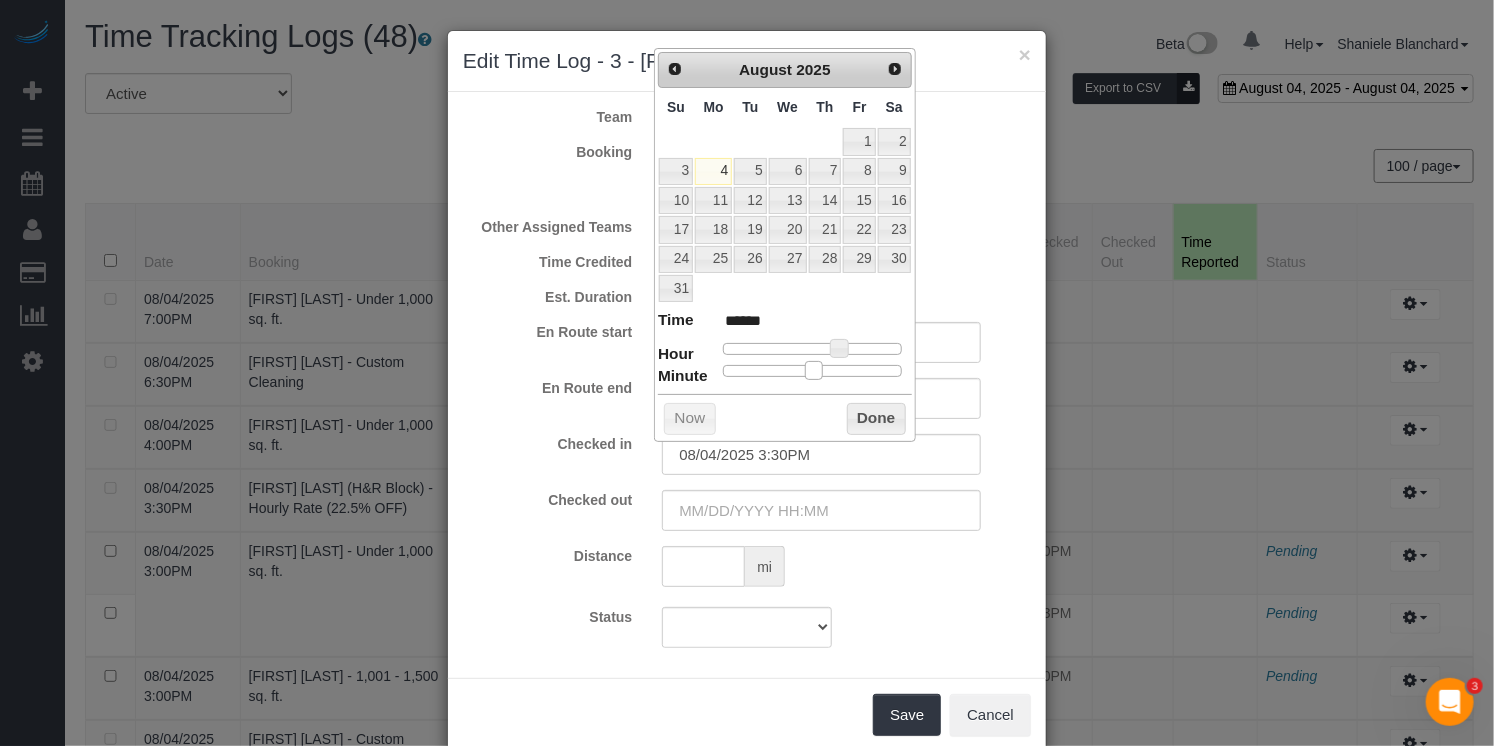 type on "[DATE] [TIME]" 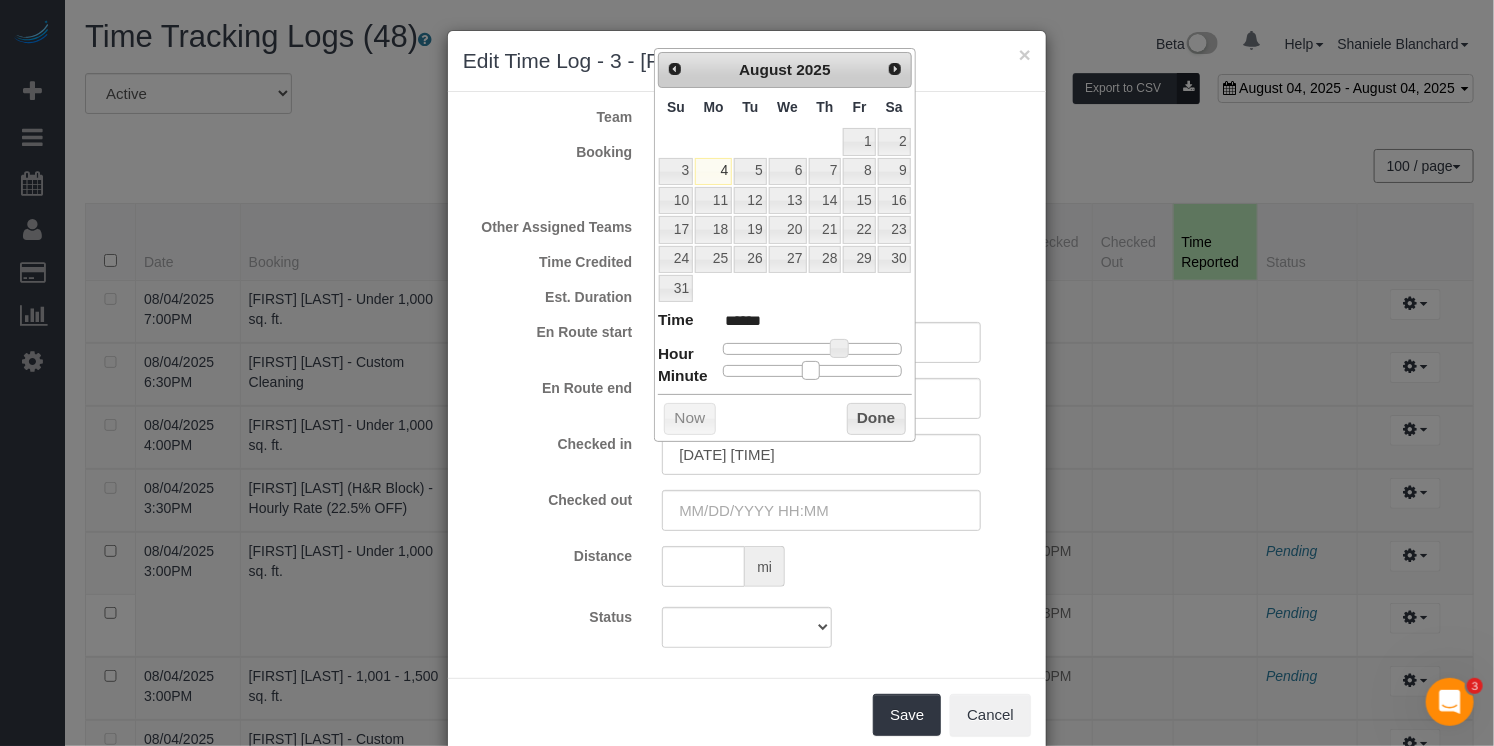 type on "08/04/2025 3:30PM" 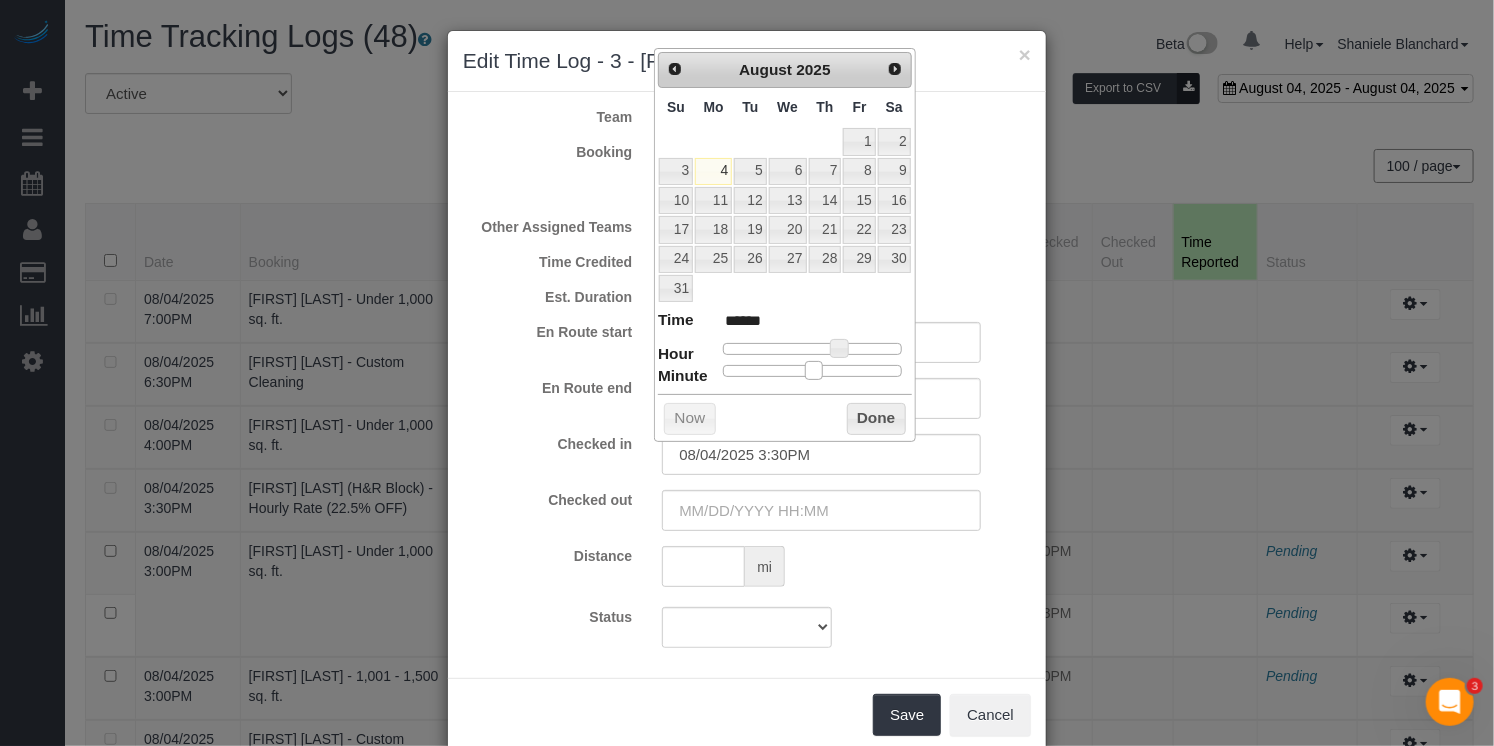 drag, startPoint x: 819, startPoint y: 369, endPoint x: 816, endPoint y: 418, distance: 49.09175 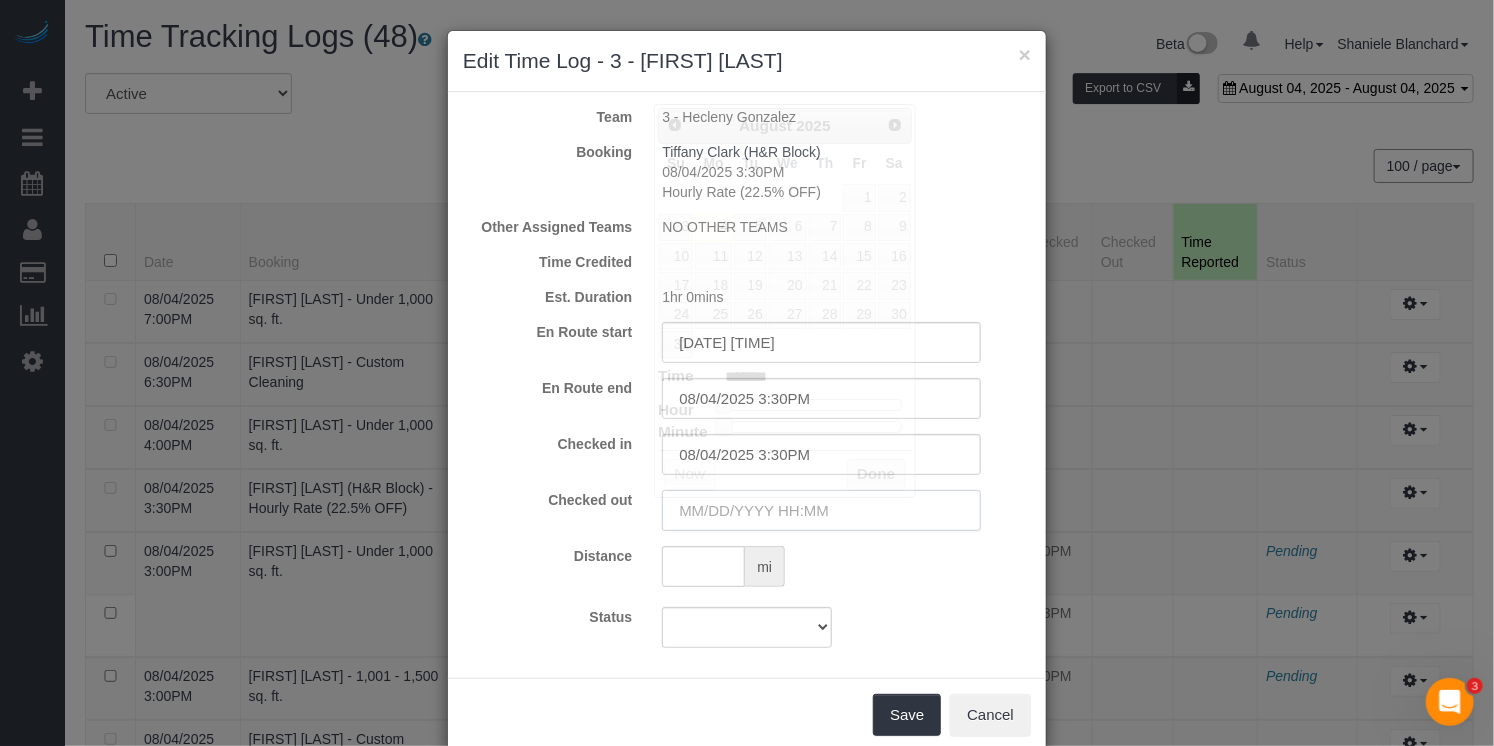 click at bounding box center [821, 510] 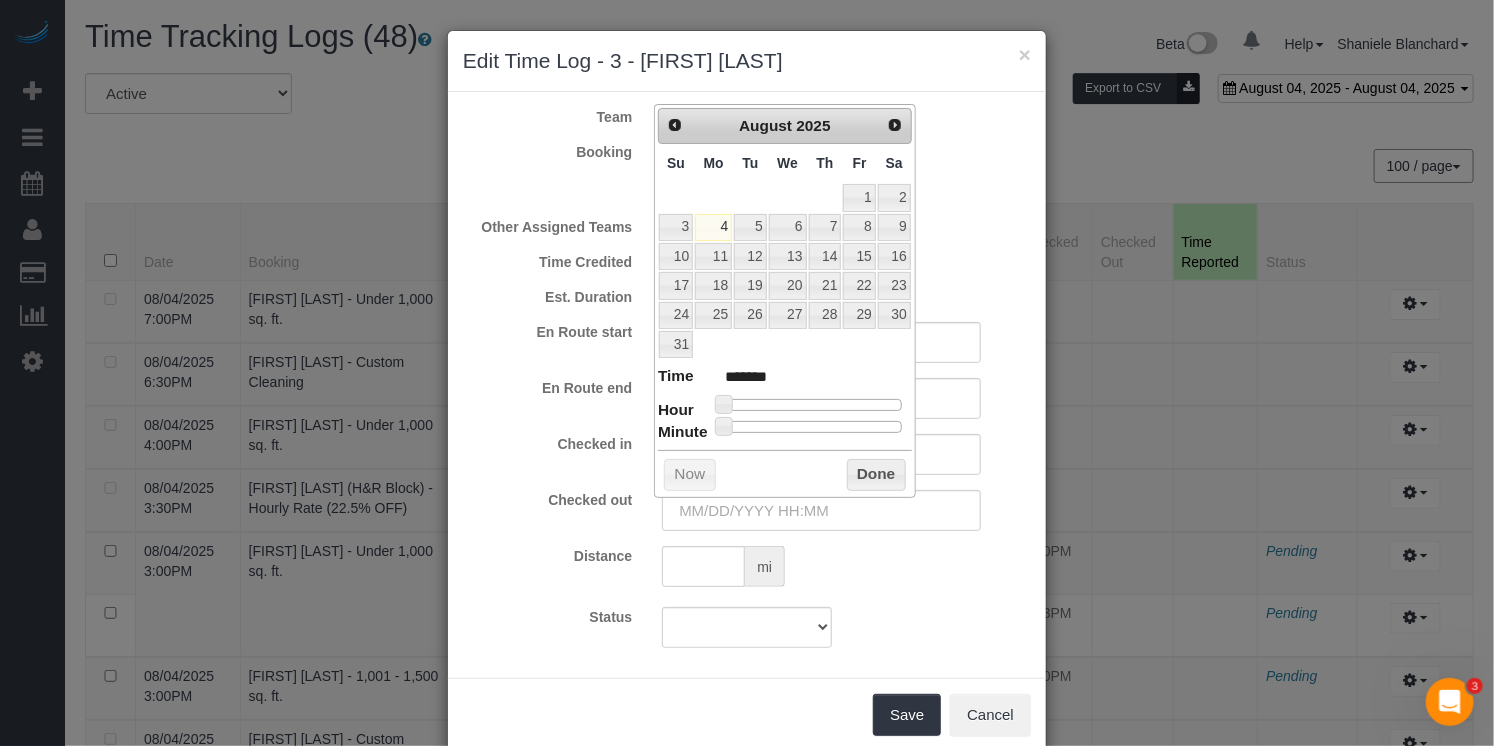 type on "08/04/2025 2:00PM" 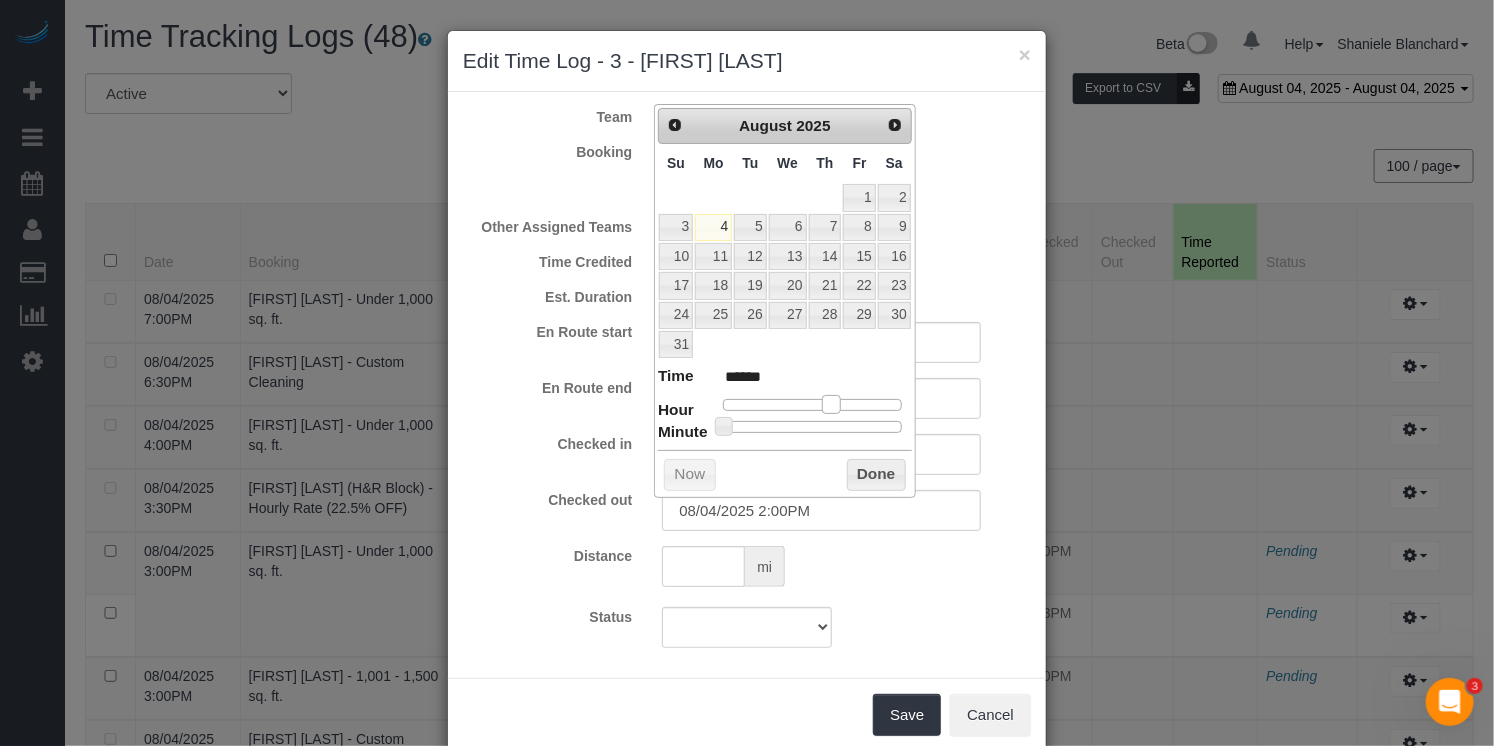 drag, startPoint x: 830, startPoint y: 403, endPoint x: 835, endPoint y: 394, distance: 10.29563 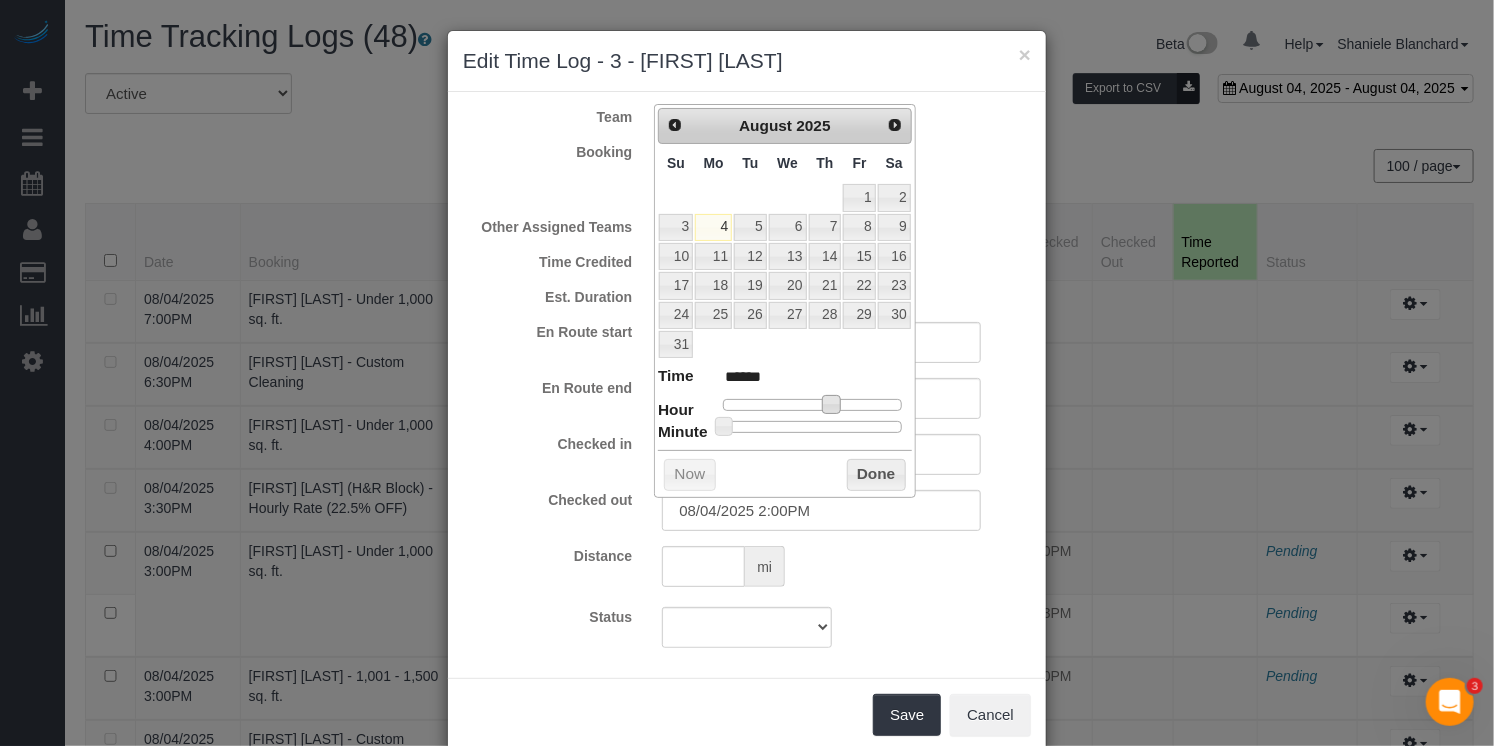 type on "08/04/2025 3:00PM" 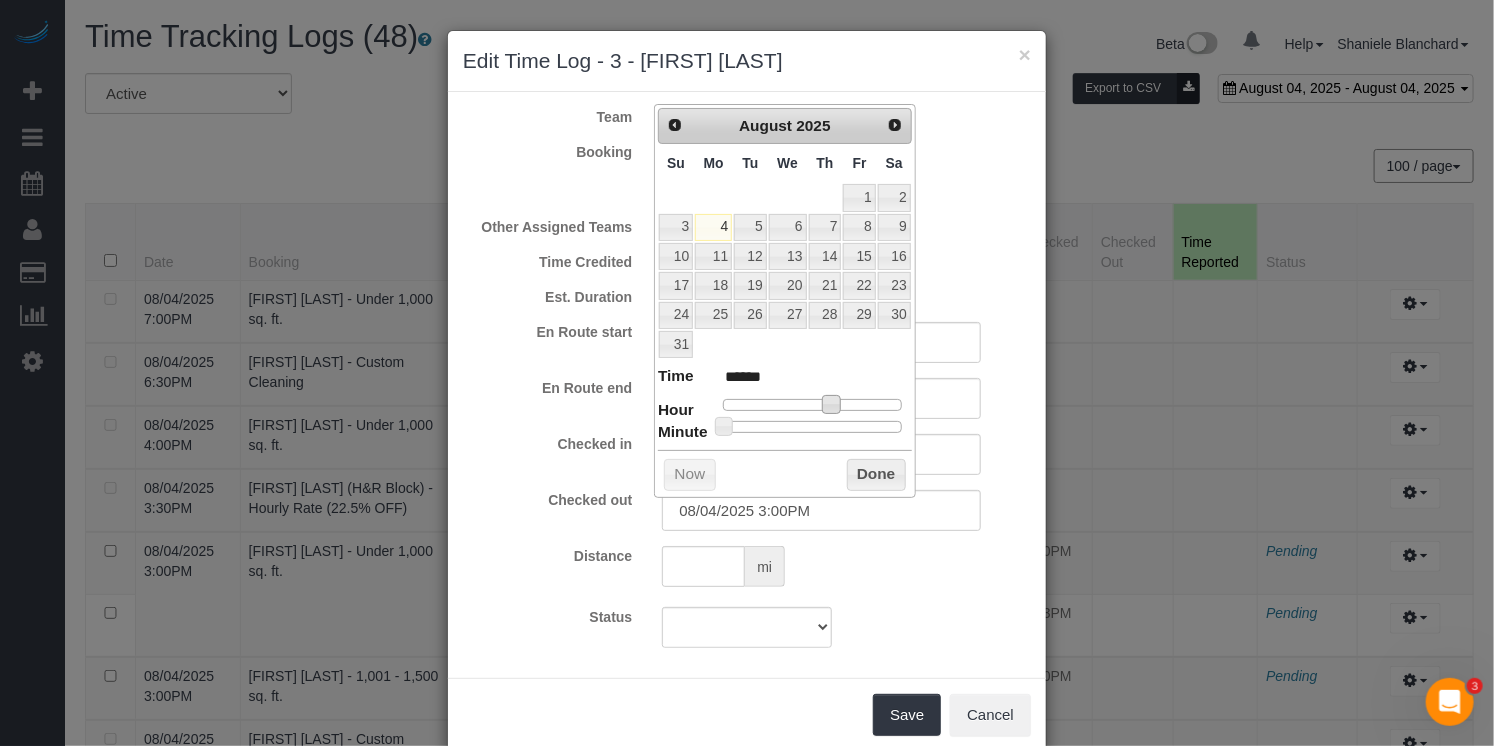 type on "08/04/2025 5:00PM" 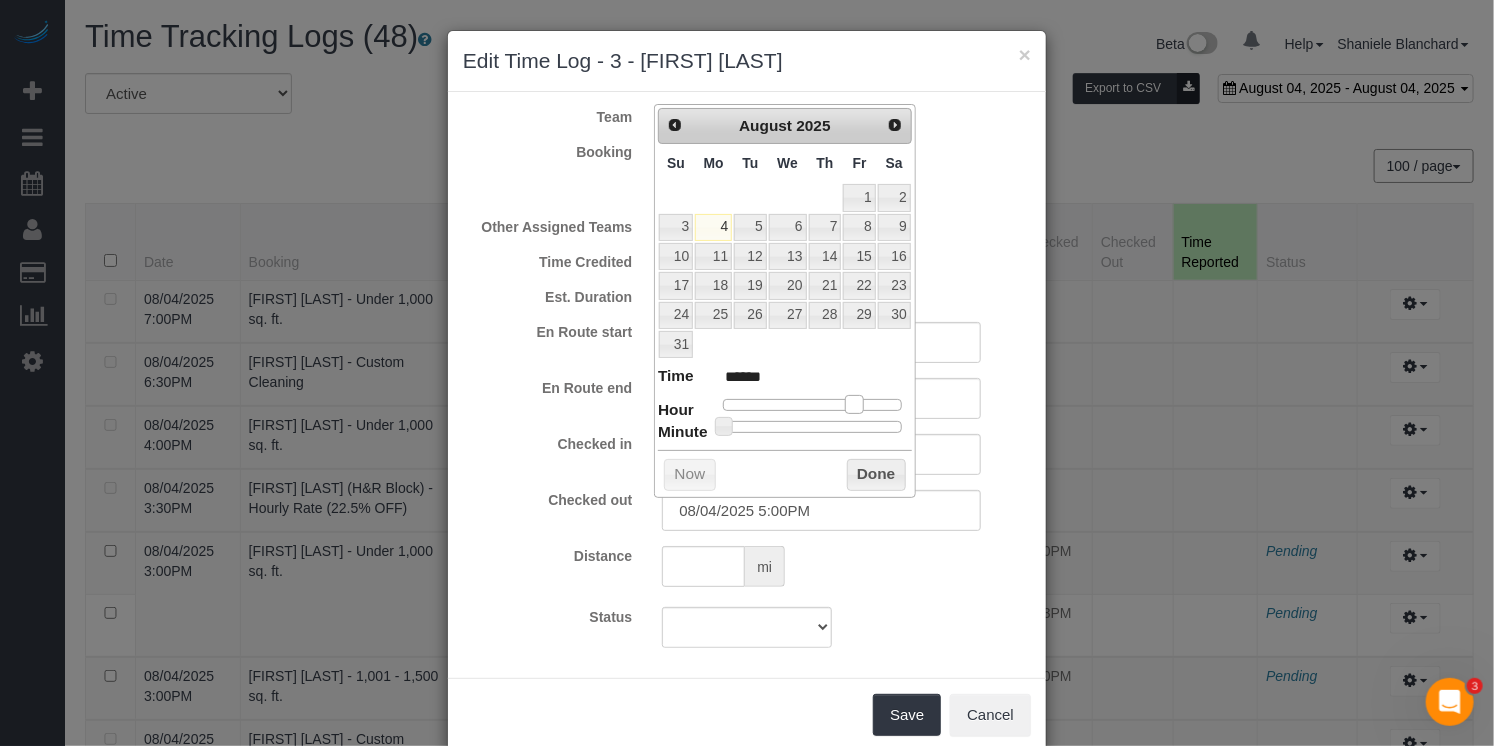 type on "08/04/2025 4:00PM" 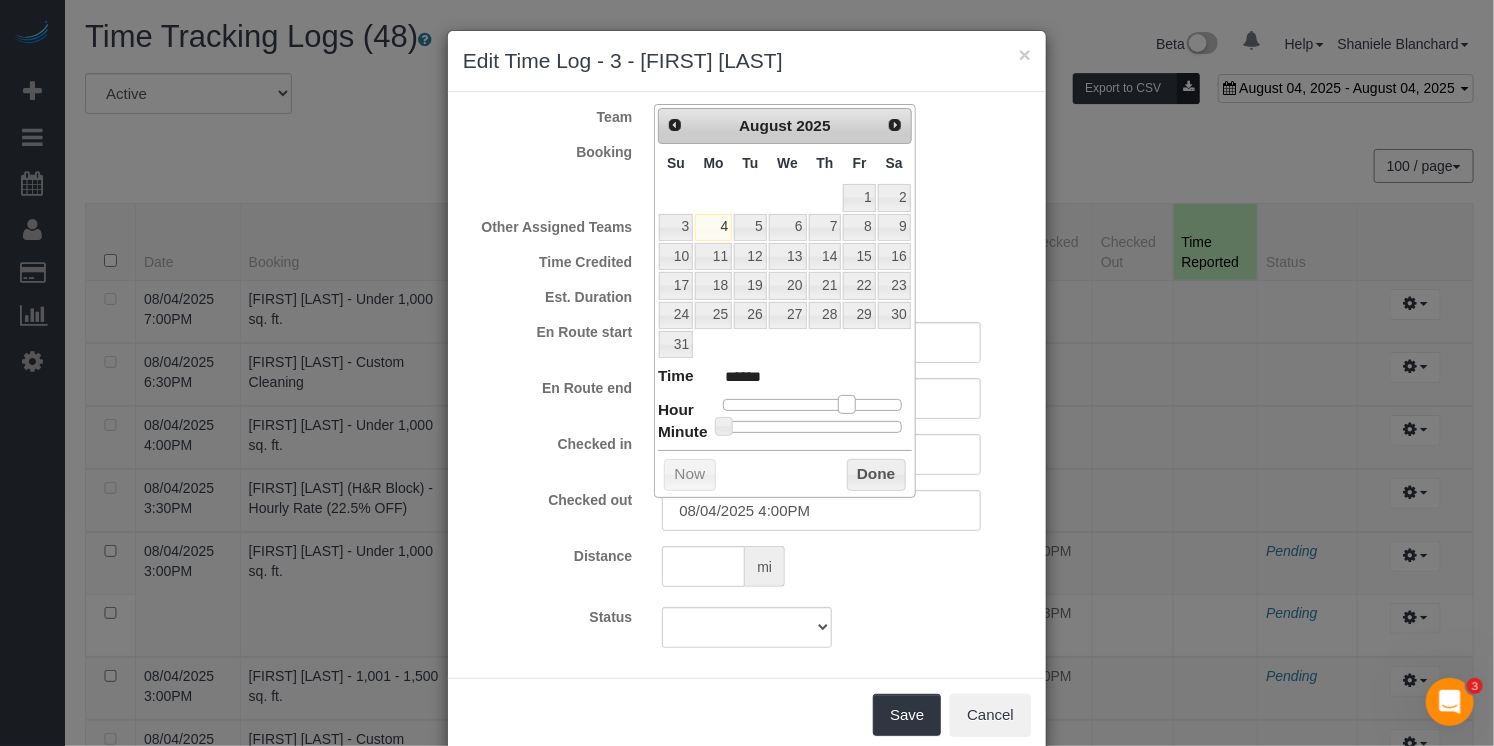 drag, startPoint x: 835, startPoint y: 394, endPoint x: 852, endPoint y: 405, distance: 20.248457 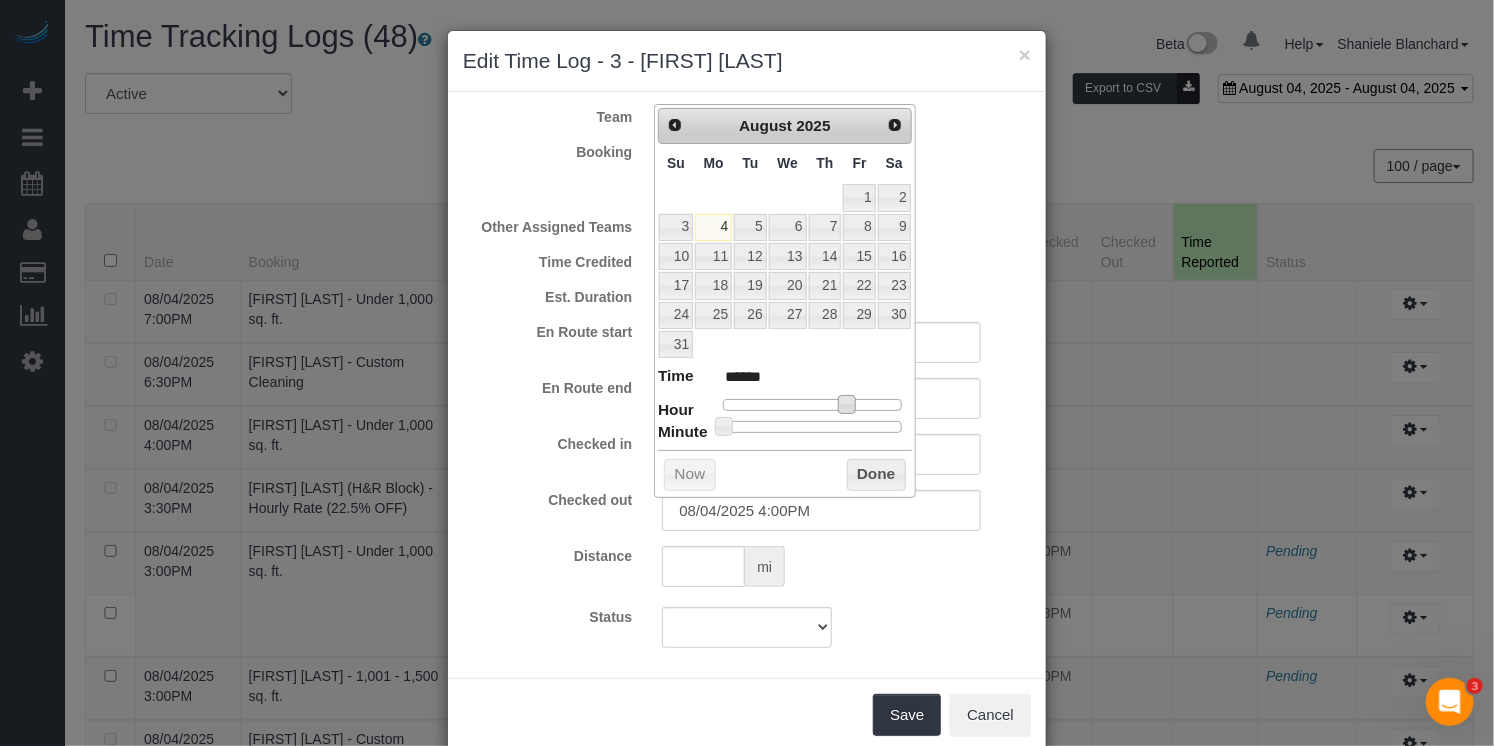 type on "[DATE] [TIME]" 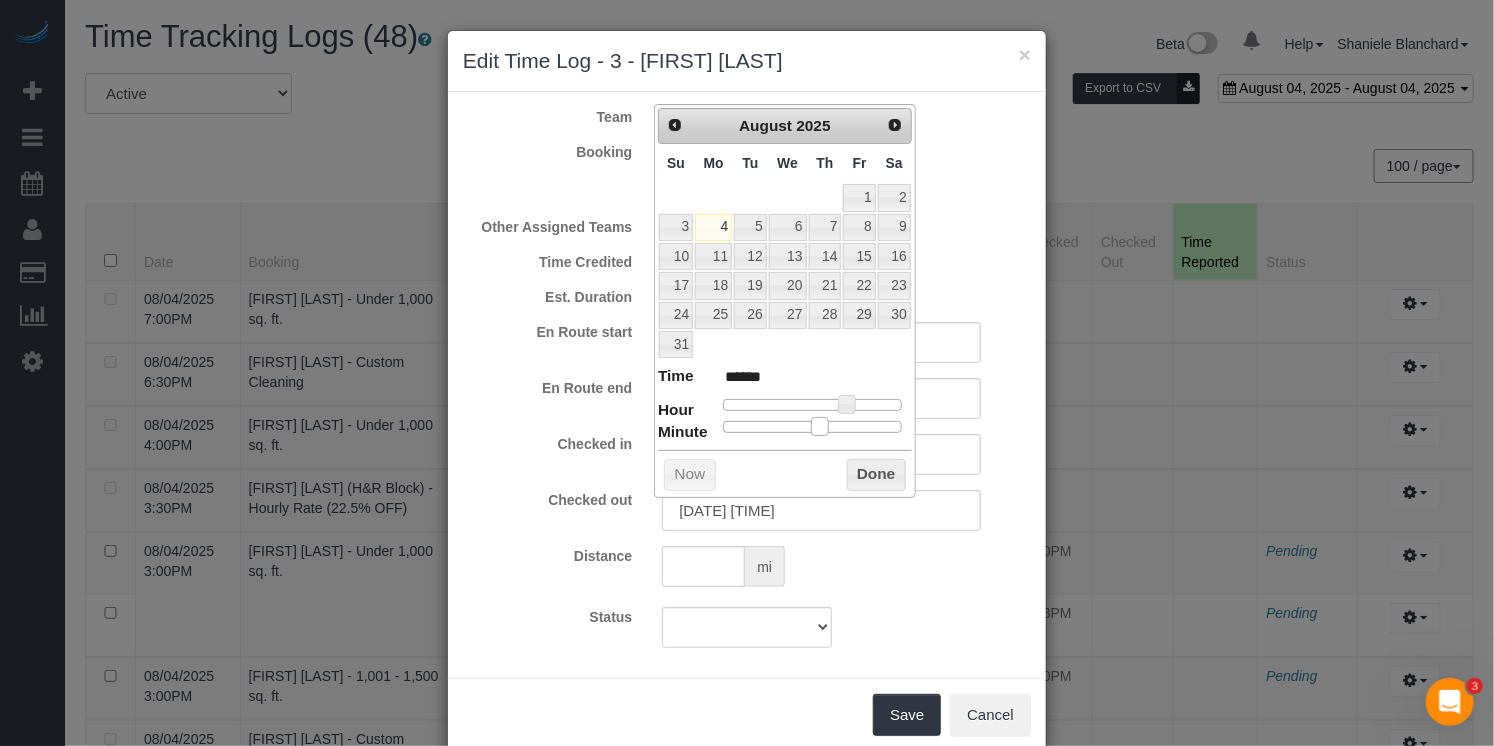 click at bounding box center [812, 427] 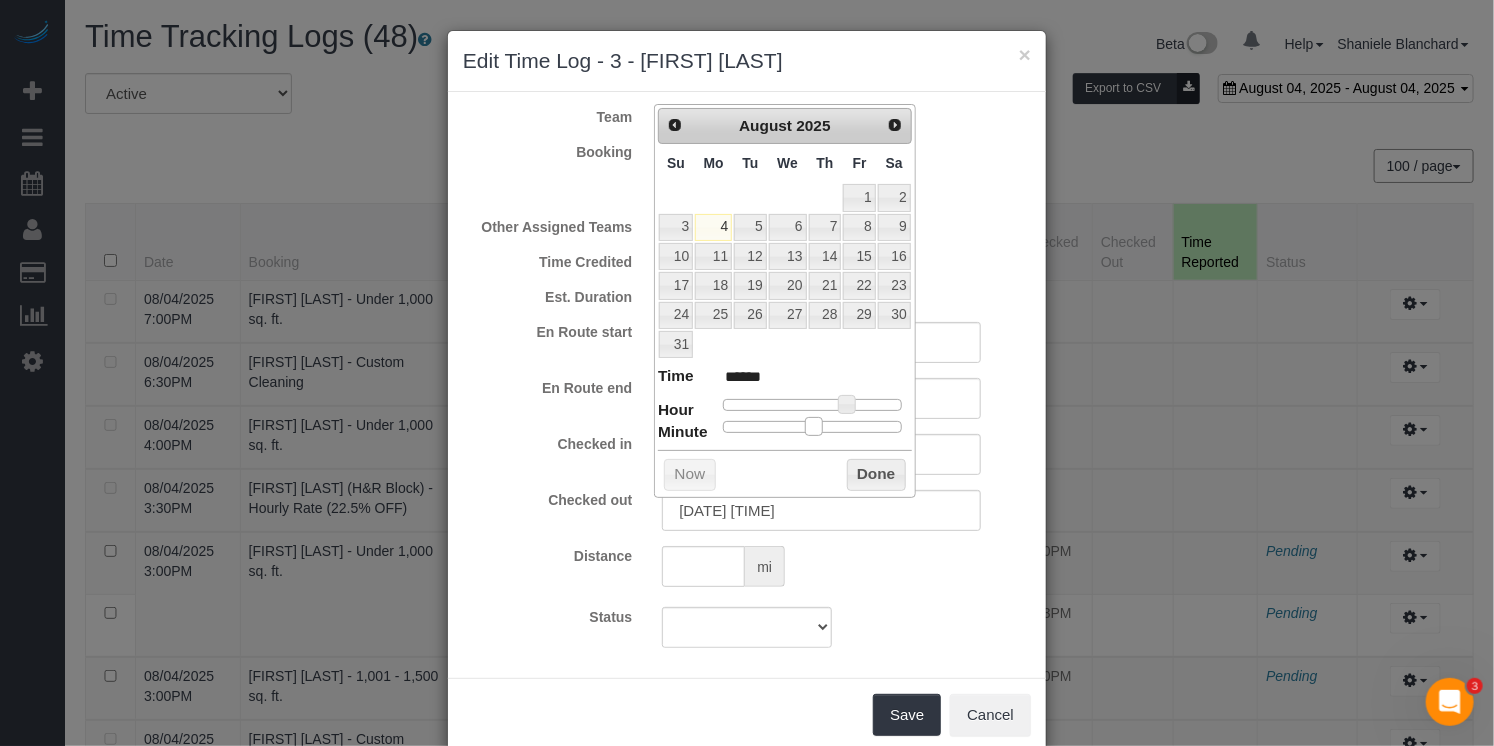 click at bounding box center (814, 426) 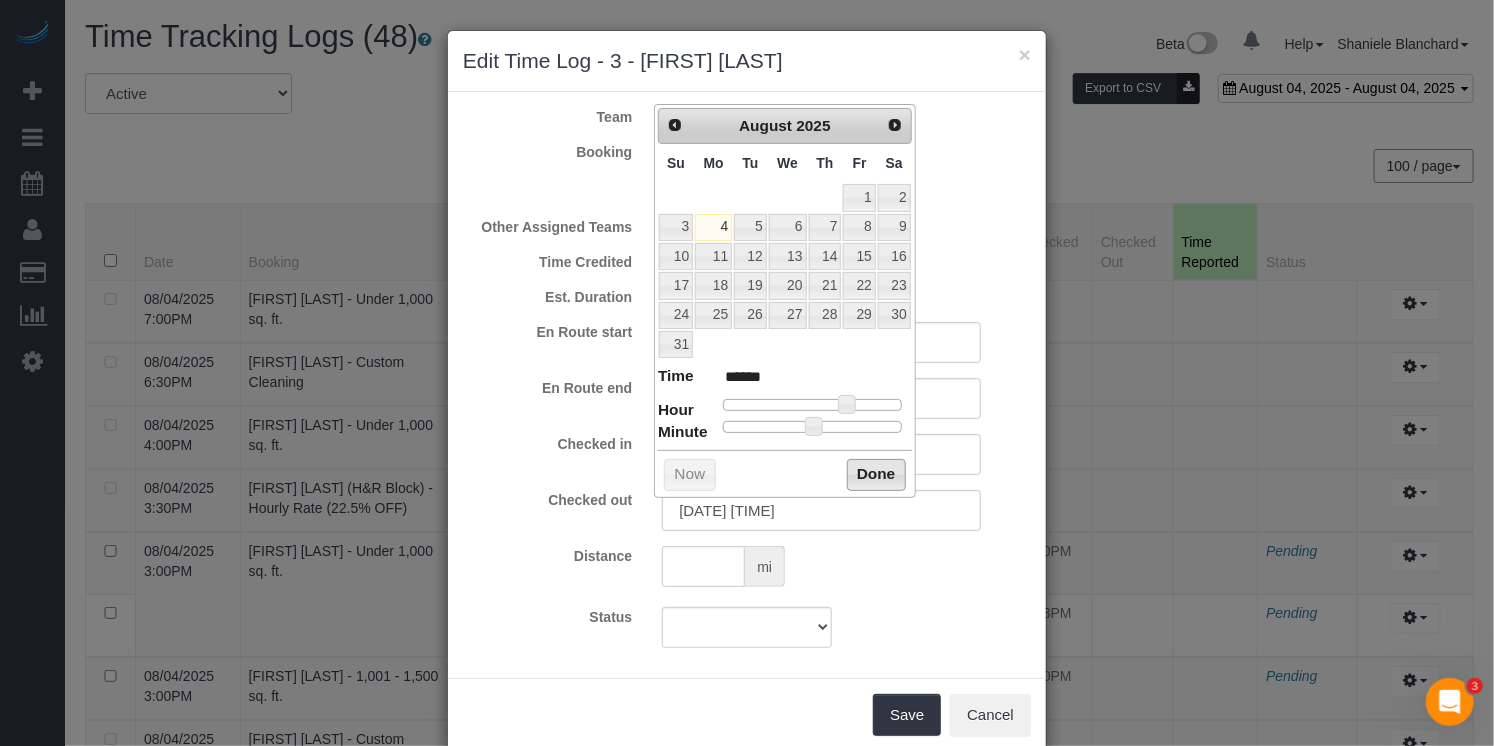 click on "Done" at bounding box center [876, 475] 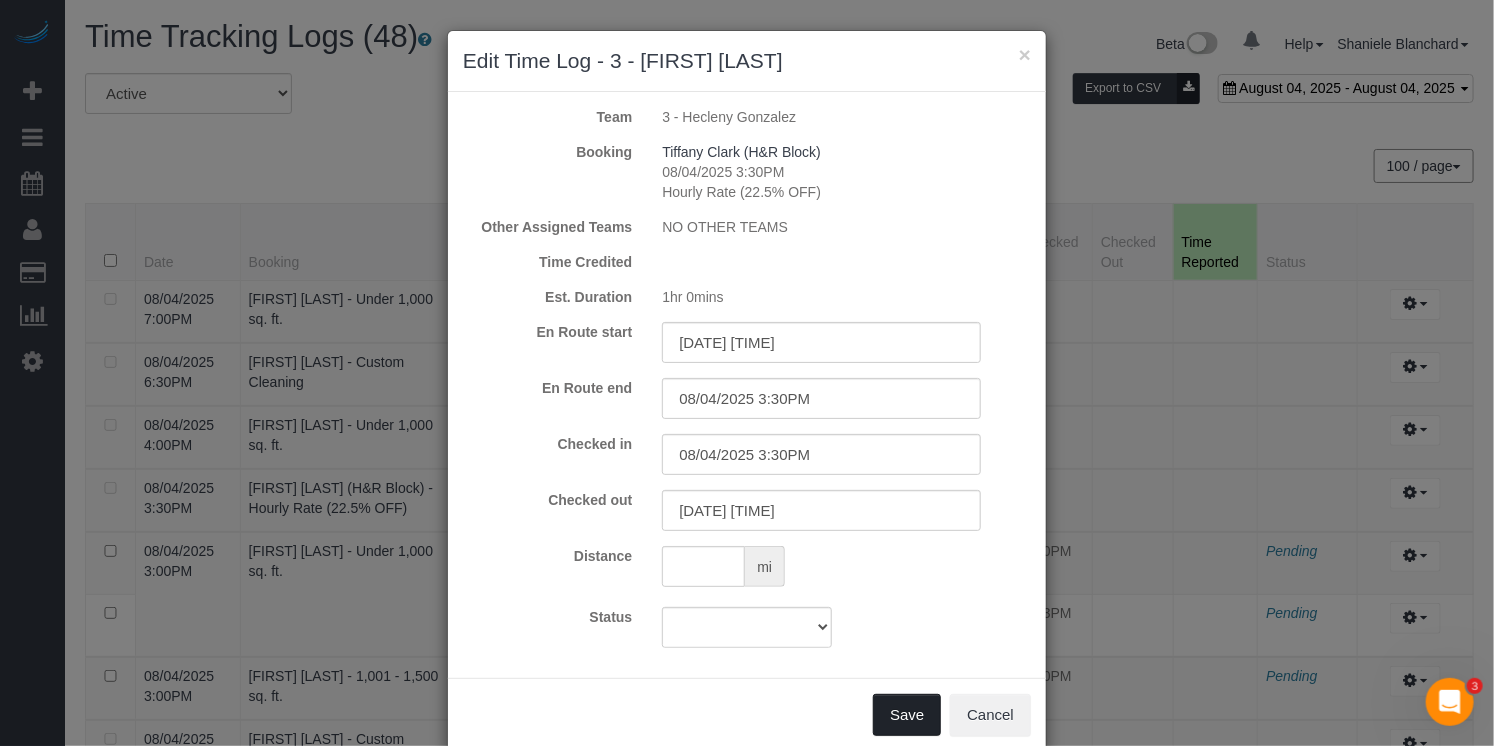 click on "Save" at bounding box center (907, 715) 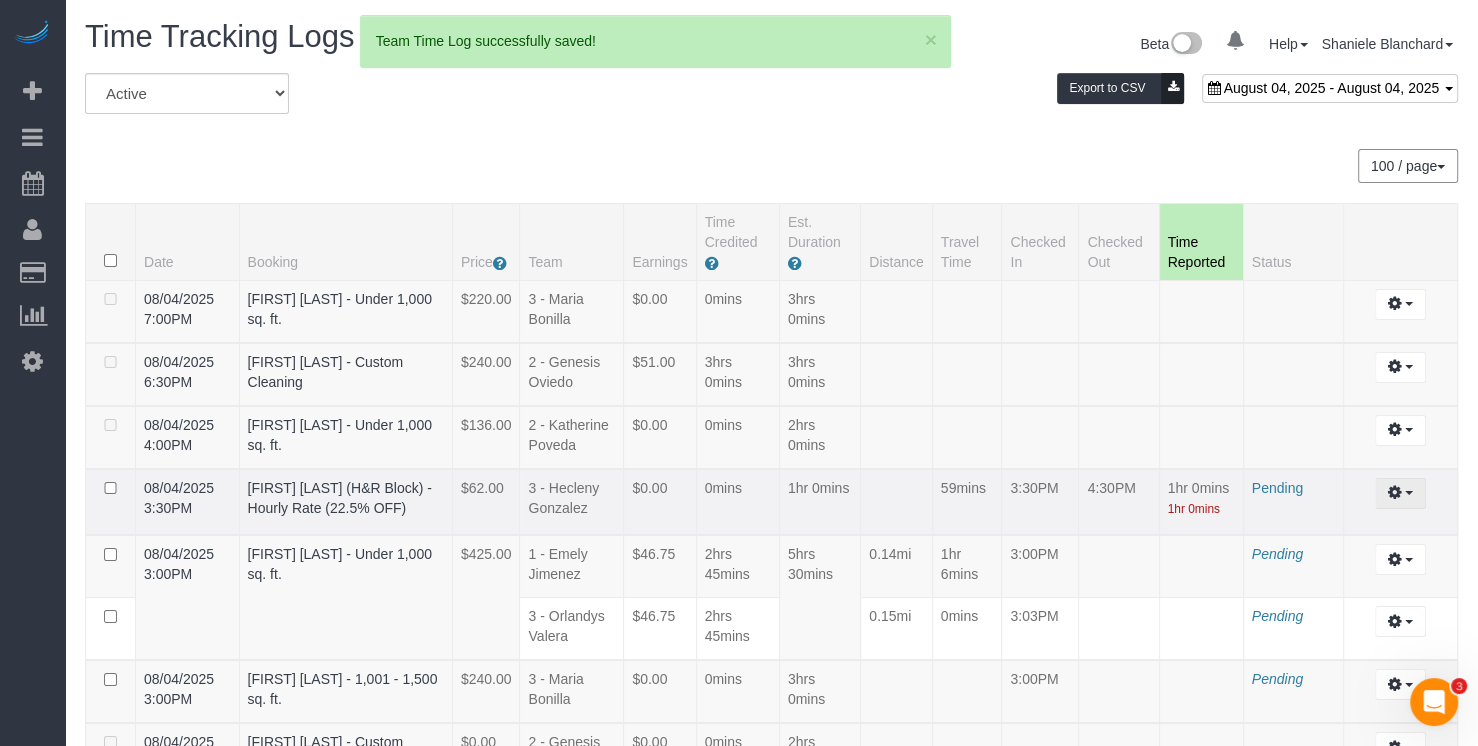 click on "Edit
Archive ..." at bounding box center (1400, 502) 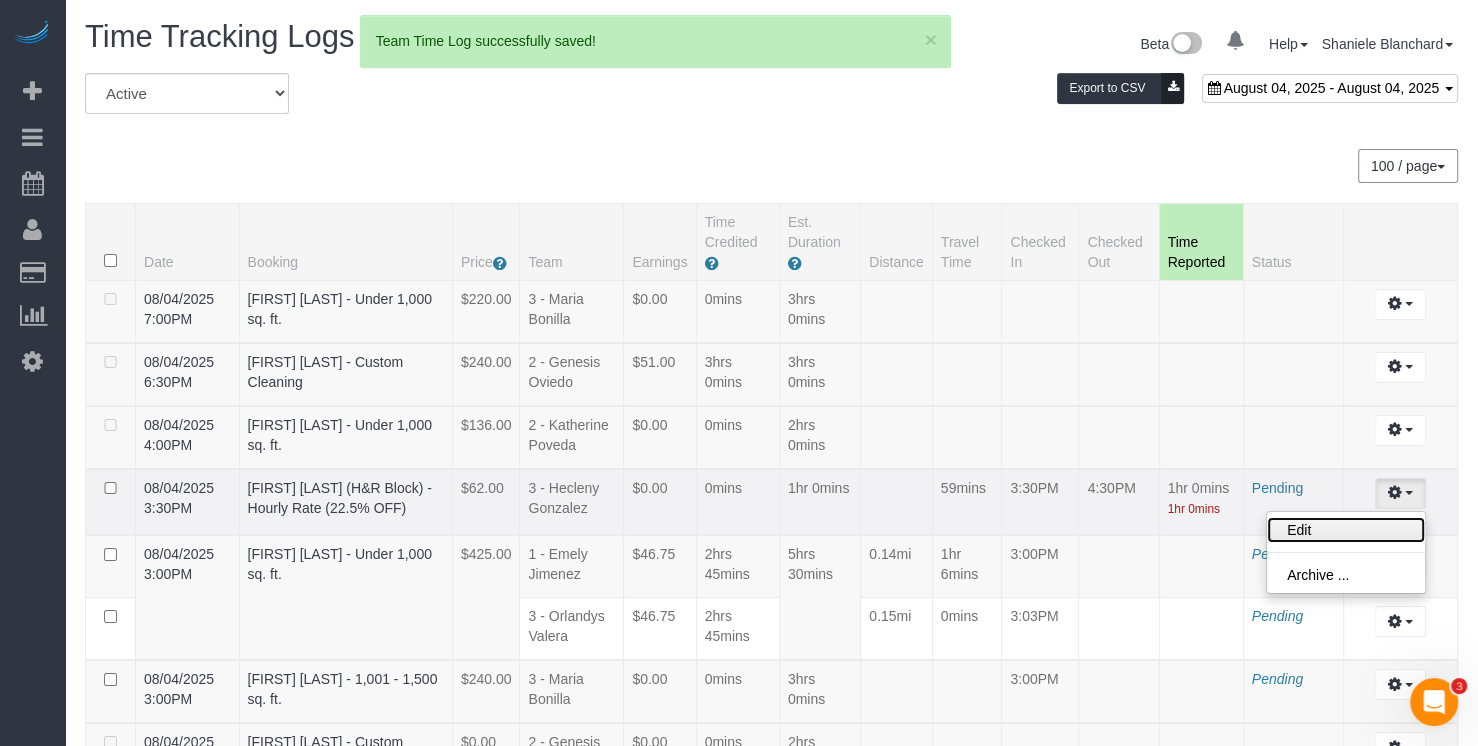 click on "Edit" at bounding box center [1346, 530] 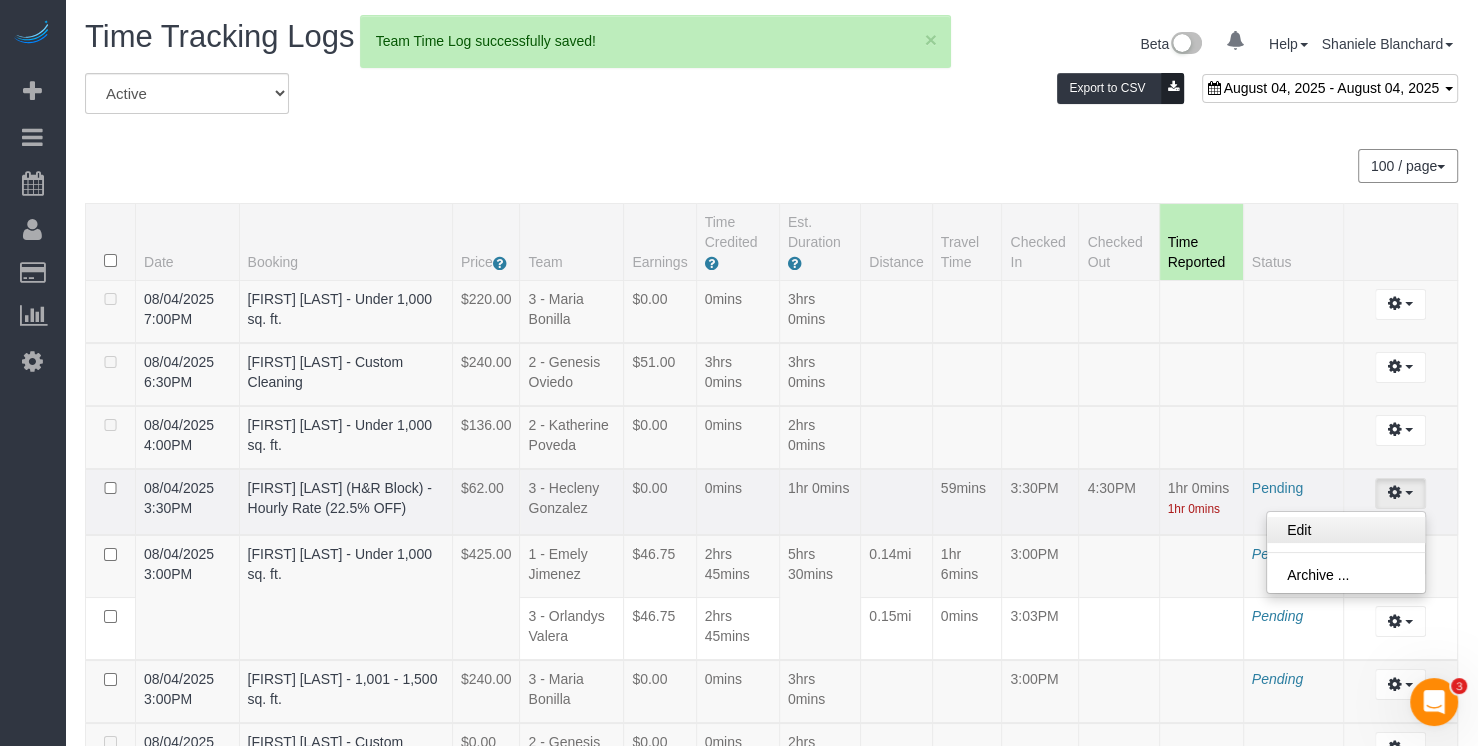 select on "draft" 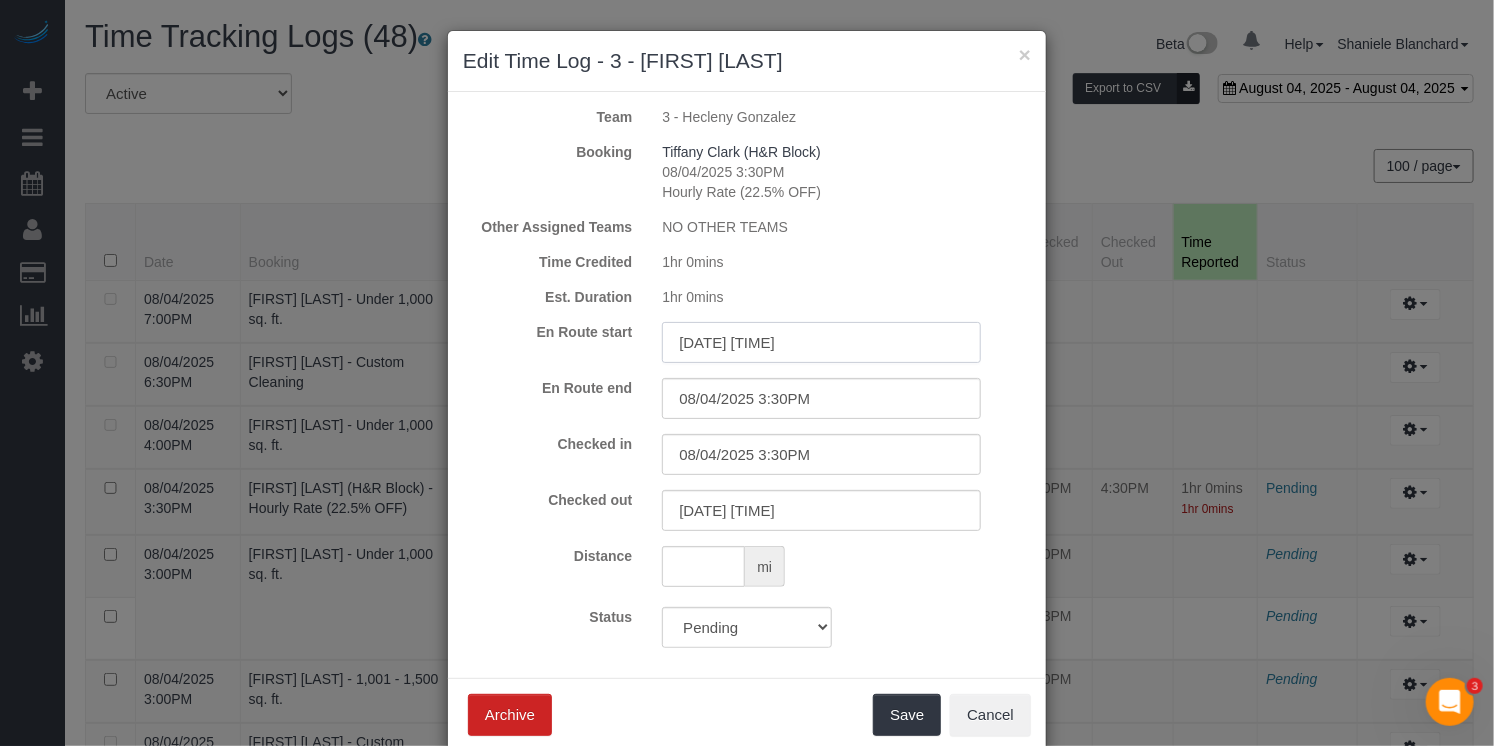 click on "×
Edit Time Log - 3 - [FIRST] [LAST]
Team
3 - [FIRST] [LAST]
Booking
[FIRST] [LAST] (H&R Block)
[DATE] [TIME]
Hourly Rate (22.5% OFF)
Other Assigned Teams
NO OTHER TEAMS
Time Credited
1hr 0mins
Est. Duration
1hr 0mins
En Route start
[DATE] [TIME]
En Route end
[DATE] [TIME]
Checked in
[DATE] [TIME]" at bounding box center (747, 373) 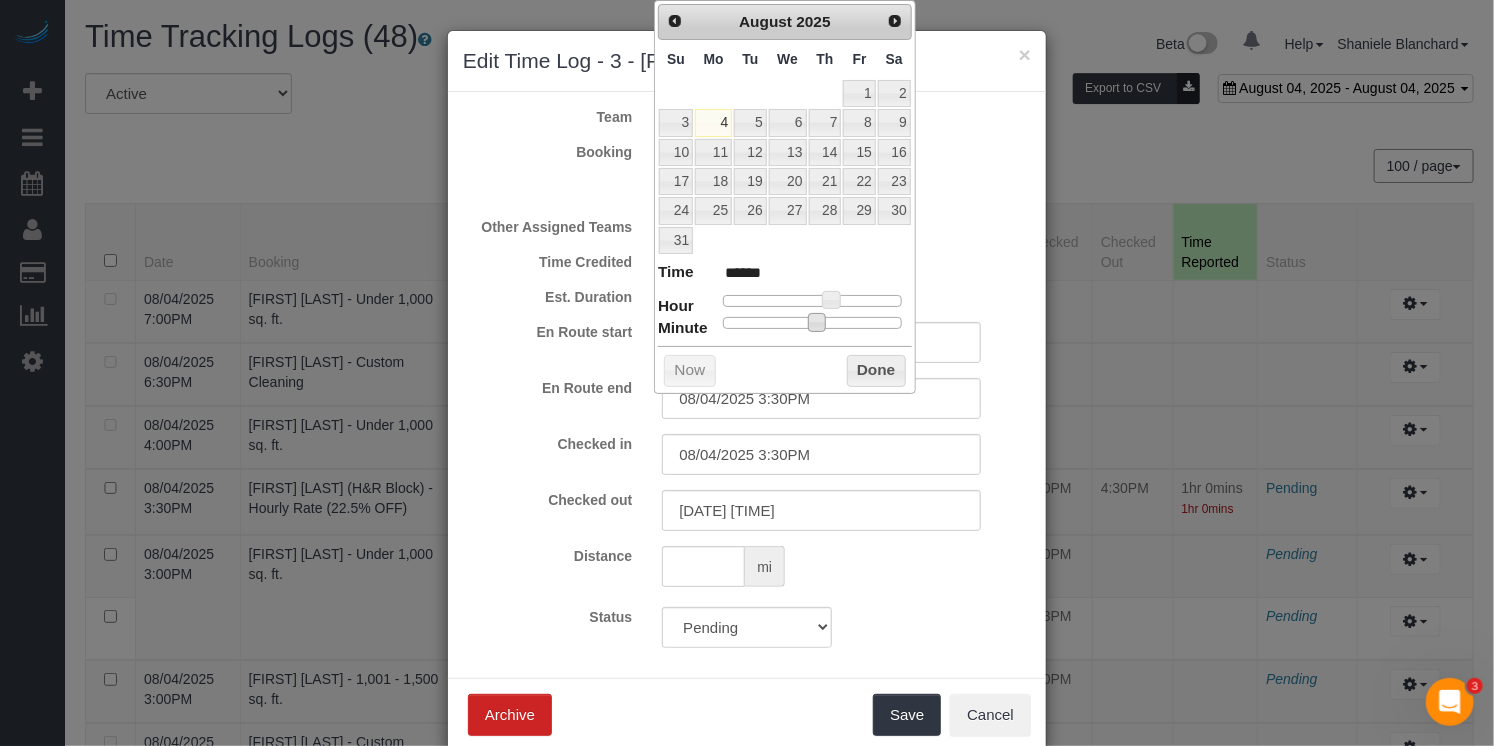 type on "[DATE] [TIME]" 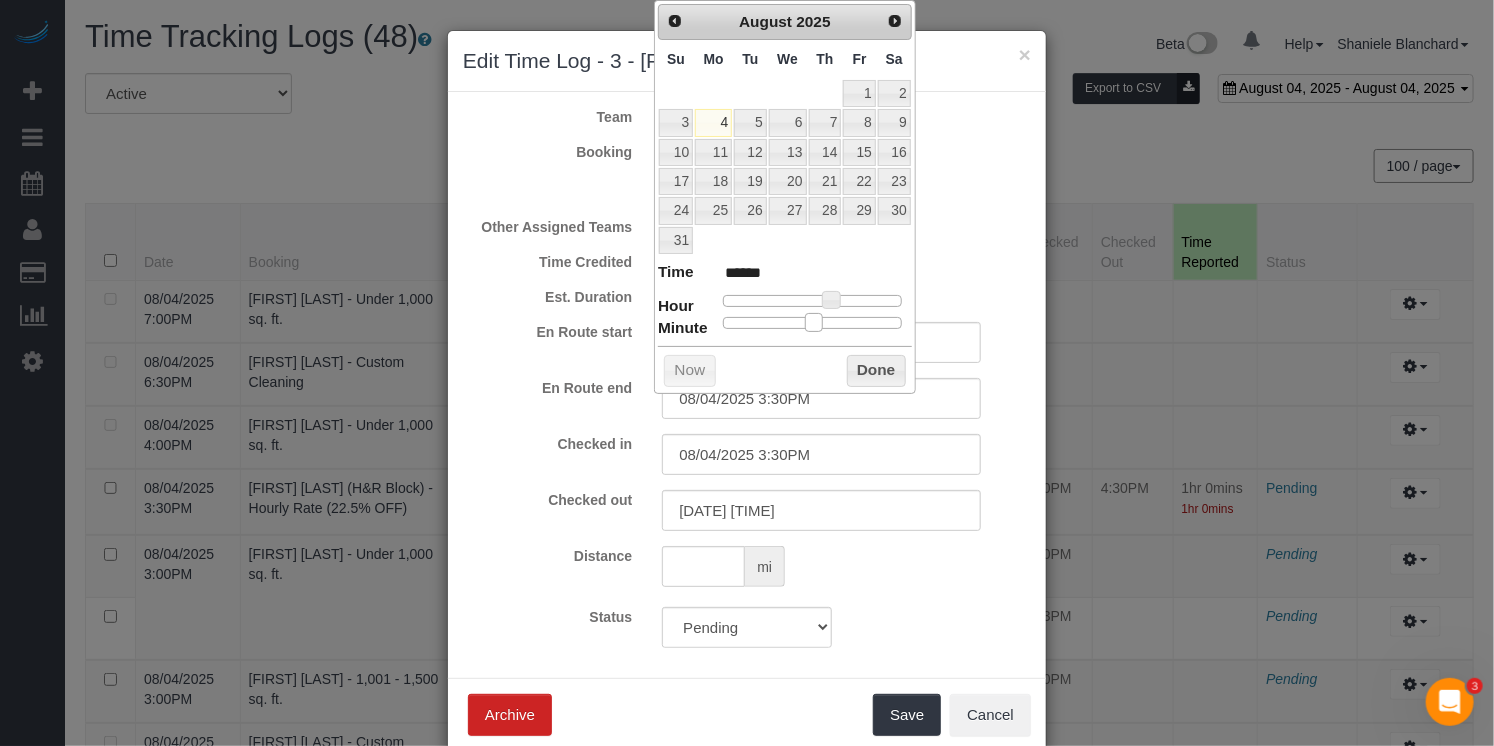 click at bounding box center (814, 322) 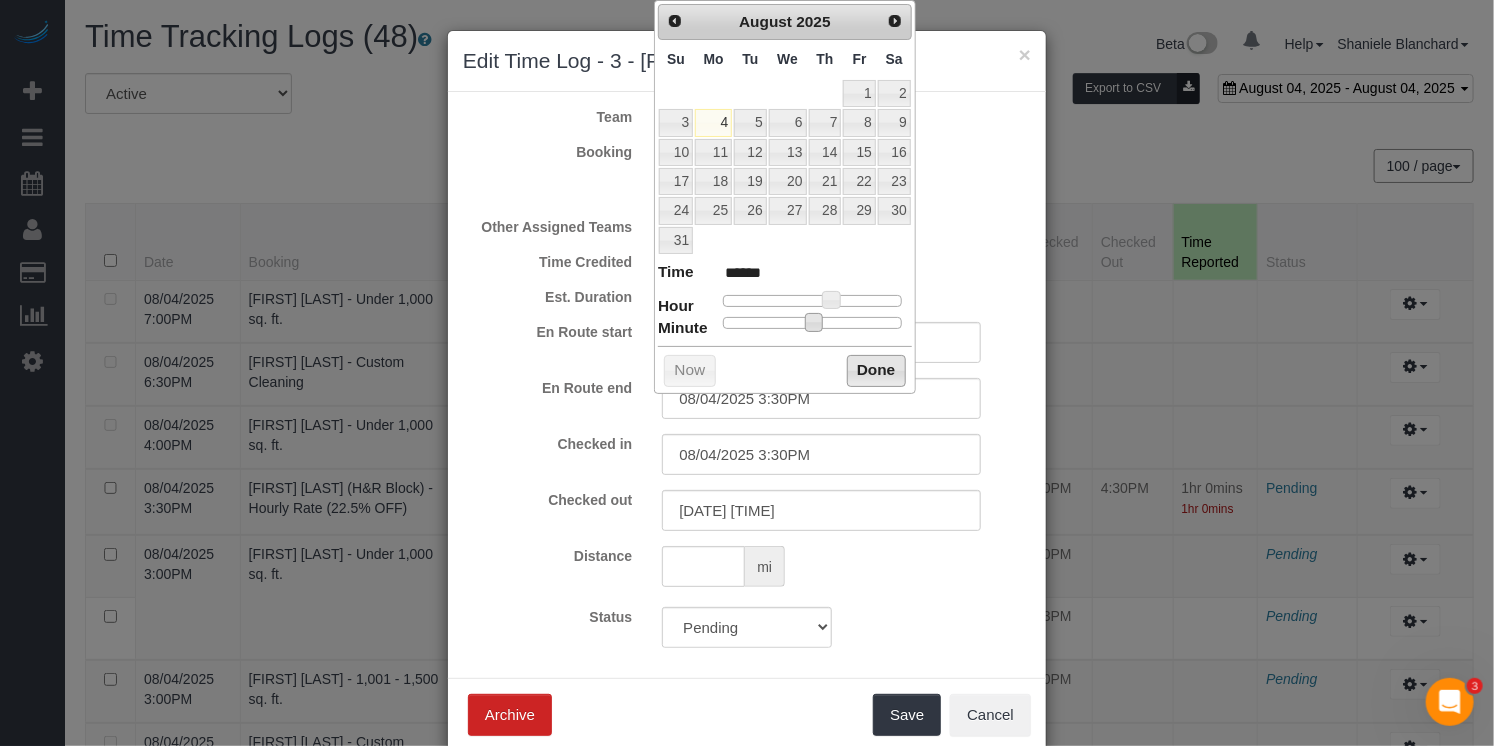 click on "Done" at bounding box center [876, 371] 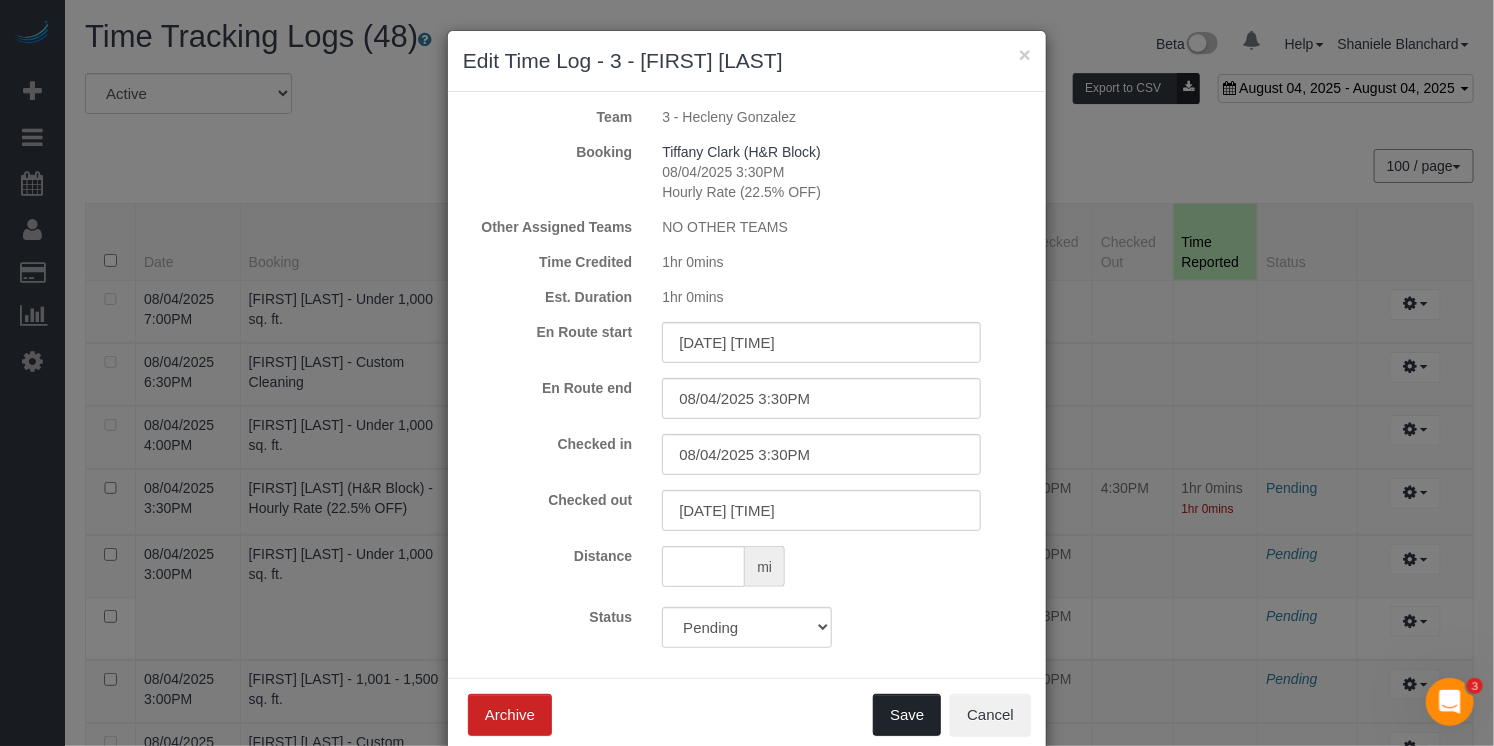 click on "Save" at bounding box center [907, 715] 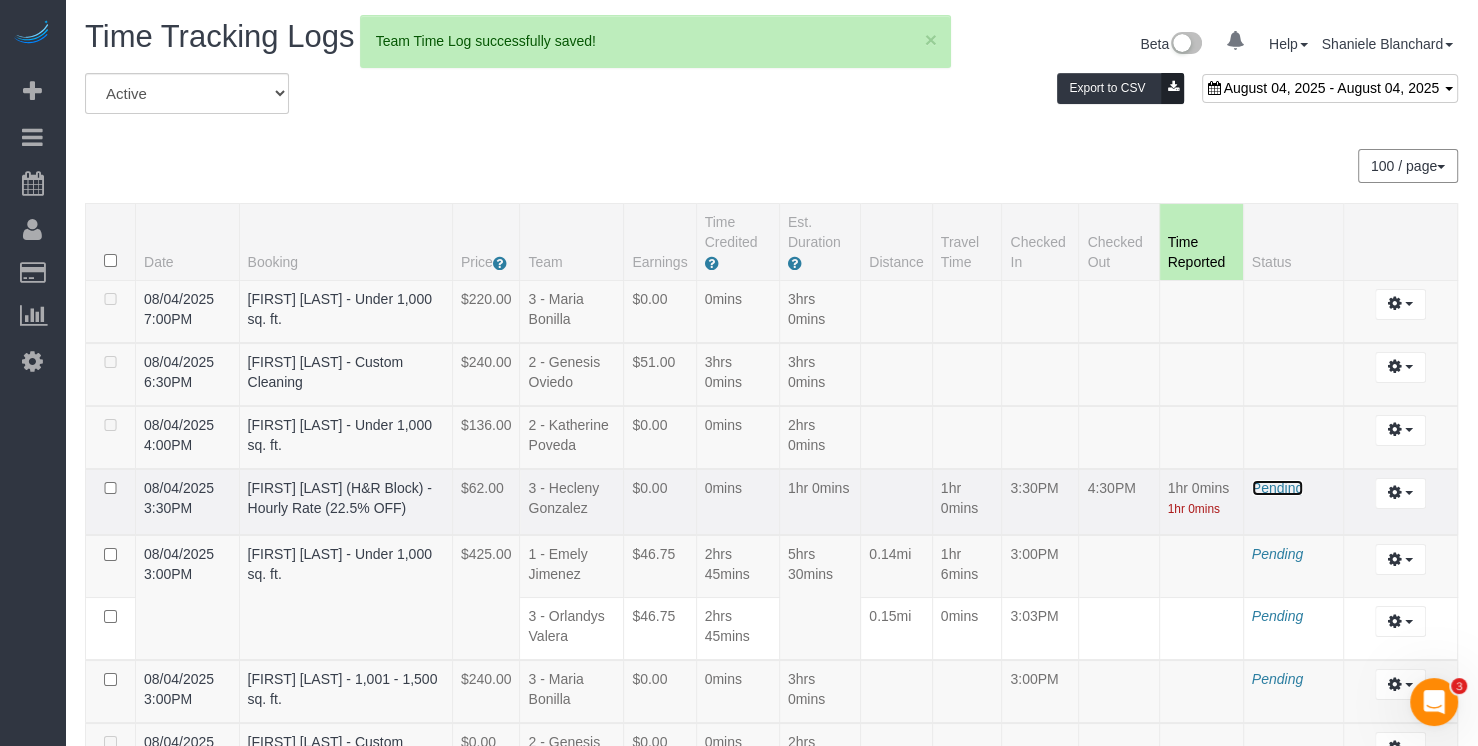 click on "Pending" at bounding box center (1277, 488) 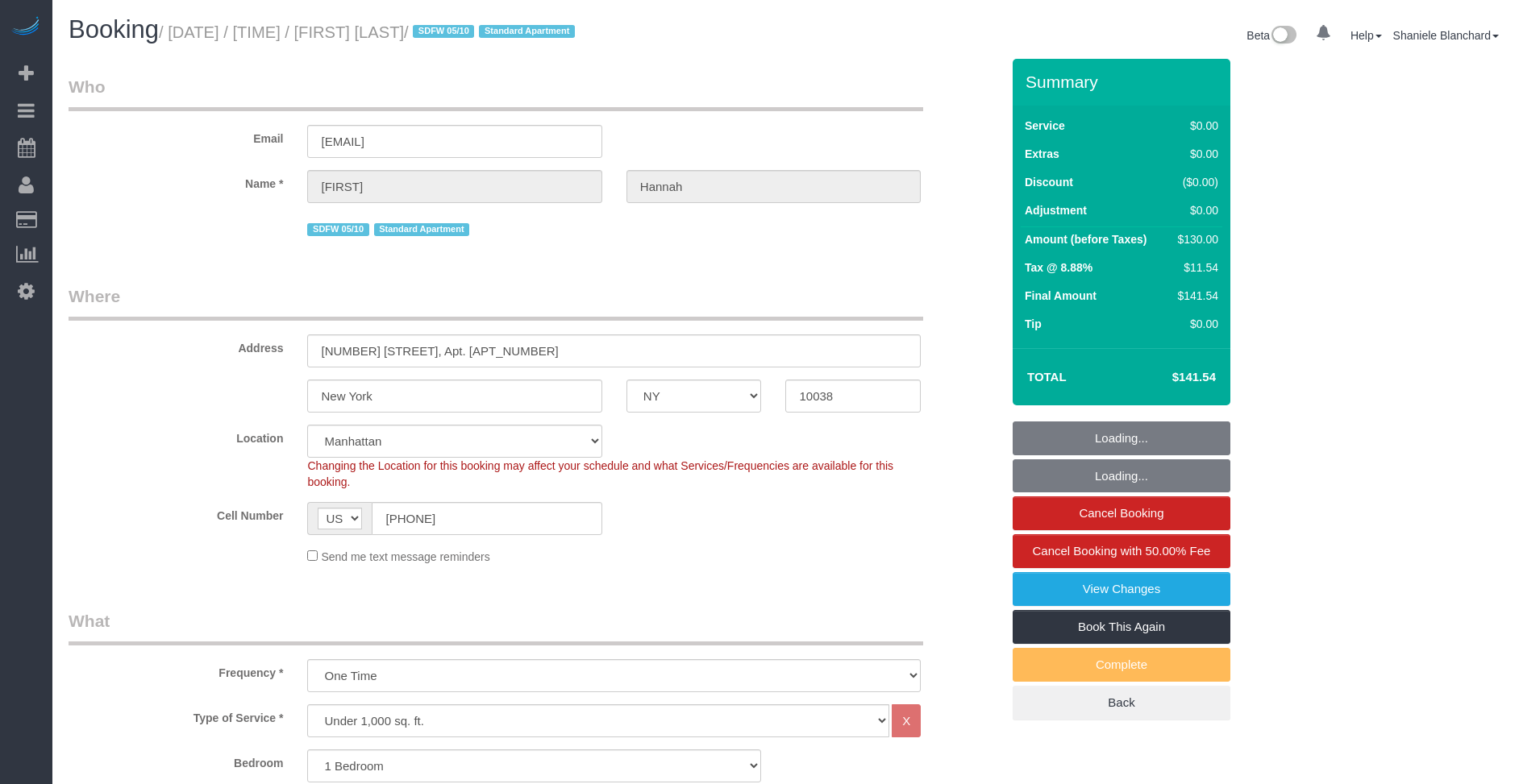 select on "NY" 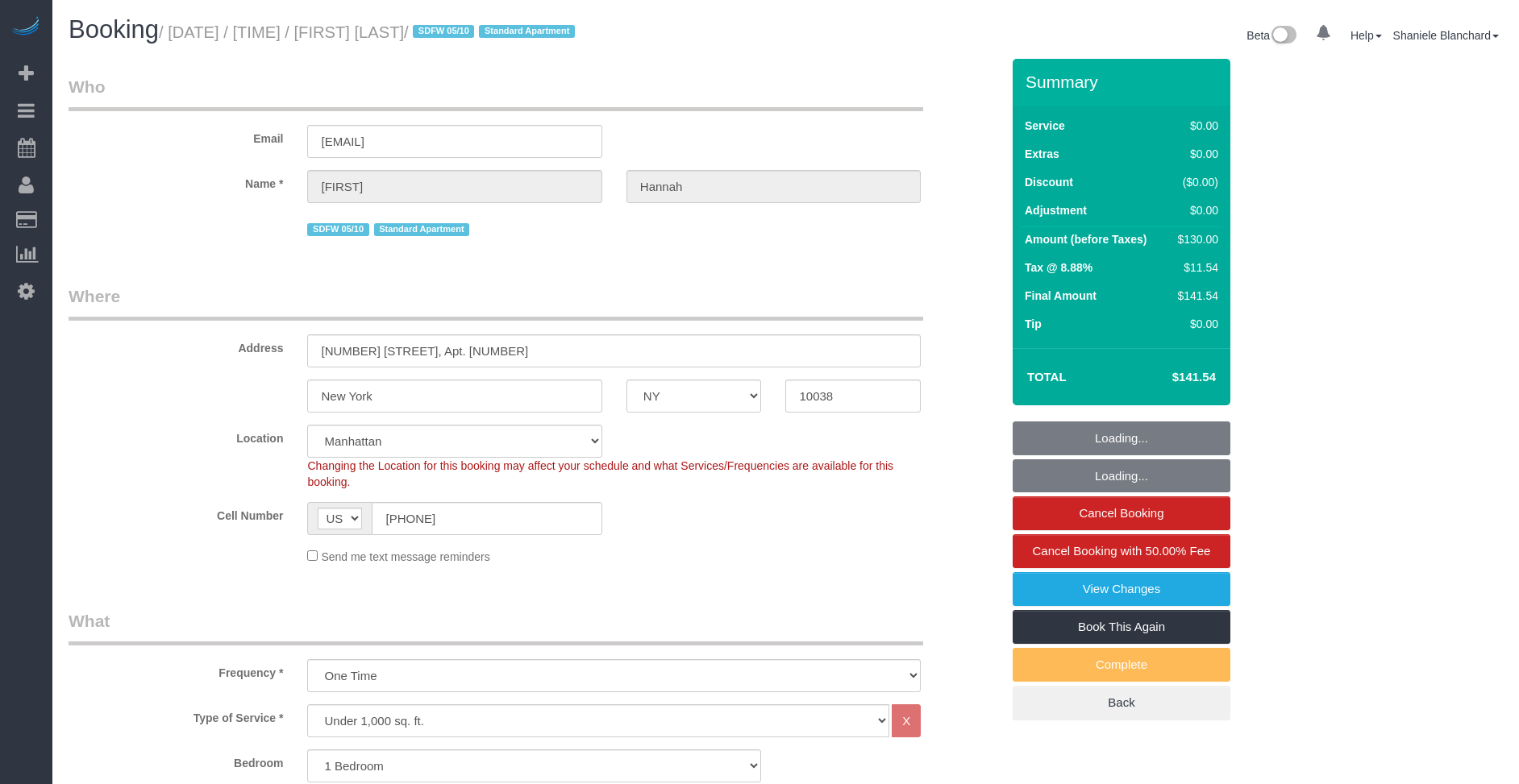 select on "NY" 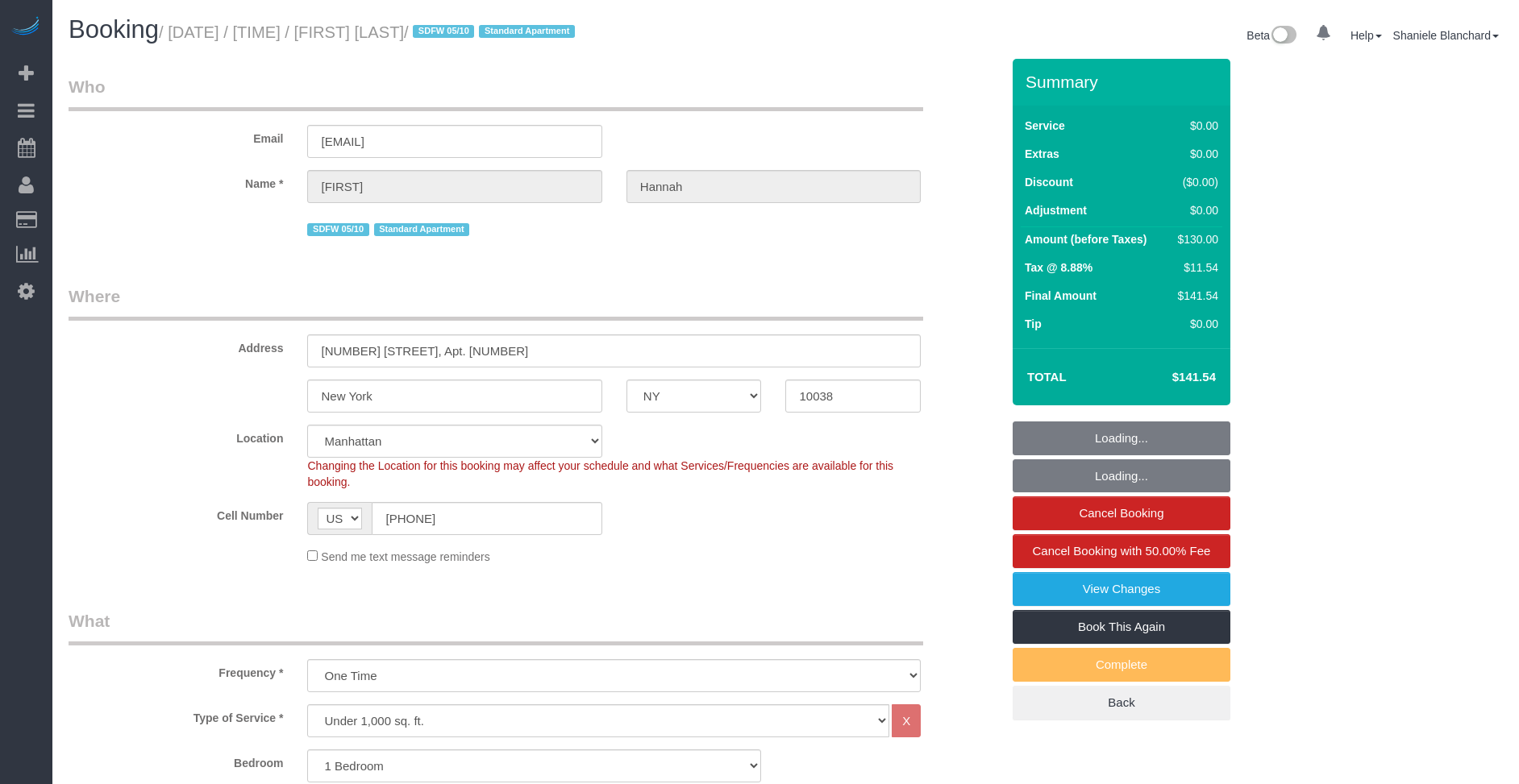 scroll, scrollTop: 0, scrollLeft: 0, axis: both 